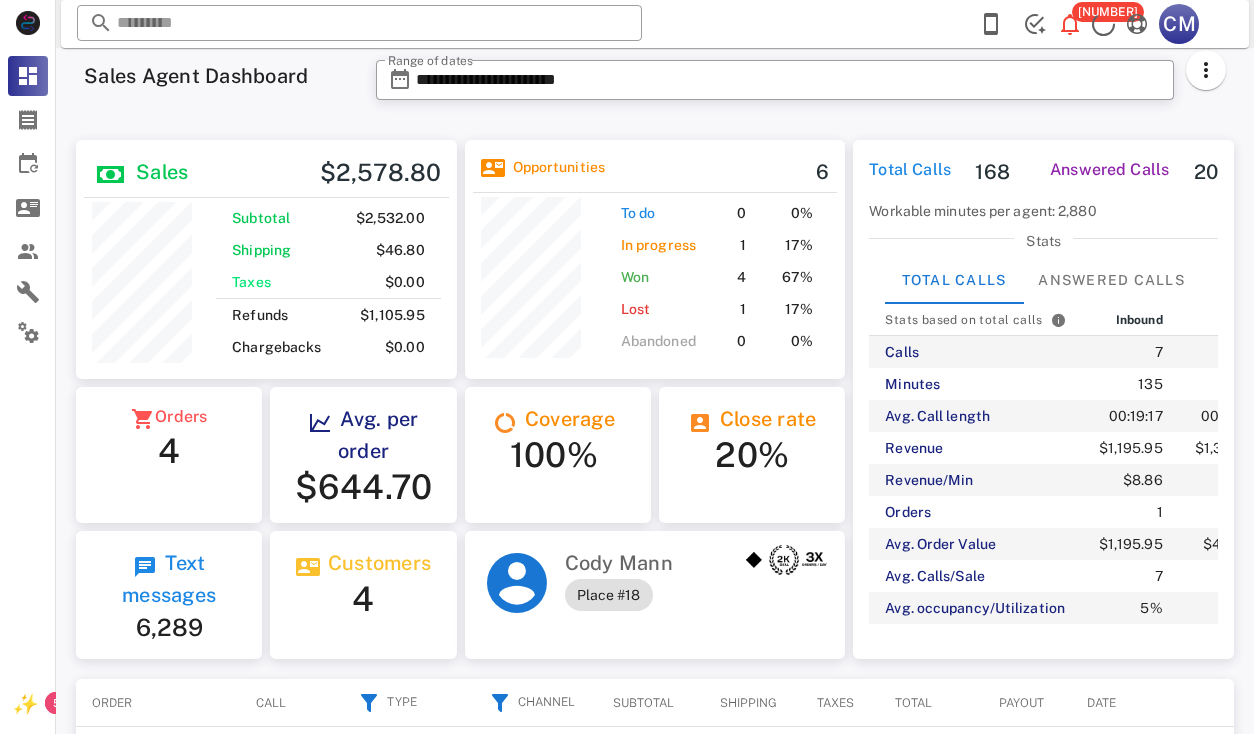 scroll, scrollTop: 0, scrollLeft: 0, axis: both 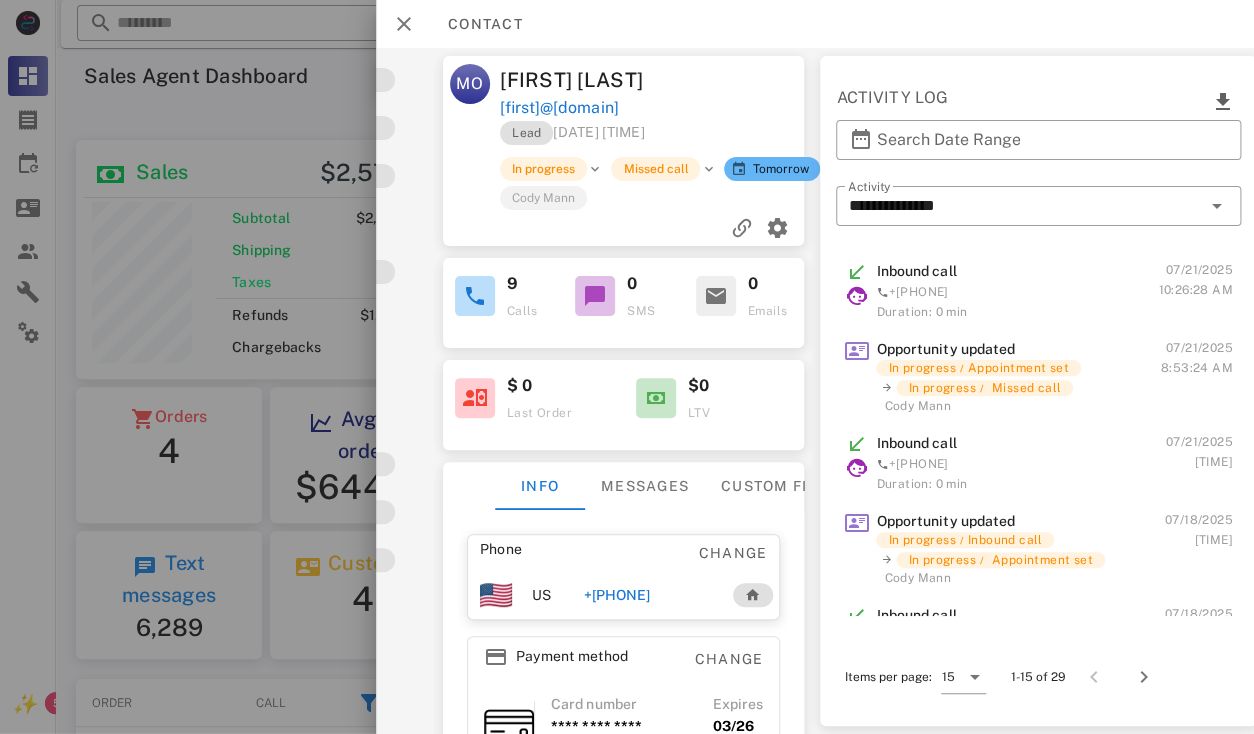 click on "$ 0 Last Order $0 LTV" at bounding box center (624, 399) 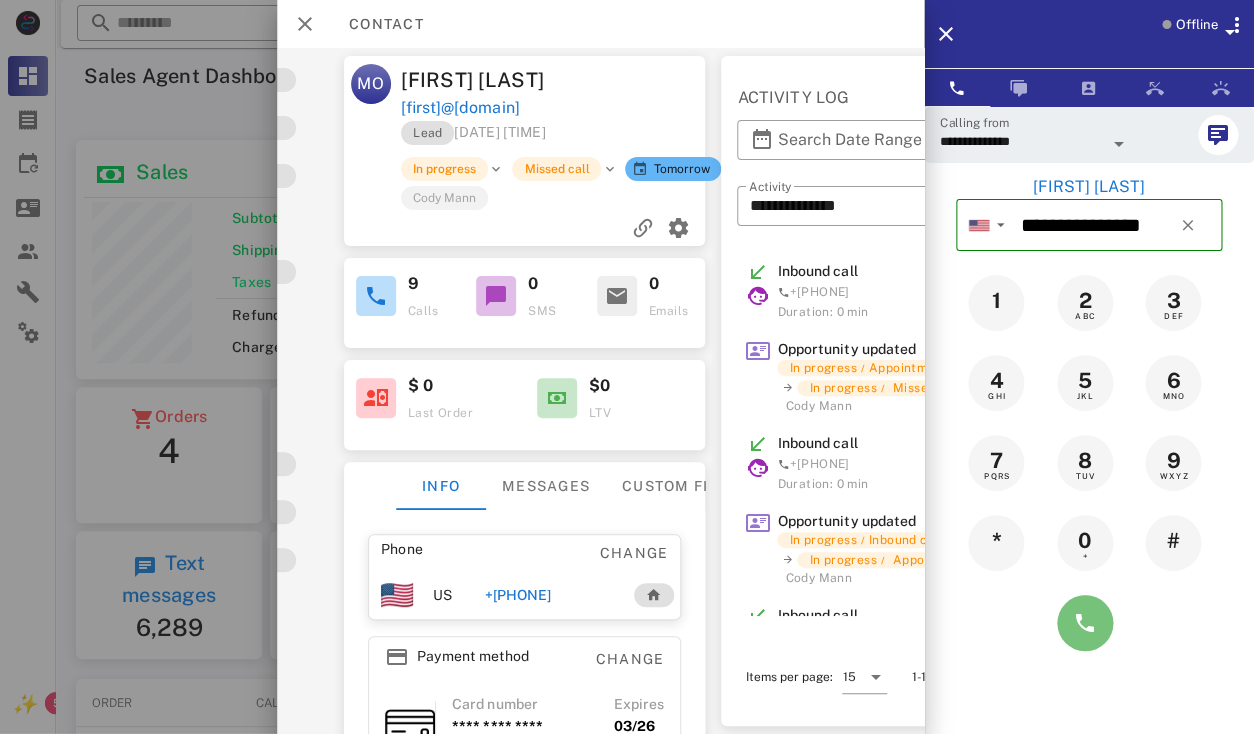click at bounding box center [1085, 623] 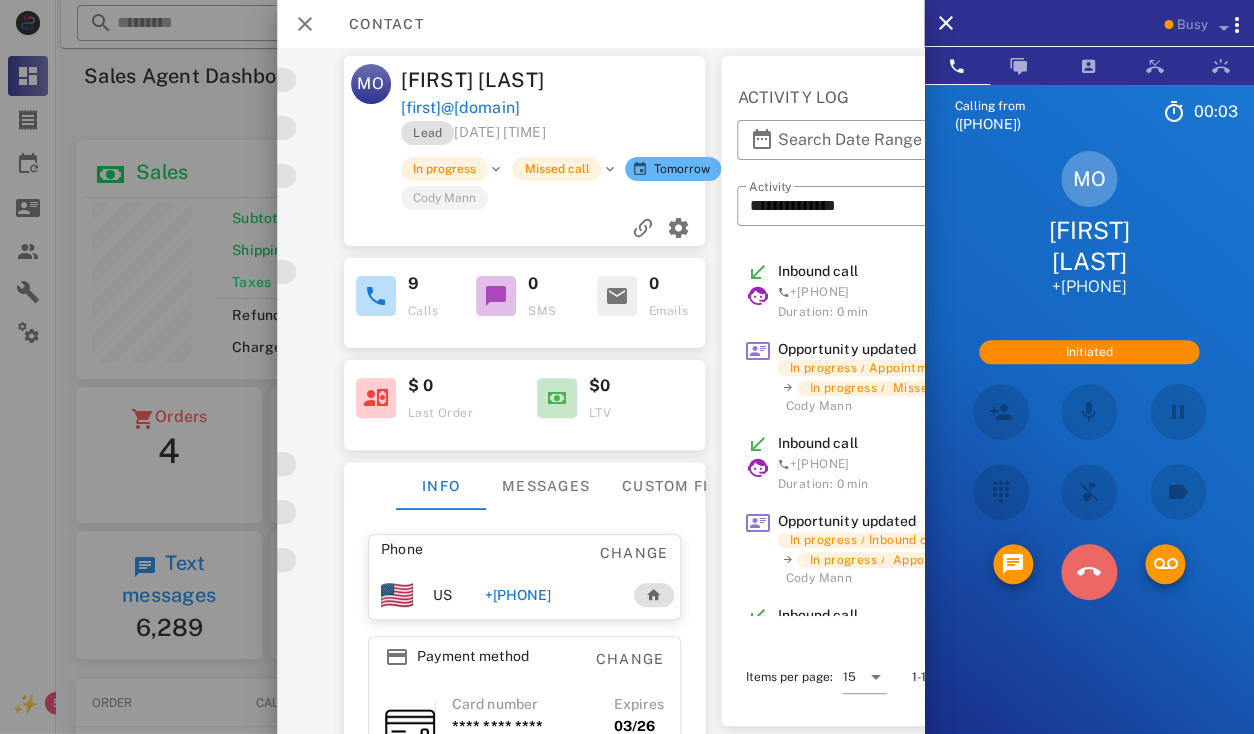 click at bounding box center (1089, 572) 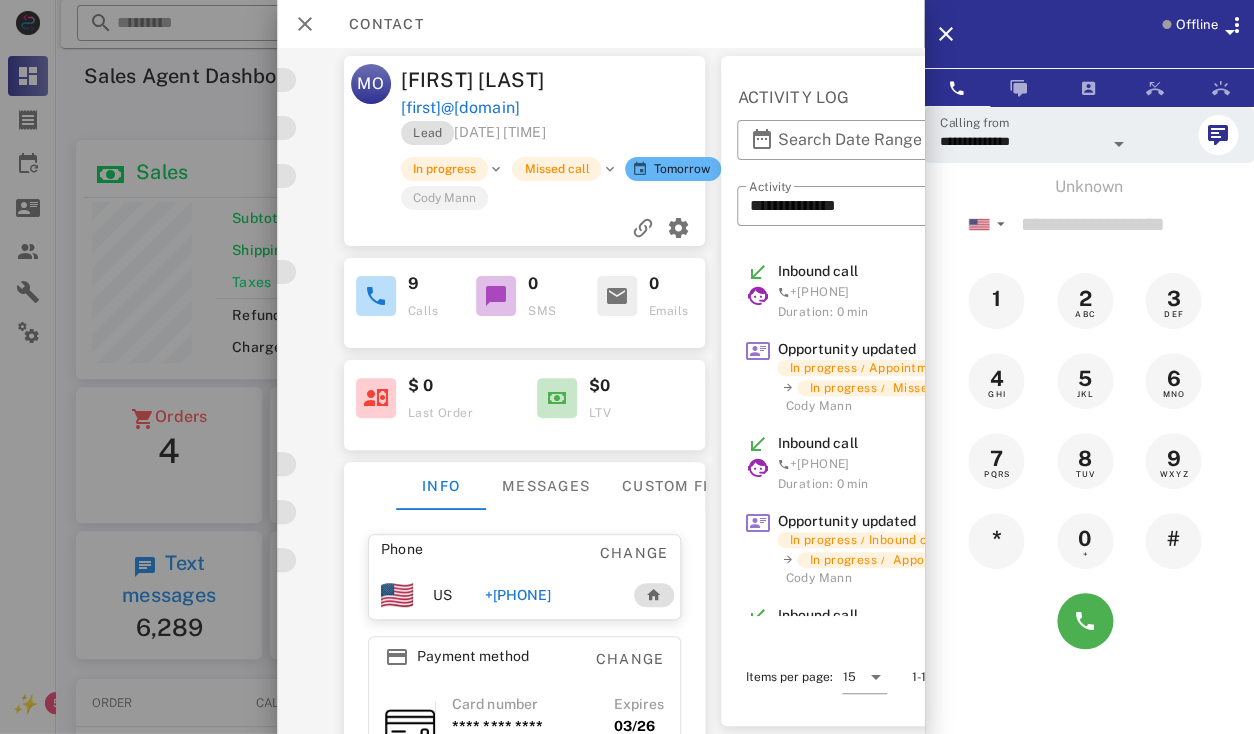 click on "+[PHONE]" at bounding box center (518, 595) 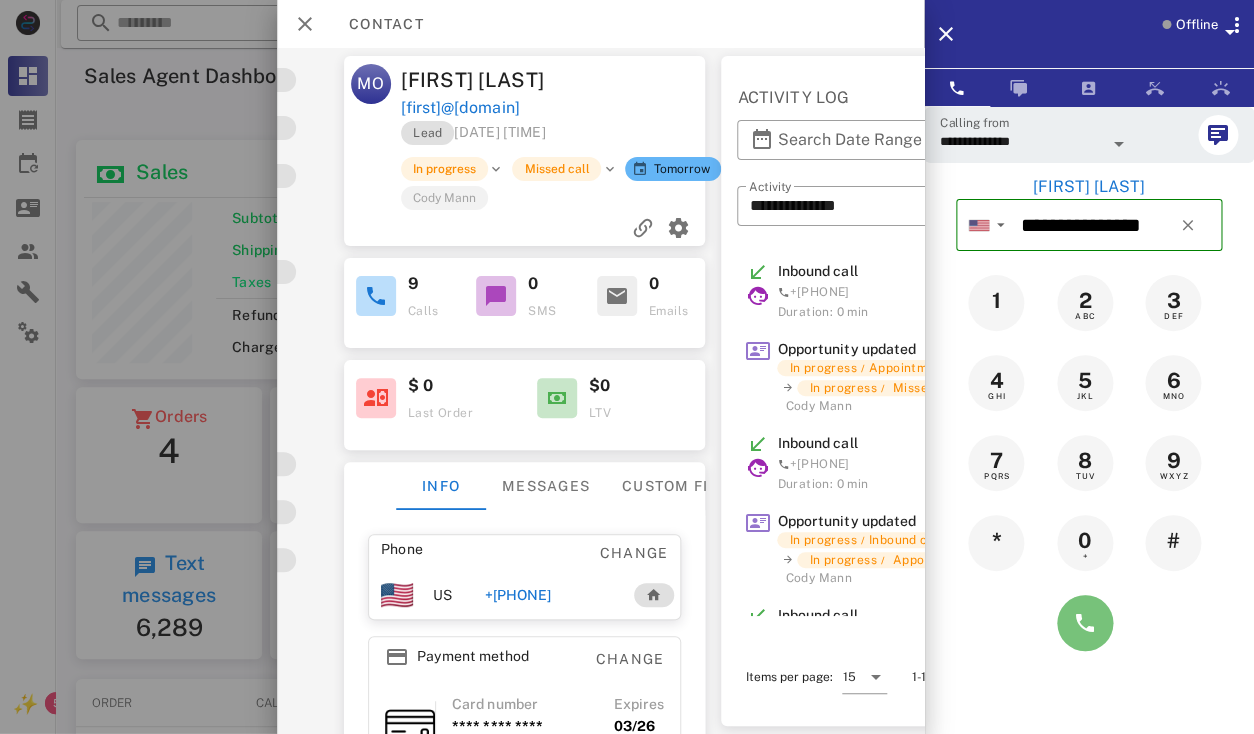 click at bounding box center (1085, 623) 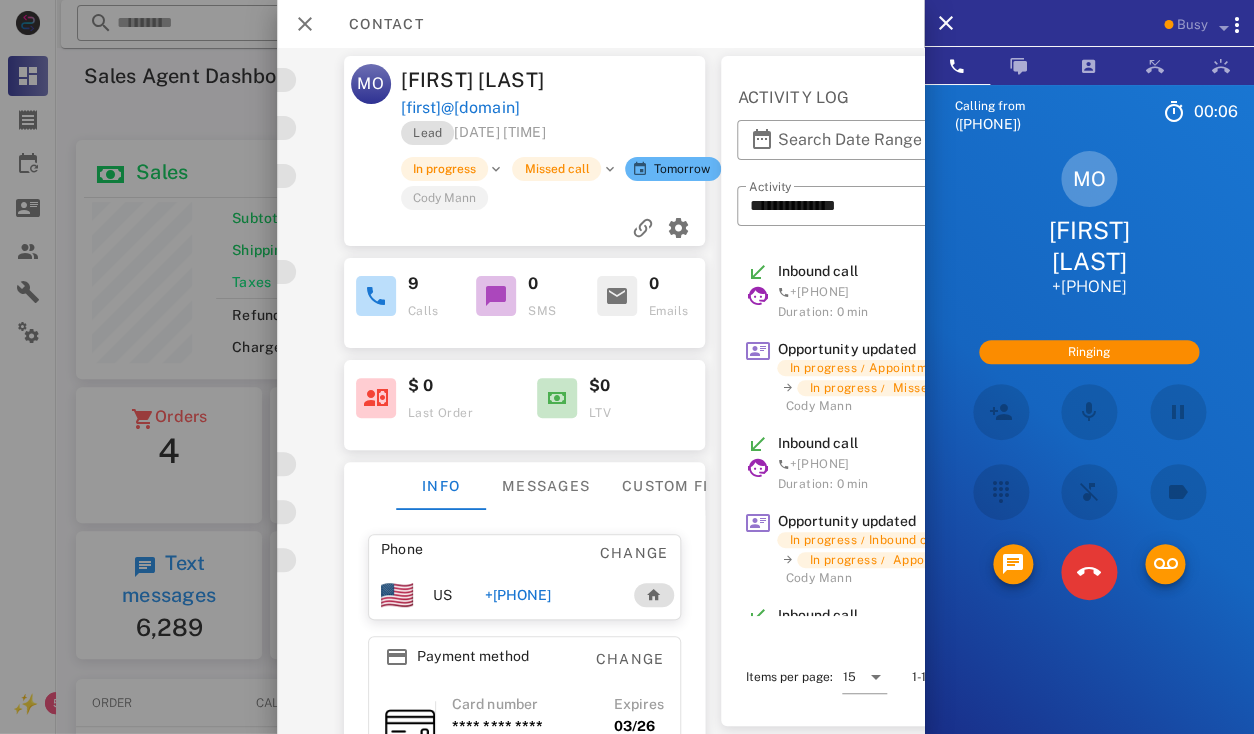 scroll, scrollTop: 0, scrollLeft: 0, axis: both 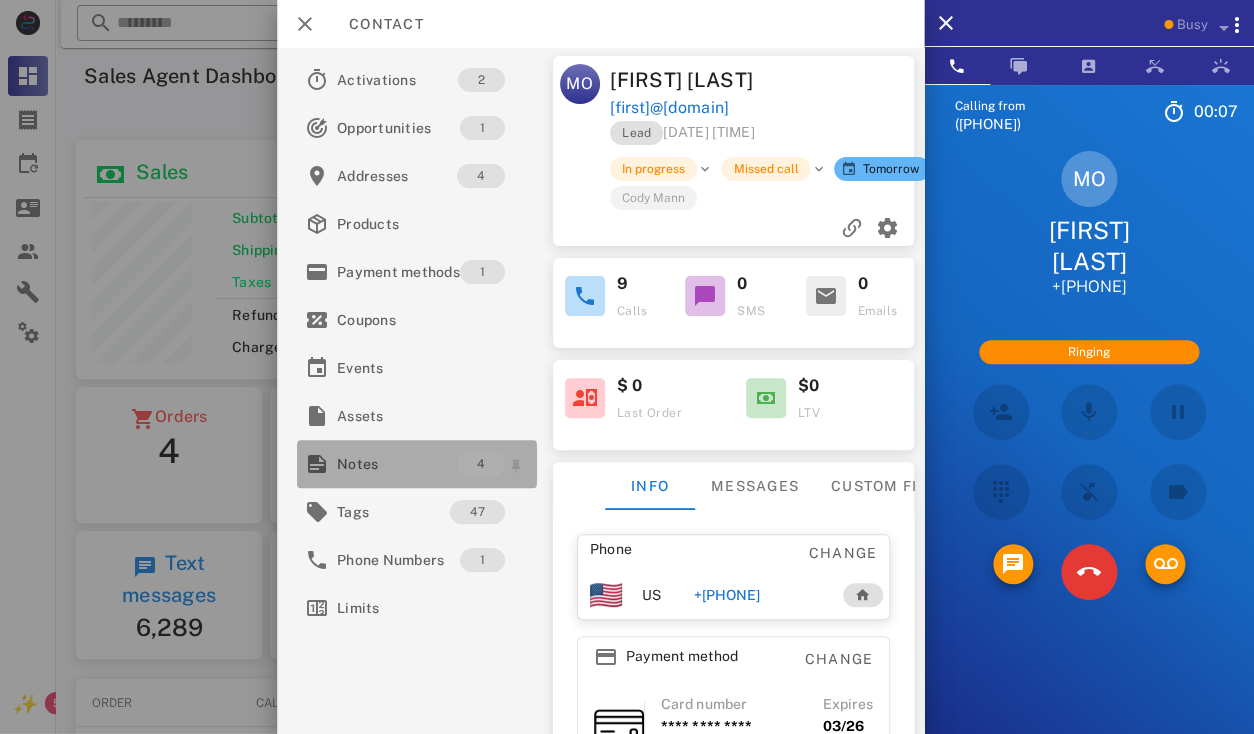 click on "Notes" at bounding box center (397, 464) 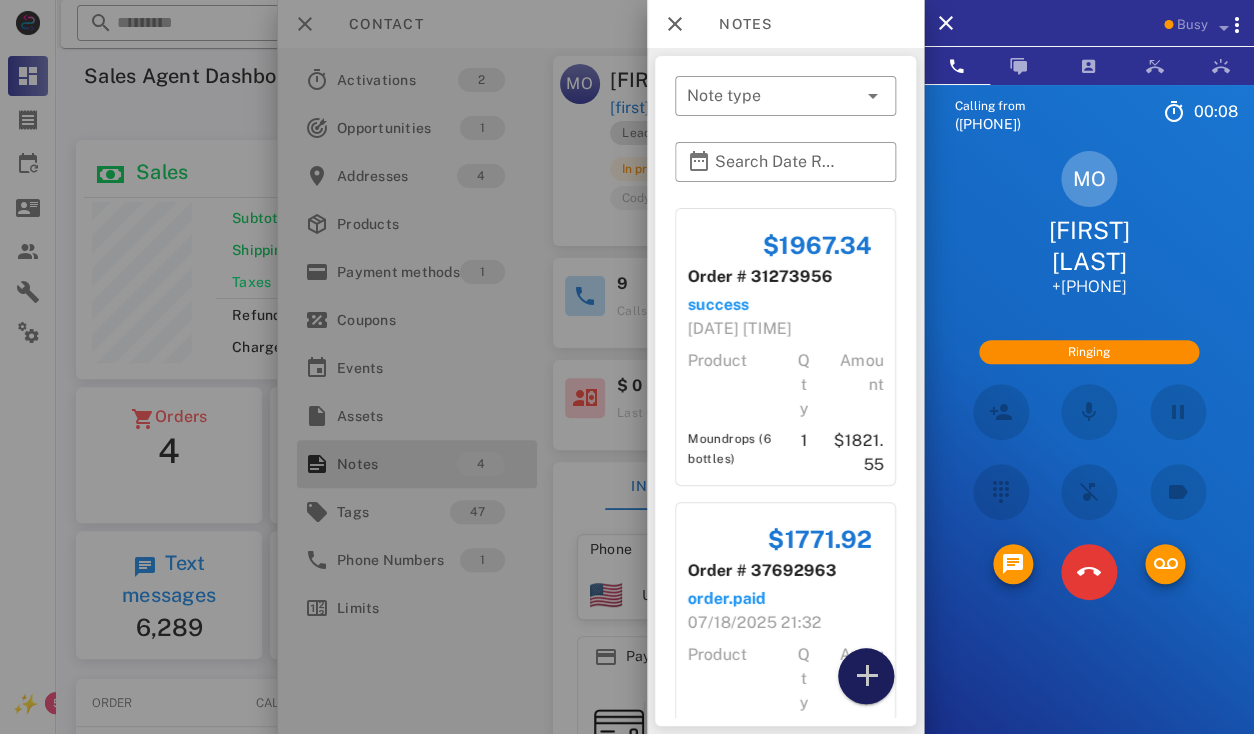 click at bounding box center (866, 676) 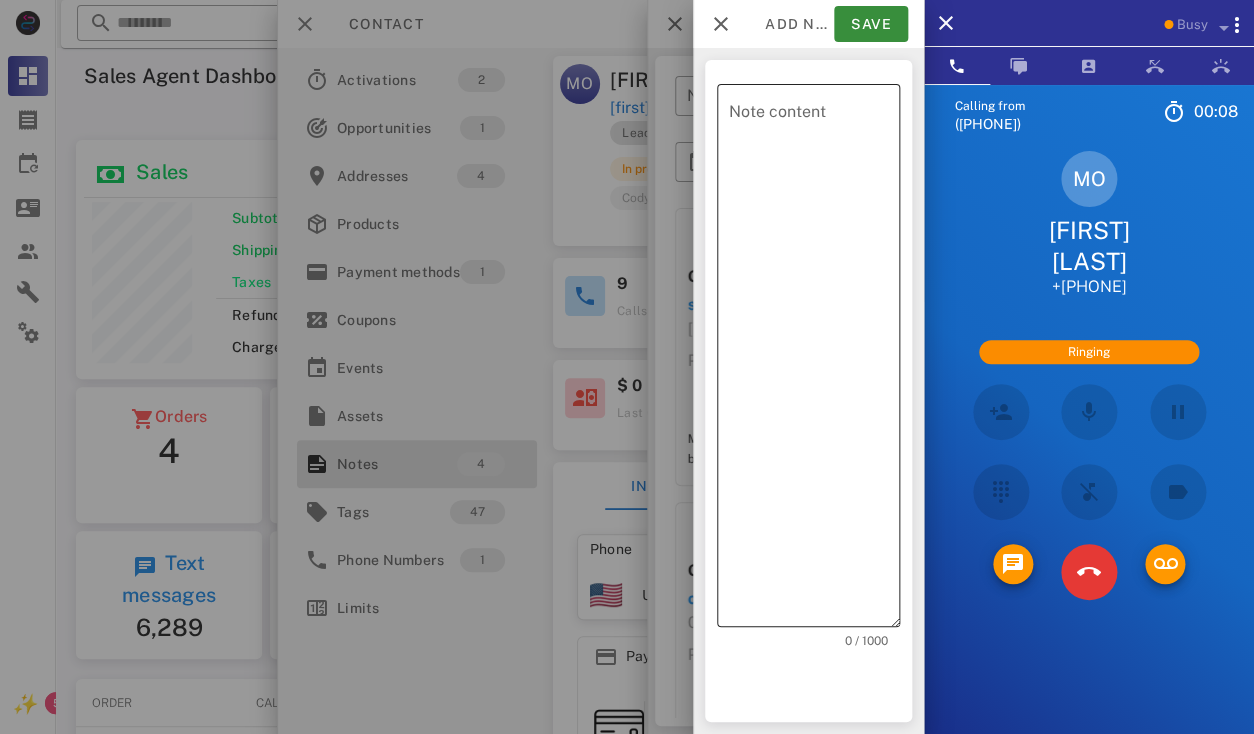 click on "Note content" at bounding box center [814, 360] 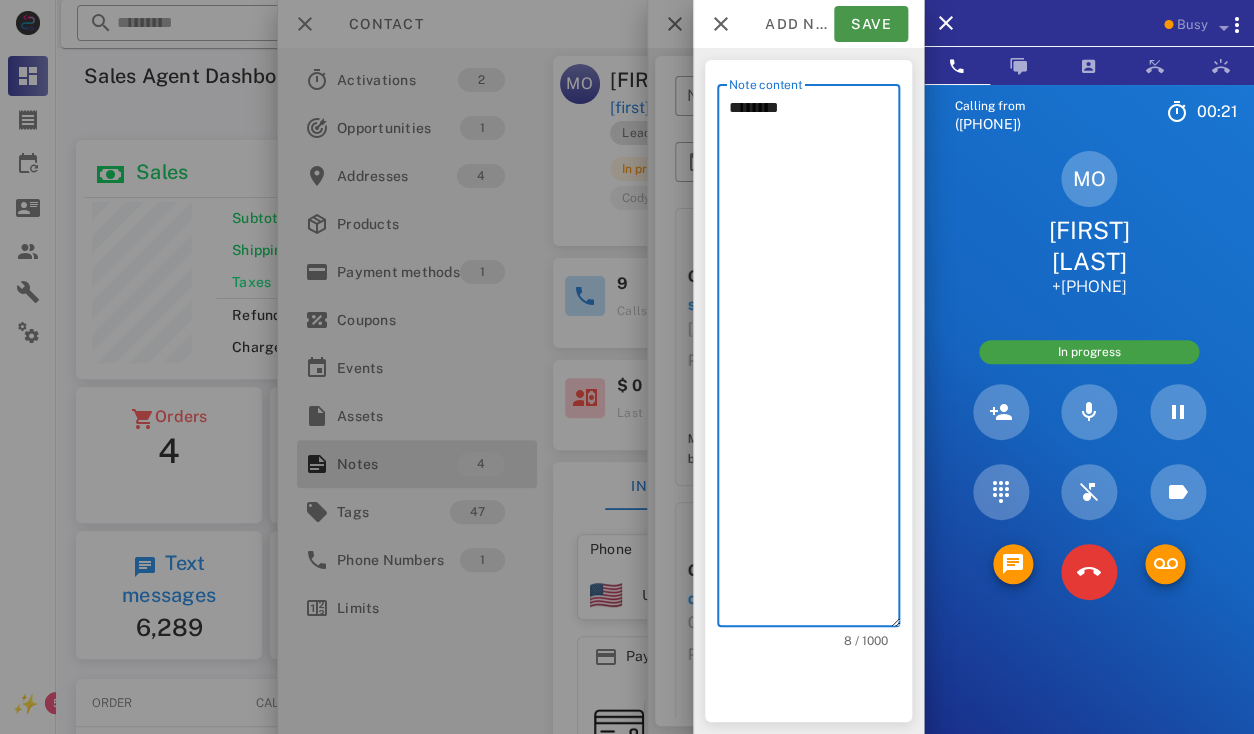 type on "********" 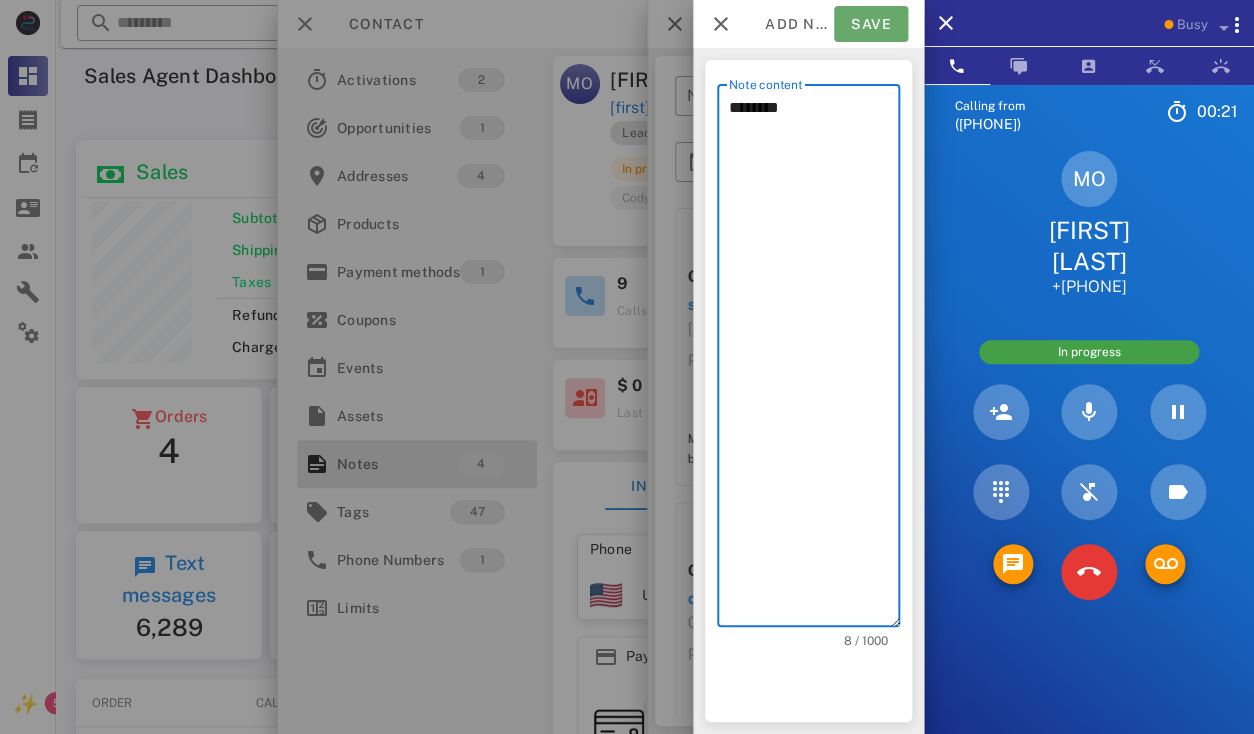 click on "Save" at bounding box center [871, 24] 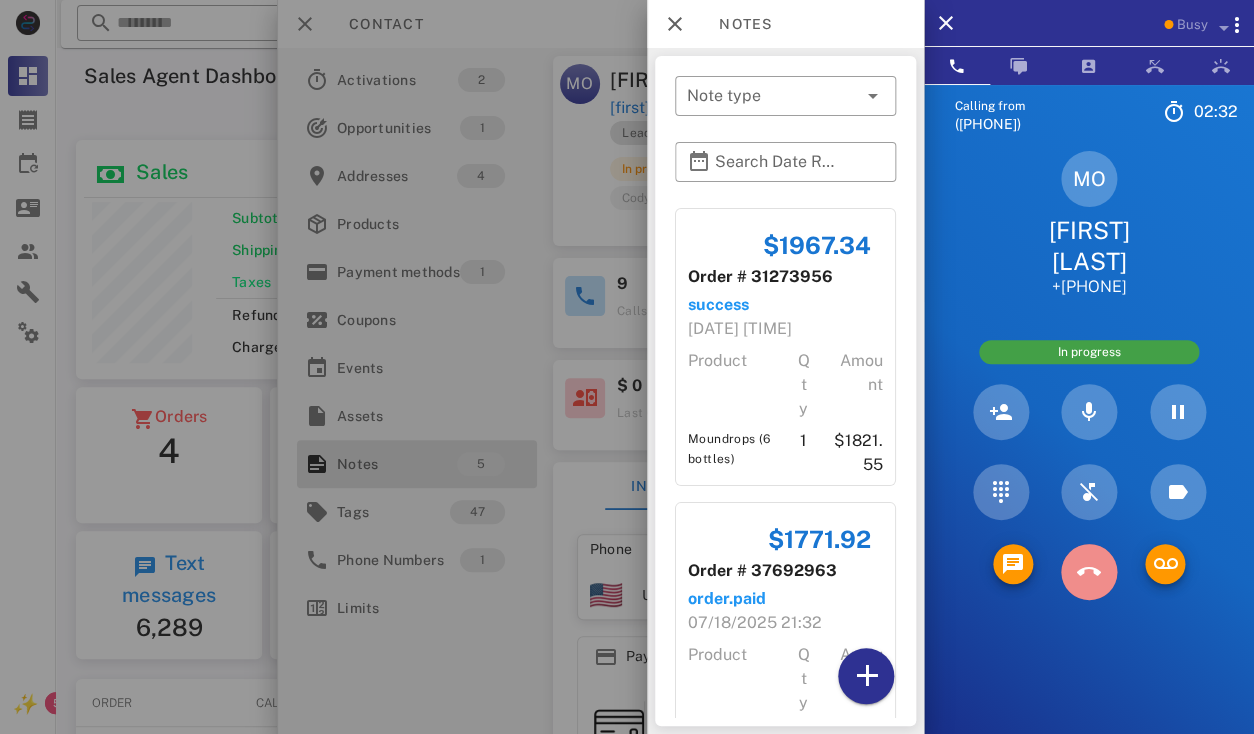 click at bounding box center (1089, 572) 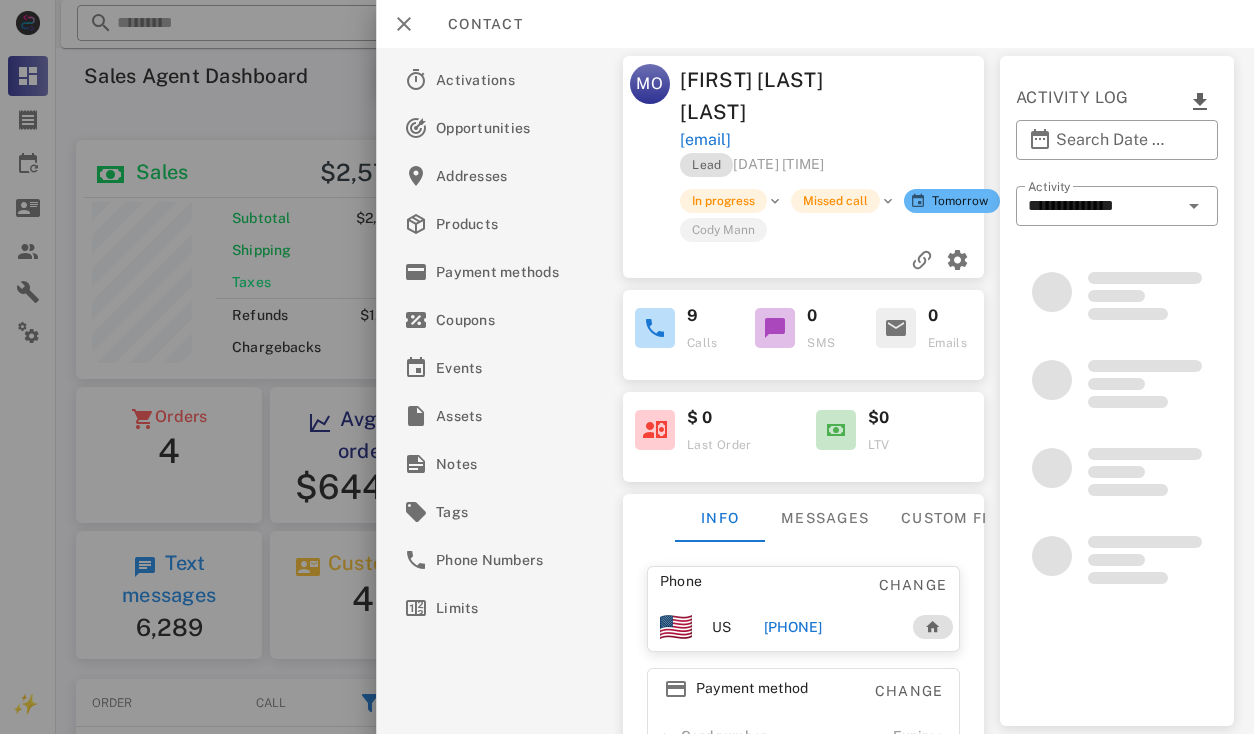 scroll, scrollTop: 0, scrollLeft: 0, axis: both 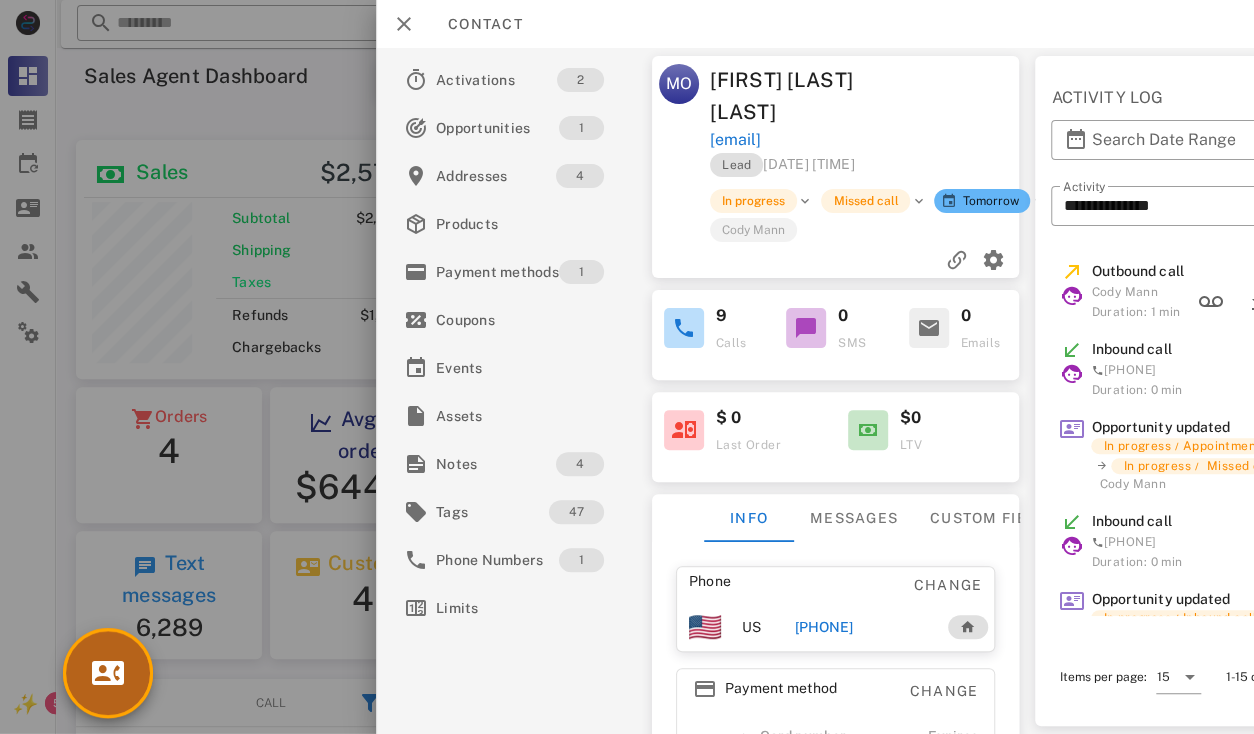 click at bounding box center (108, 673) 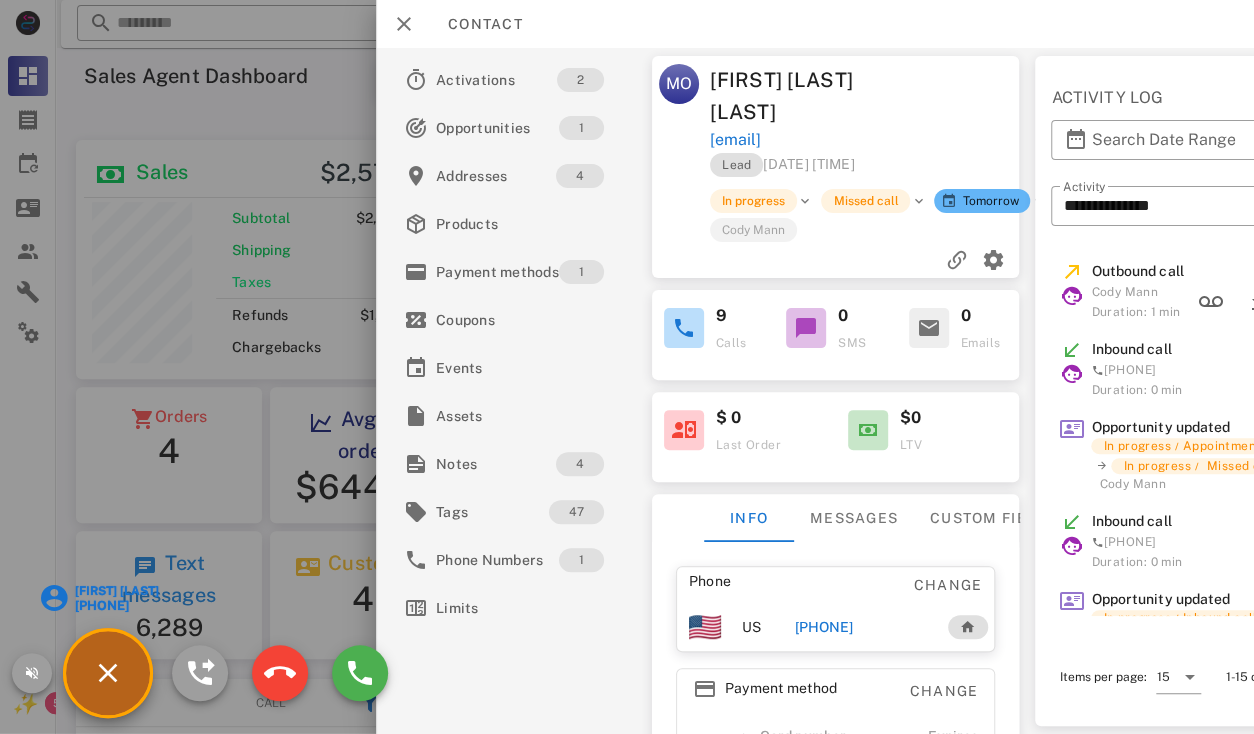 click on "[FIRST] [LAST]" at bounding box center [116, 591] 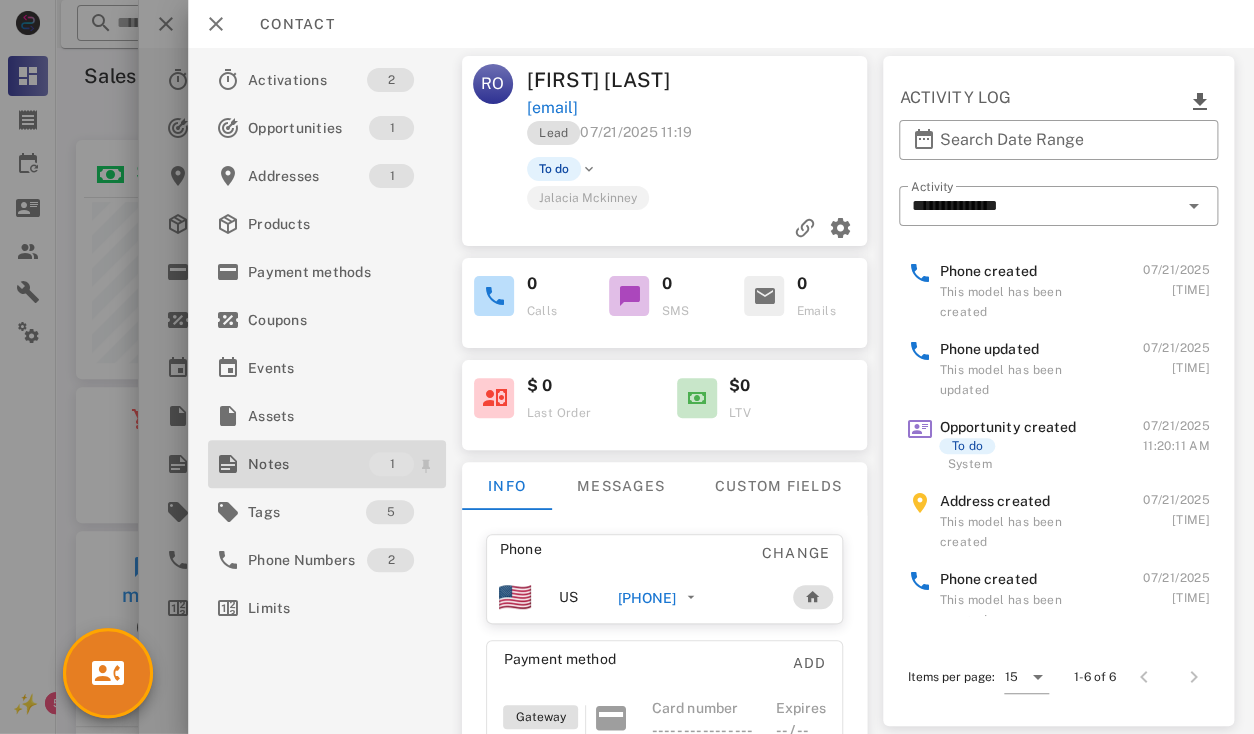 click on "Notes" at bounding box center (308, 464) 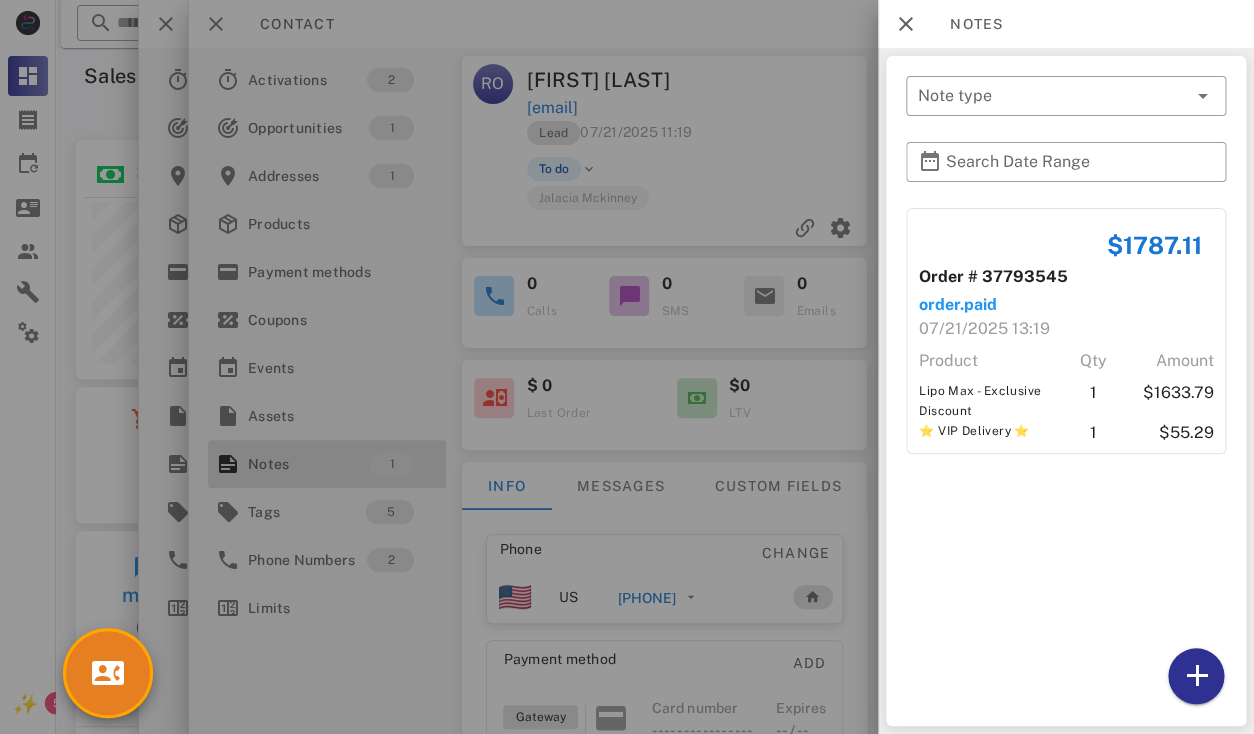 click at bounding box center [627, 367] 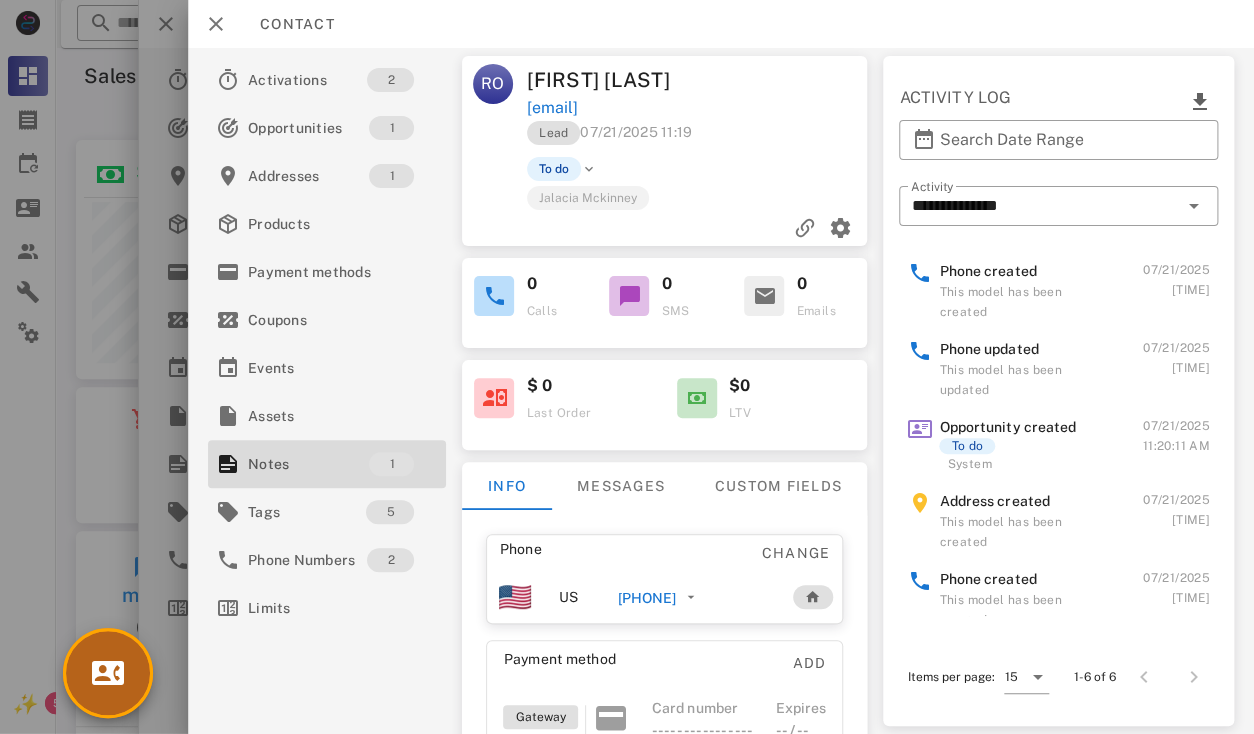 click at bounding box center [108, 673] 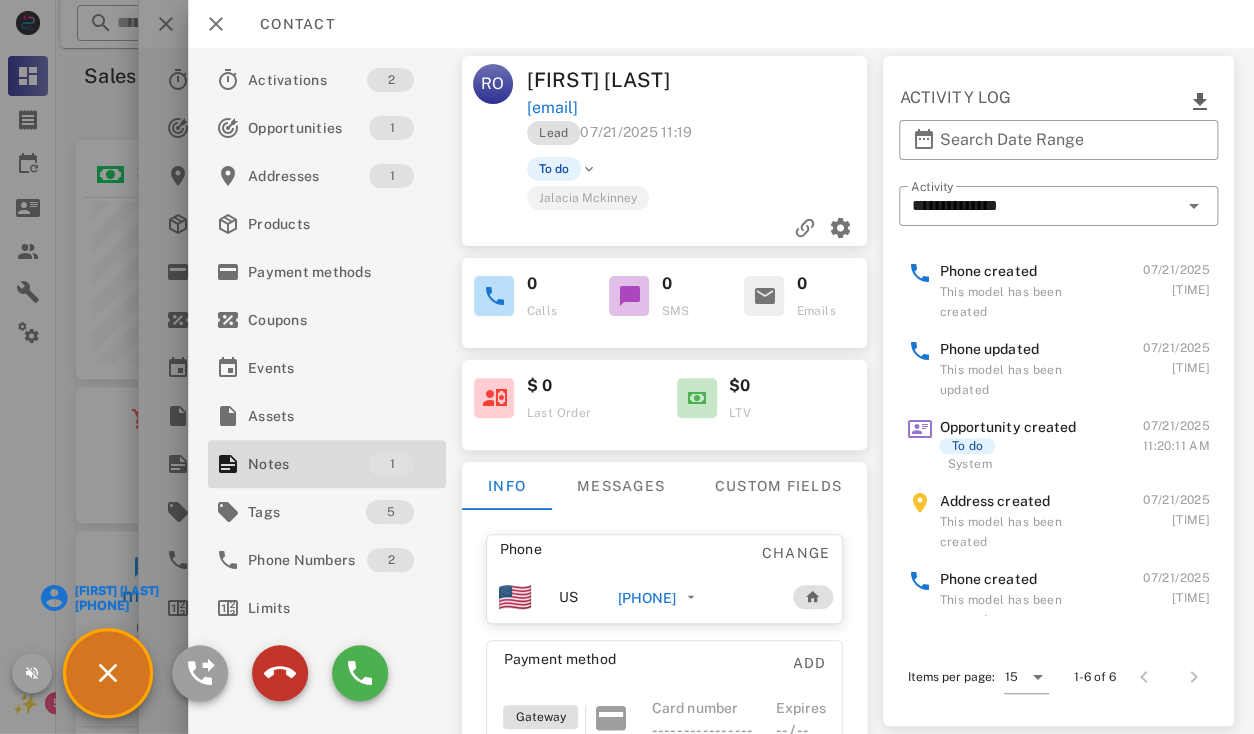 click at bounding box center [280, 673] 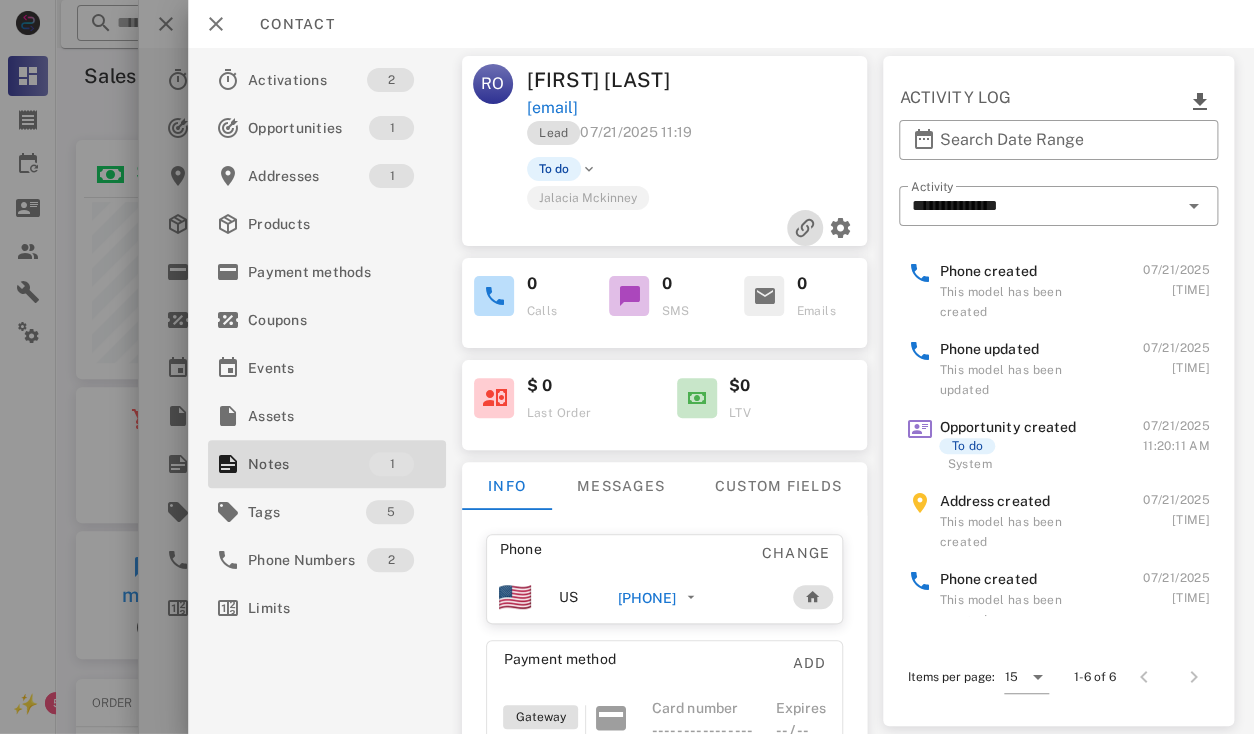 click at bounding box center [805, 228] 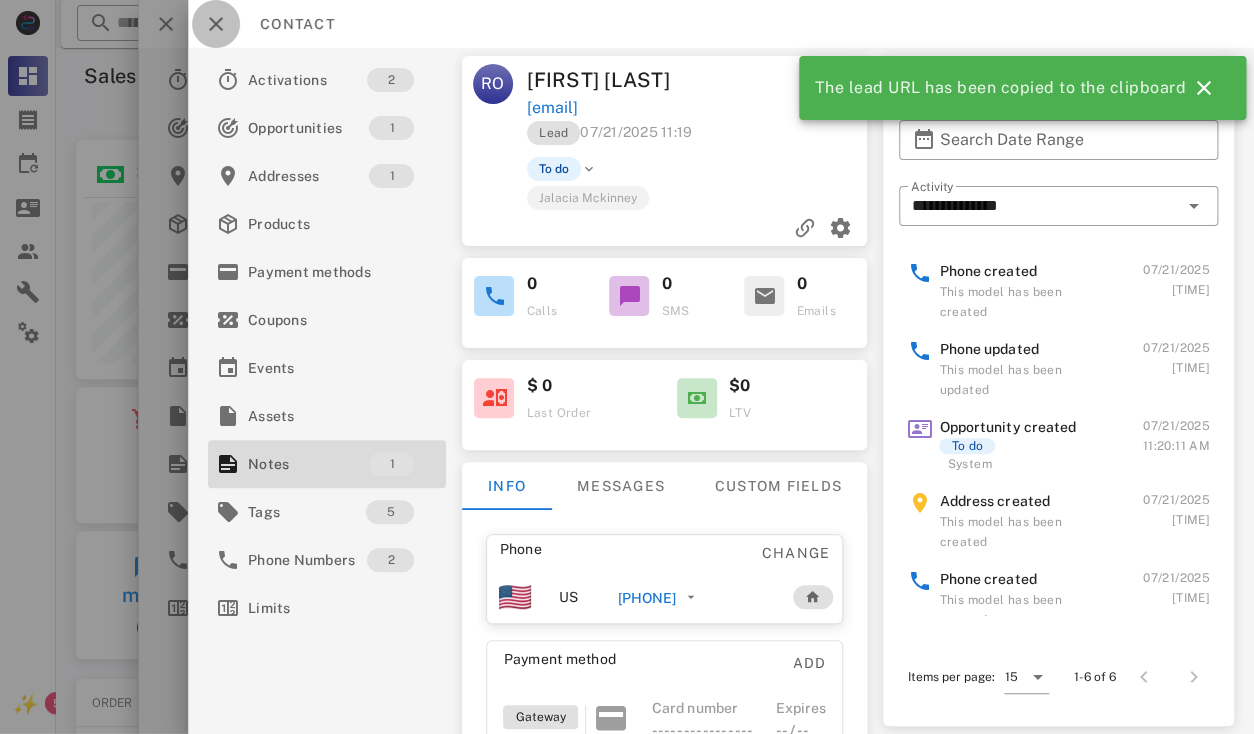 click at bounding box center [216, 24] 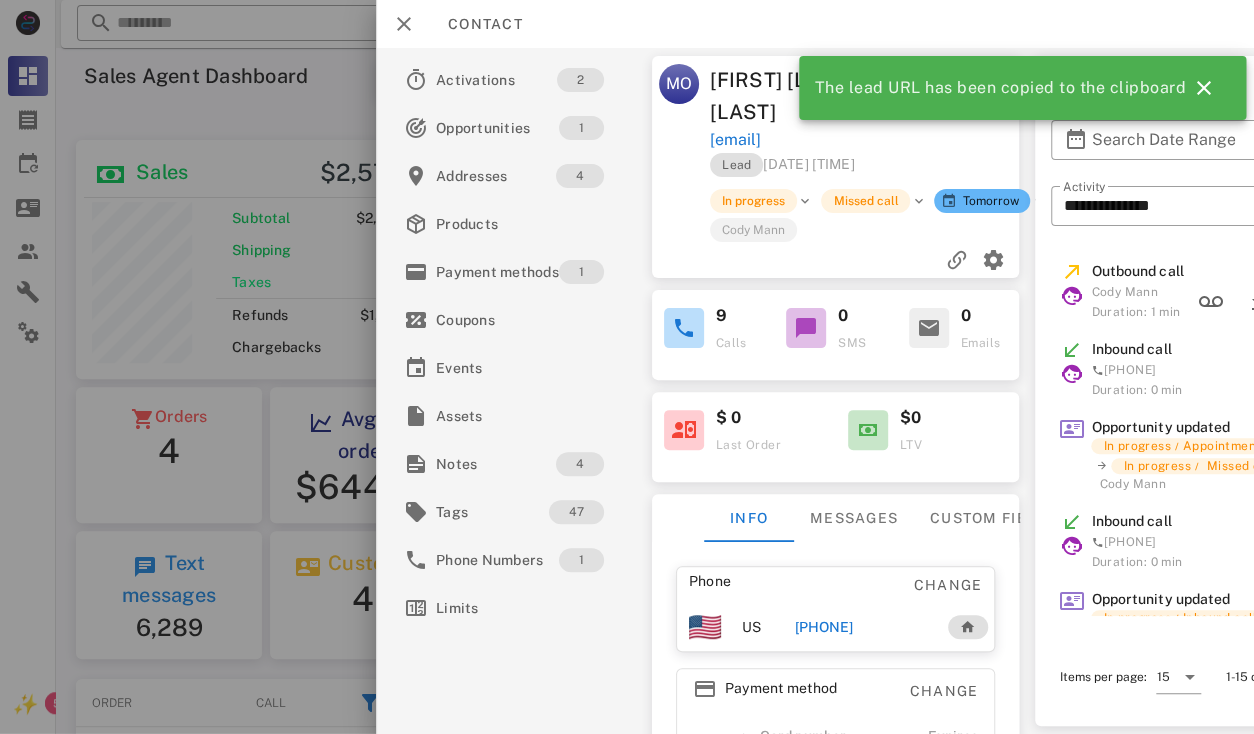 click on "[FIRST]@[DOMAIN]" at bounding box center (736, 140) 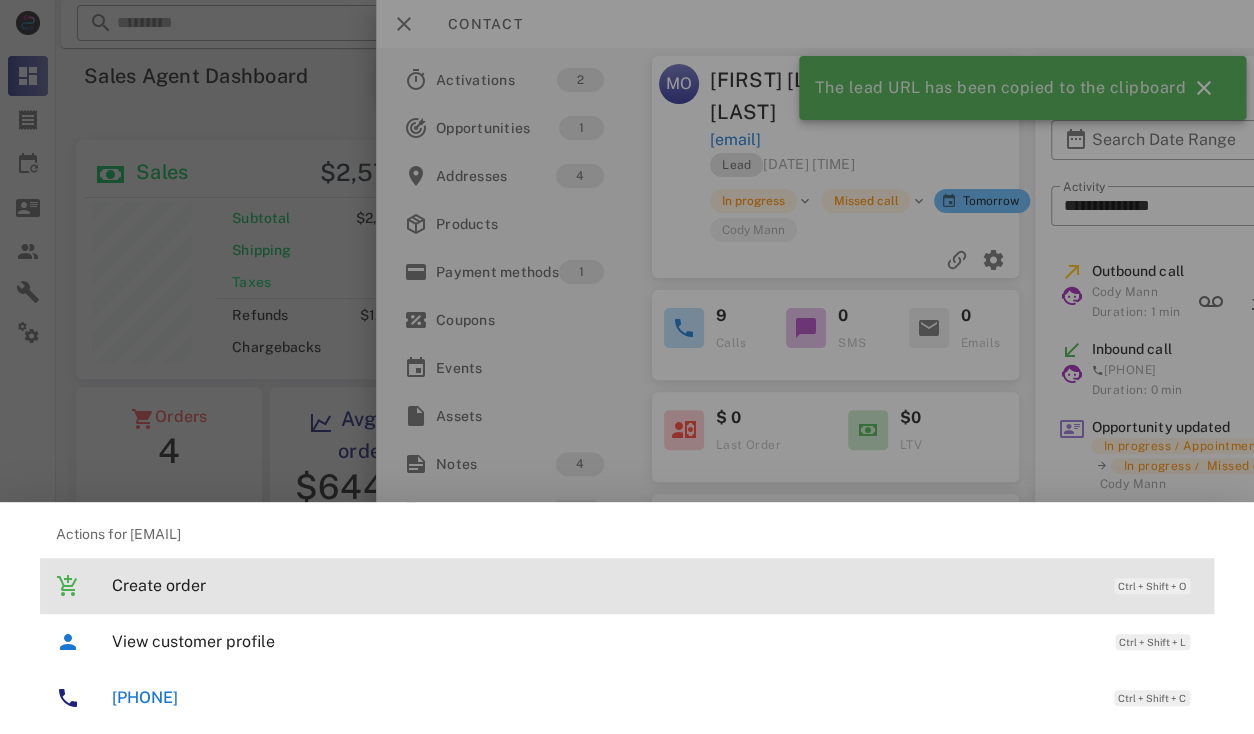 click on "Create order" at bounding box center (603, 585) 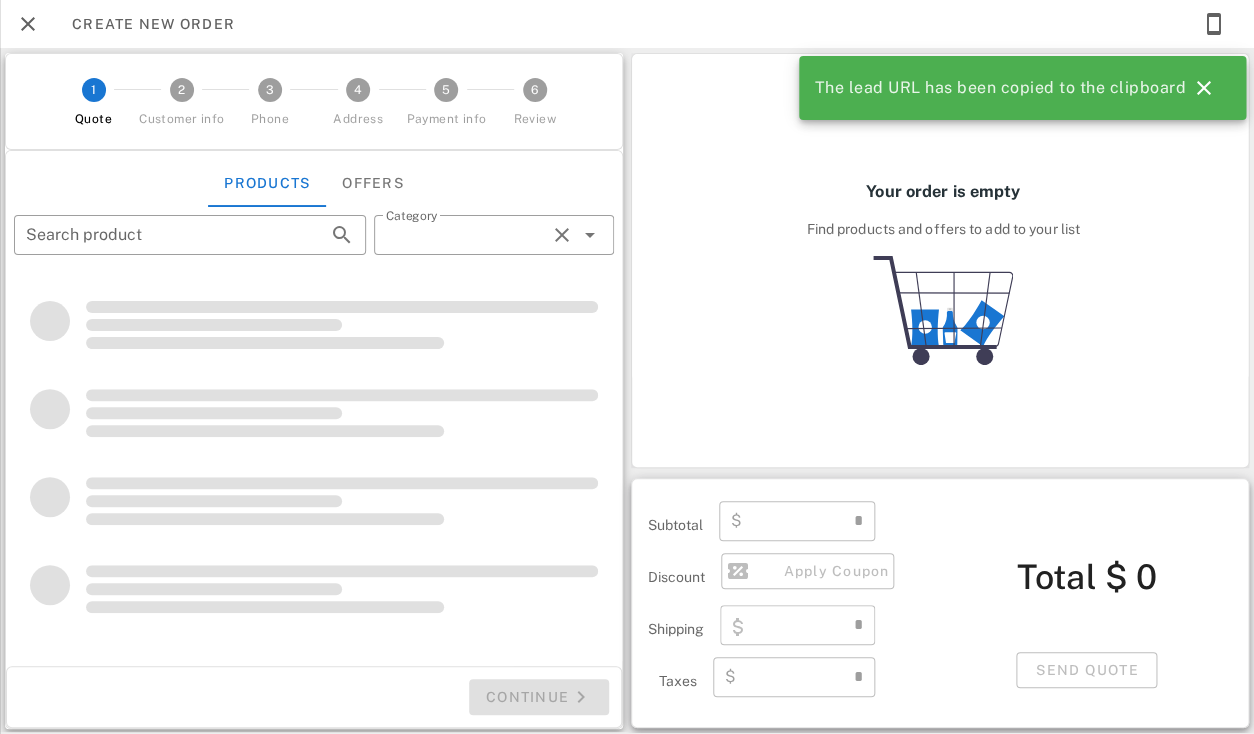 type on "**********" 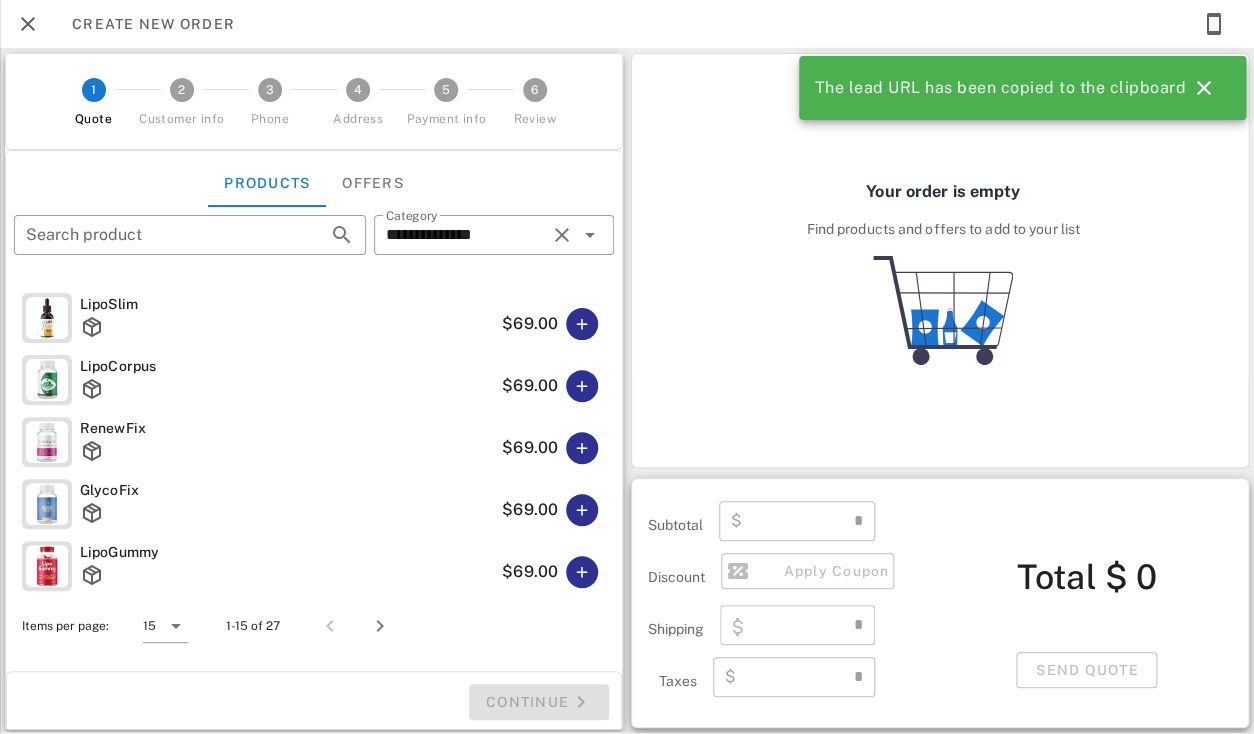 type on "****" 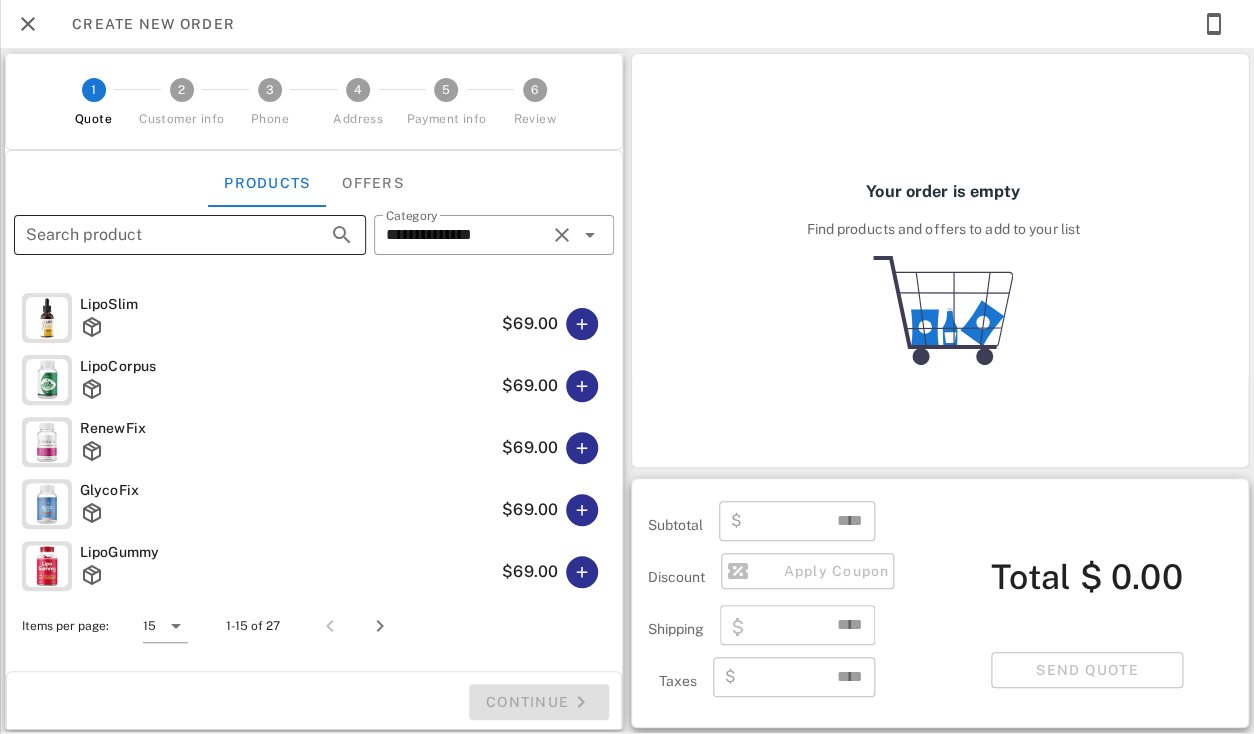 click on "Search product" at bounding box center [162, 235] 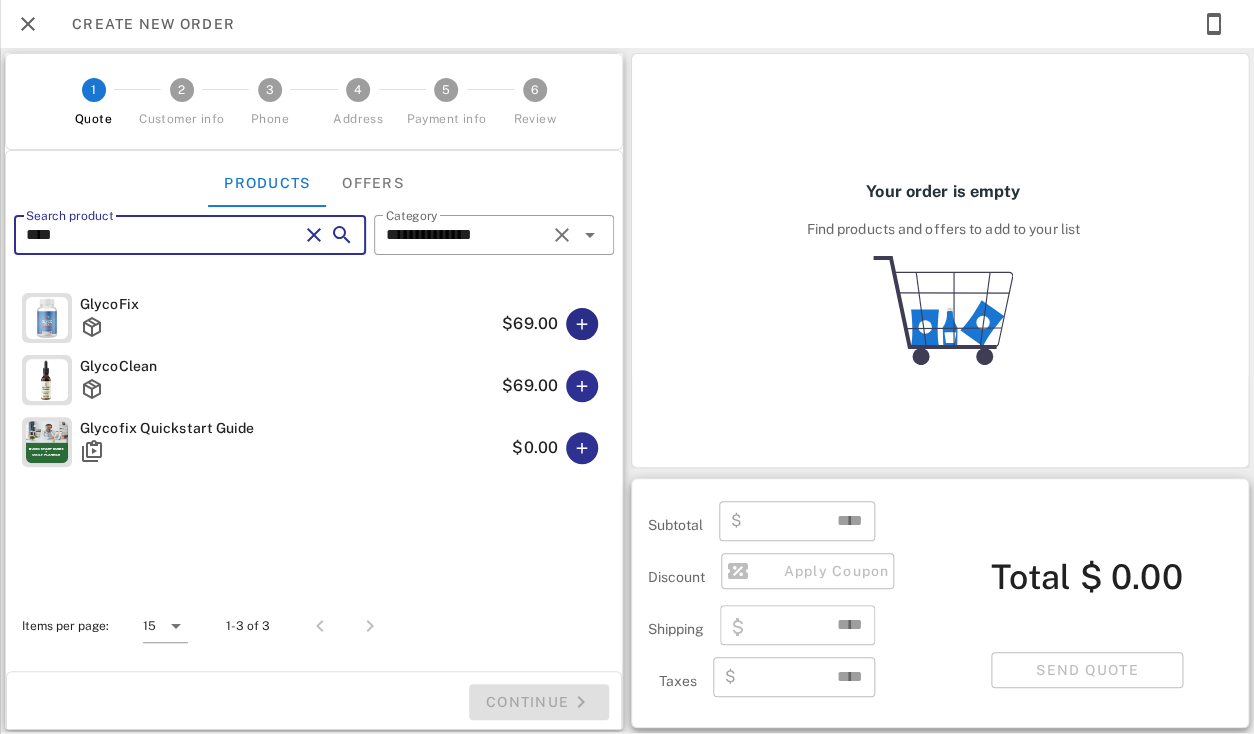 type on "****" 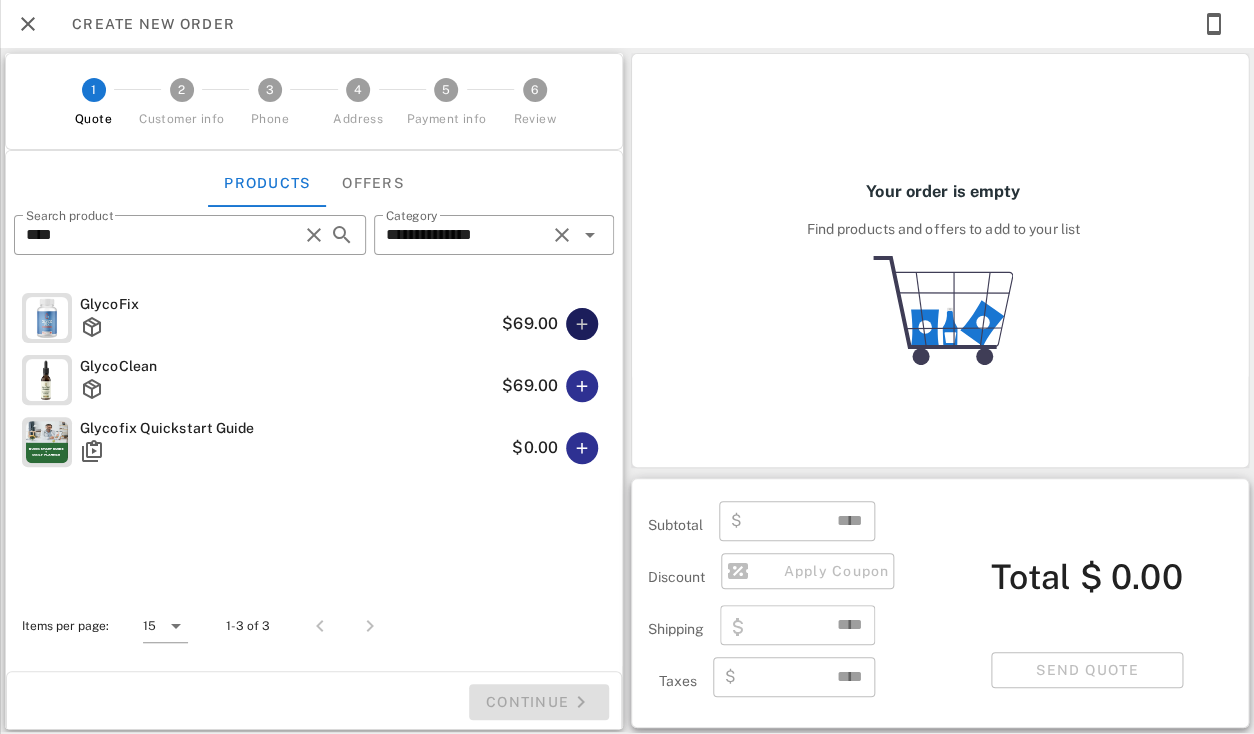 click at bounding box center (582, 324) 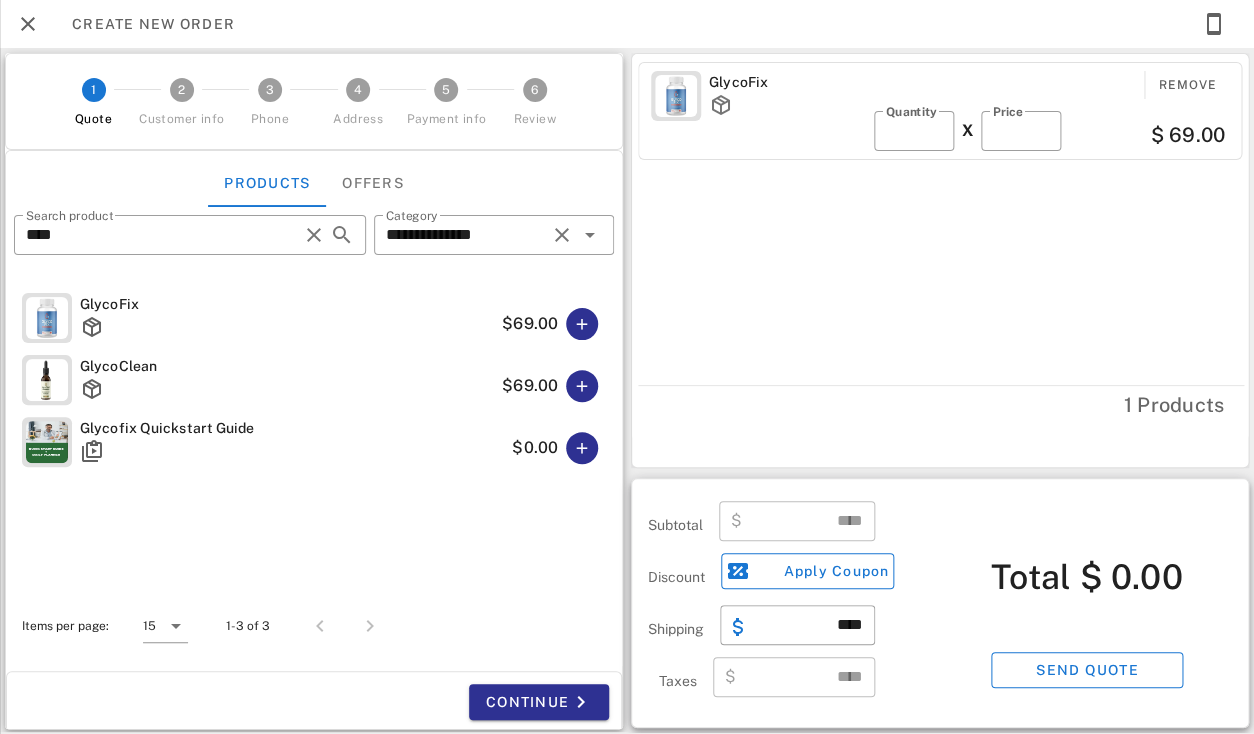 click at bounding box center [582, 386] 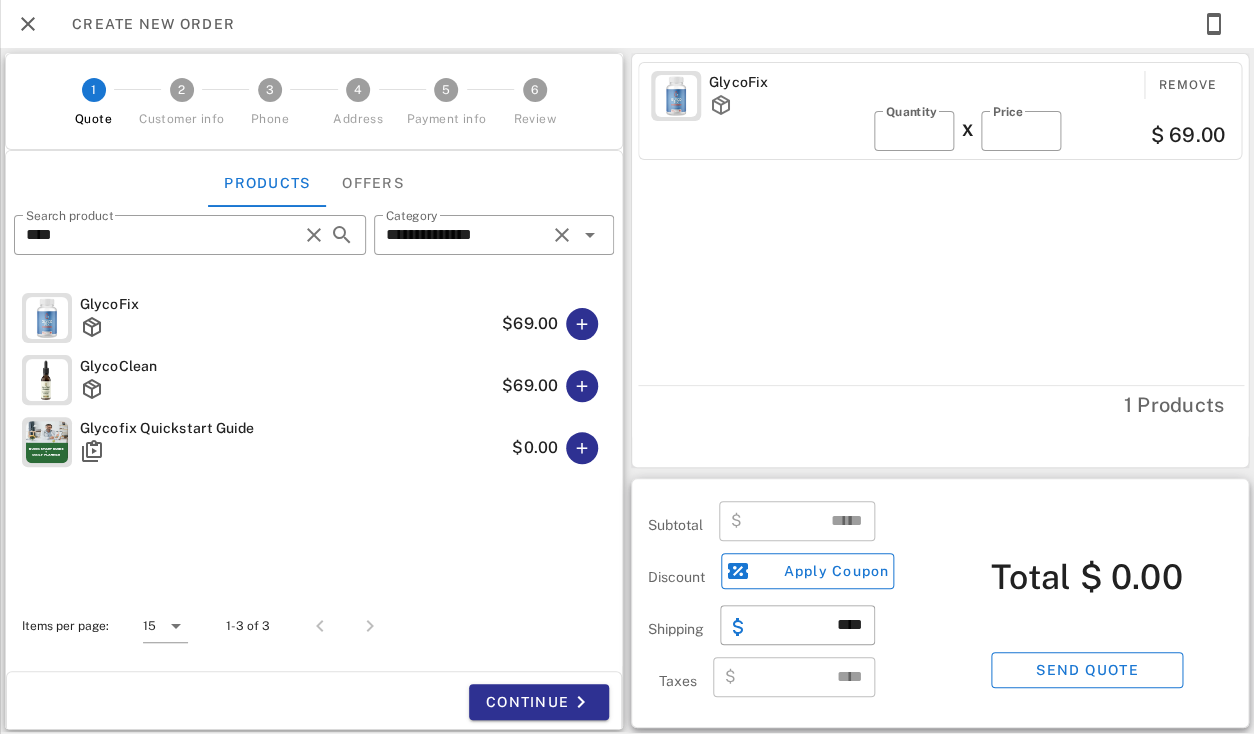 click at bounding box center [582, 386] 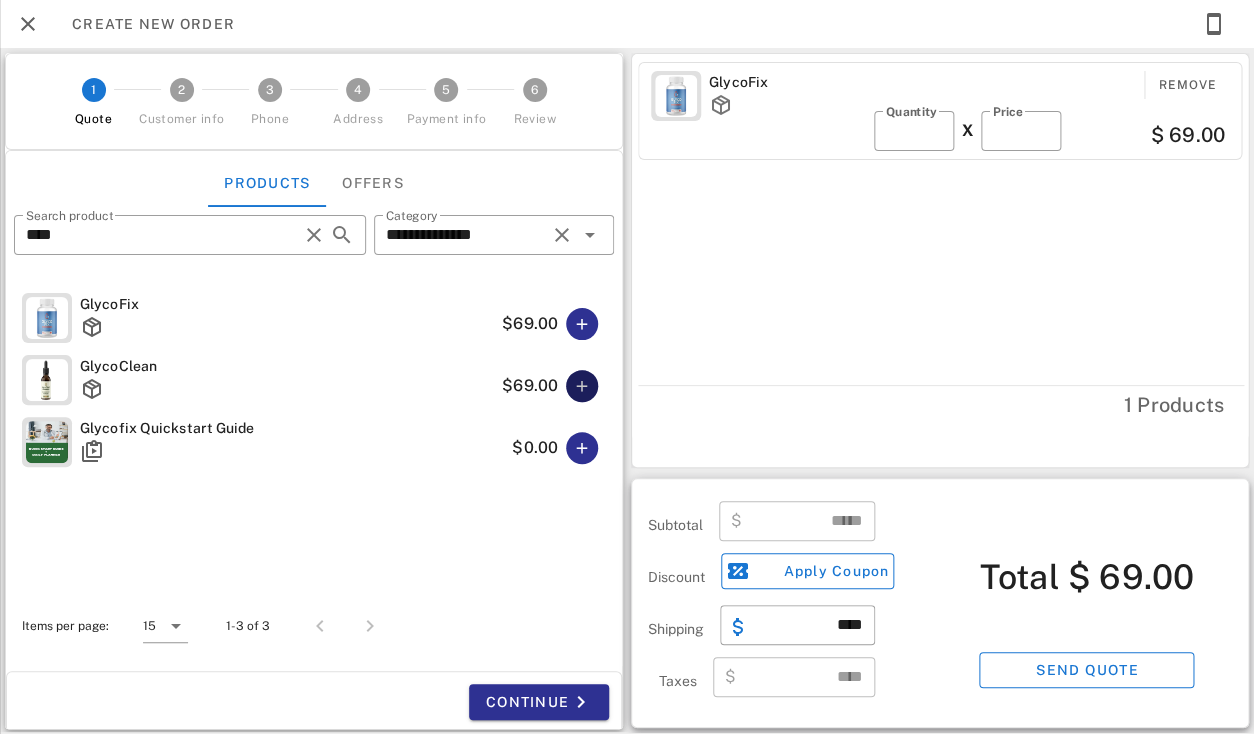 click at bounding box center (582, 386) 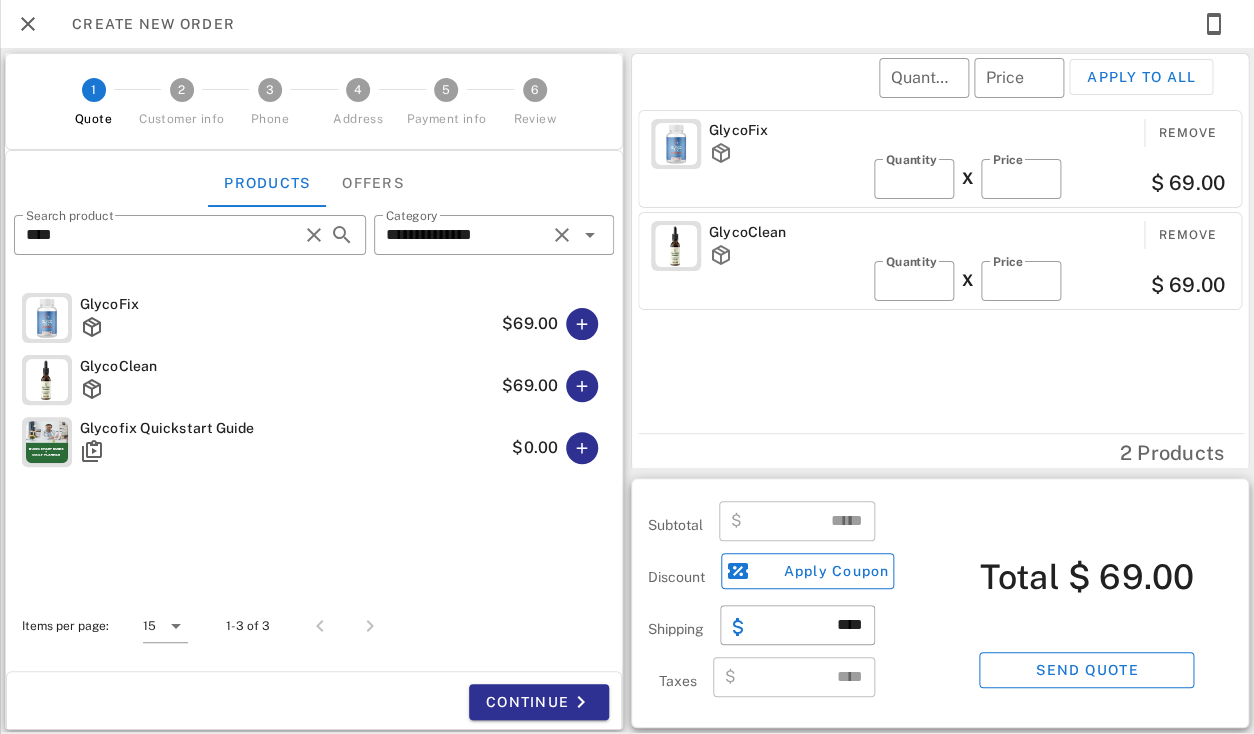 type on "******" 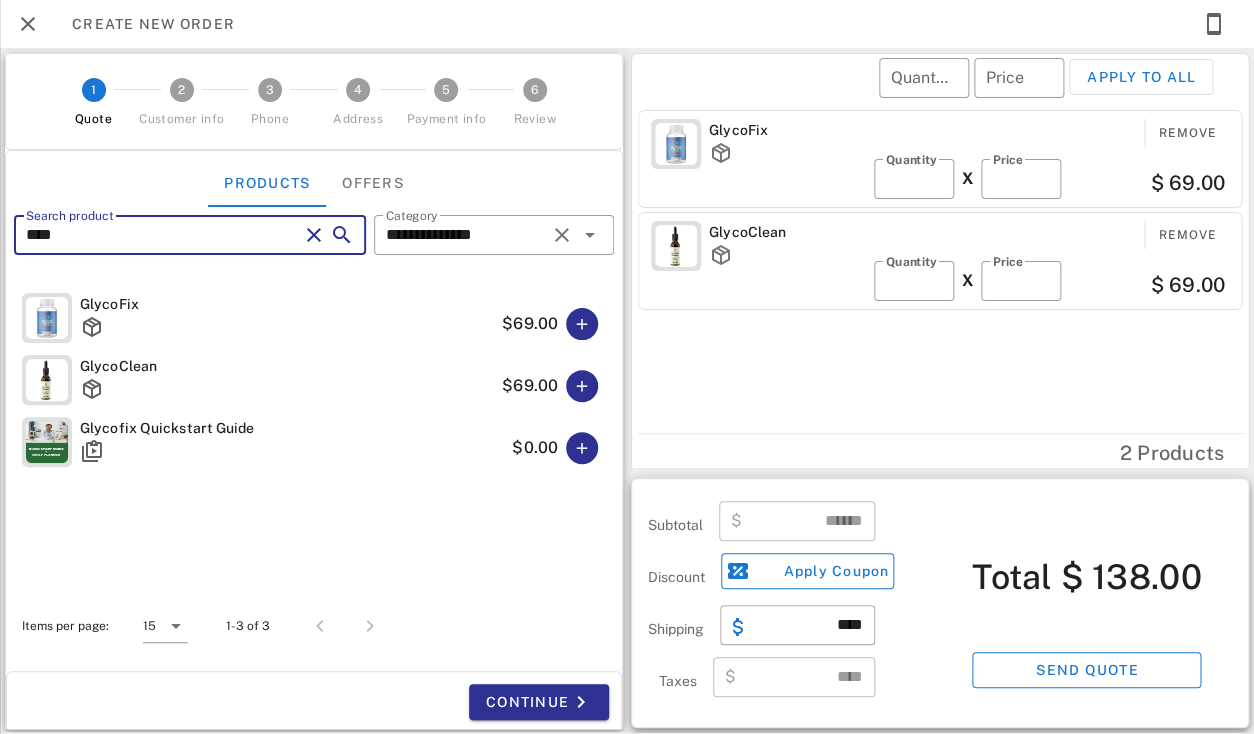 click on "****" at bounding box center [162, 235] 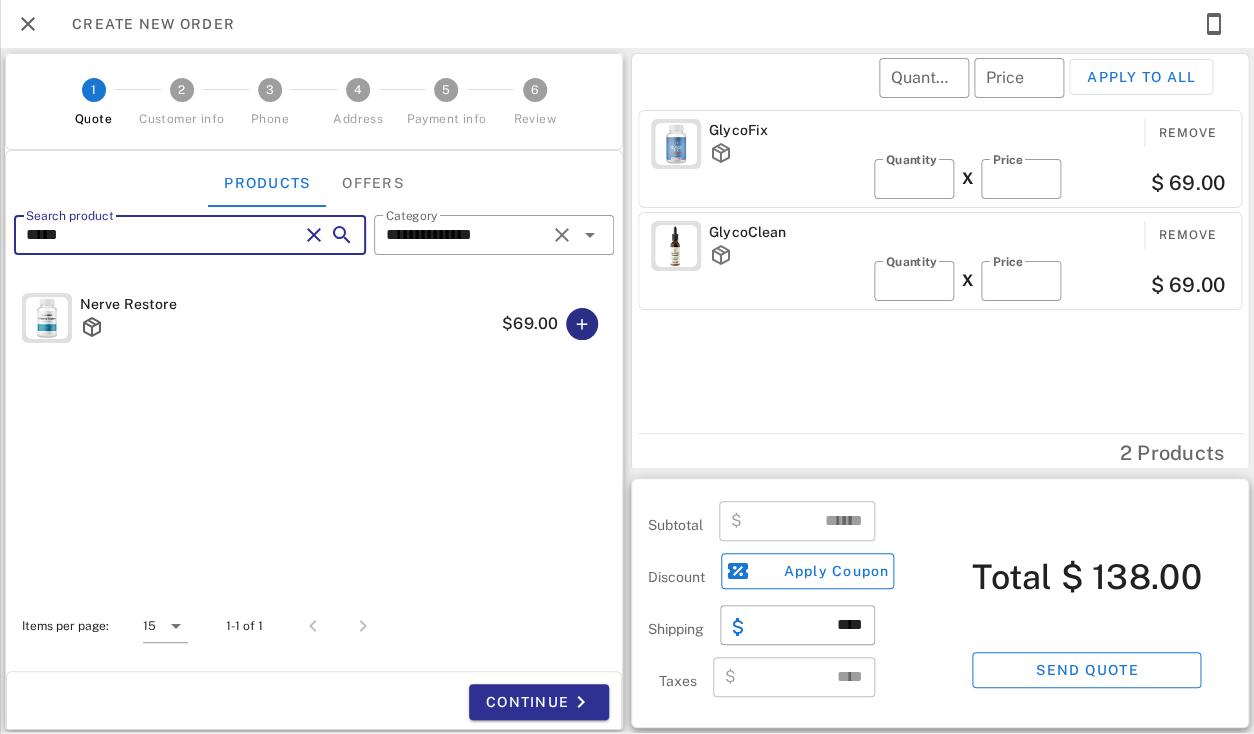 type on "*****" 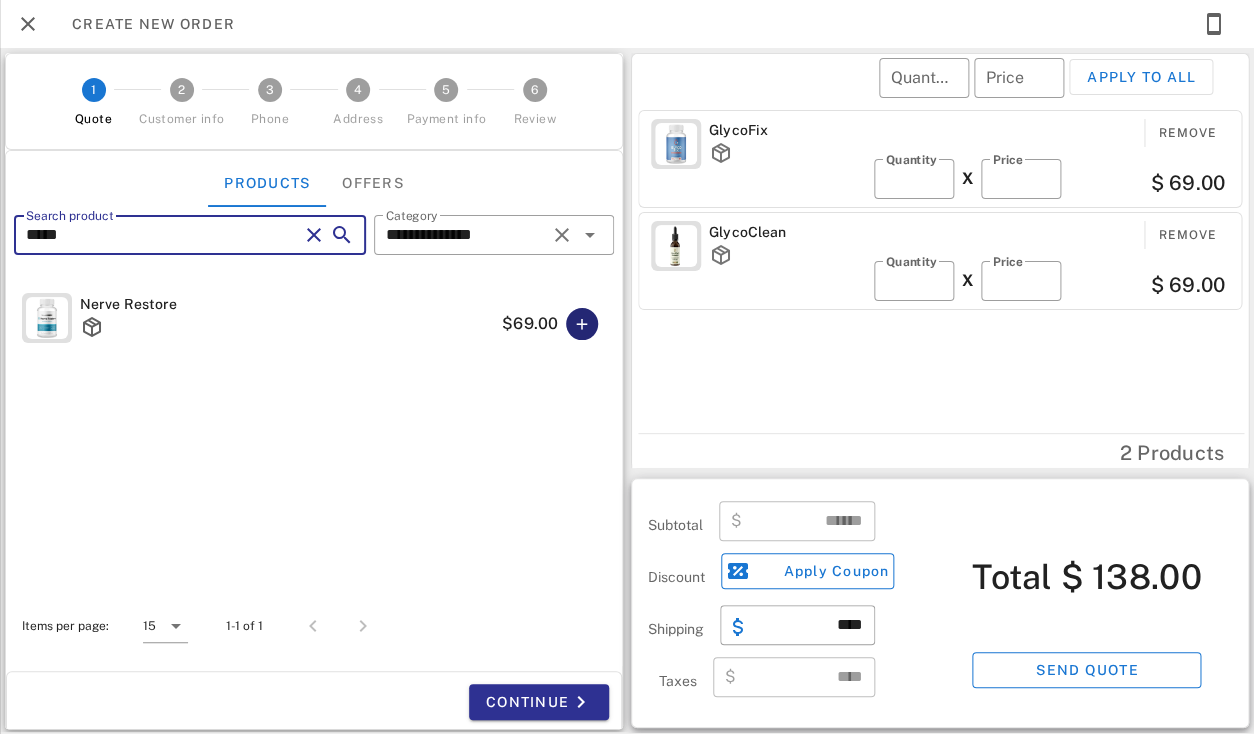 click at bounding box center [582, 324] 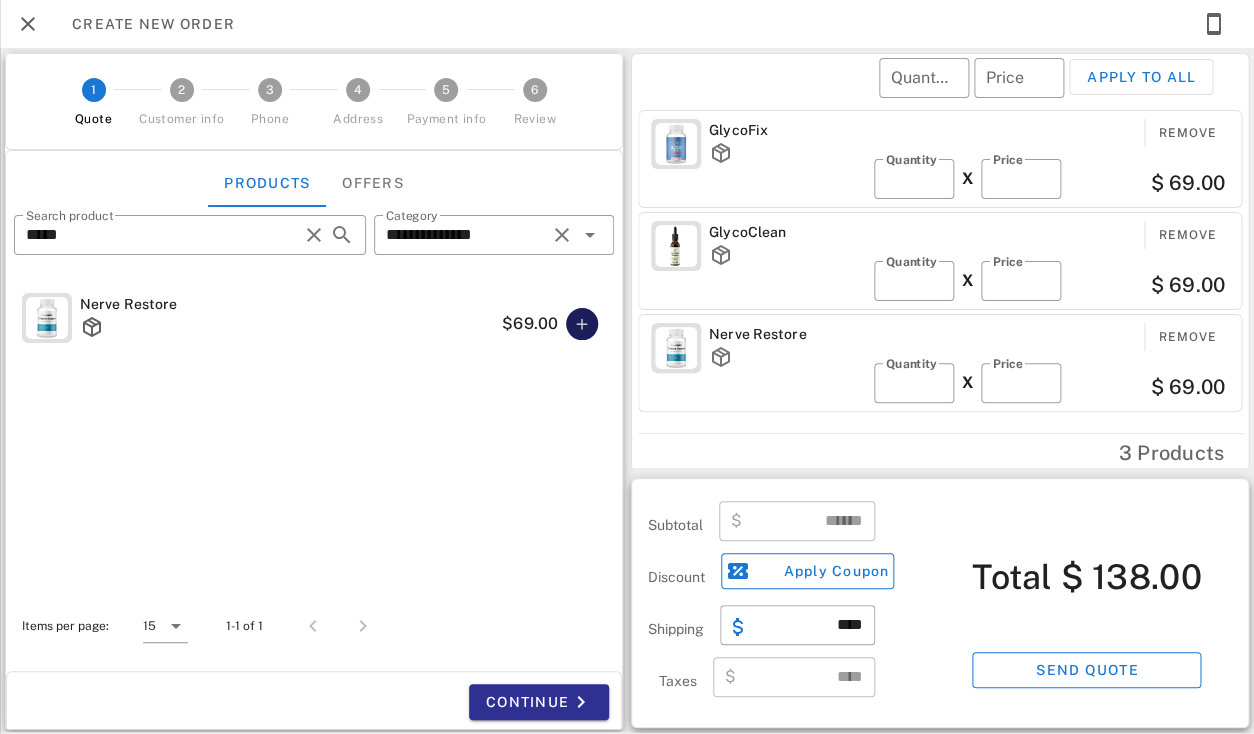 type 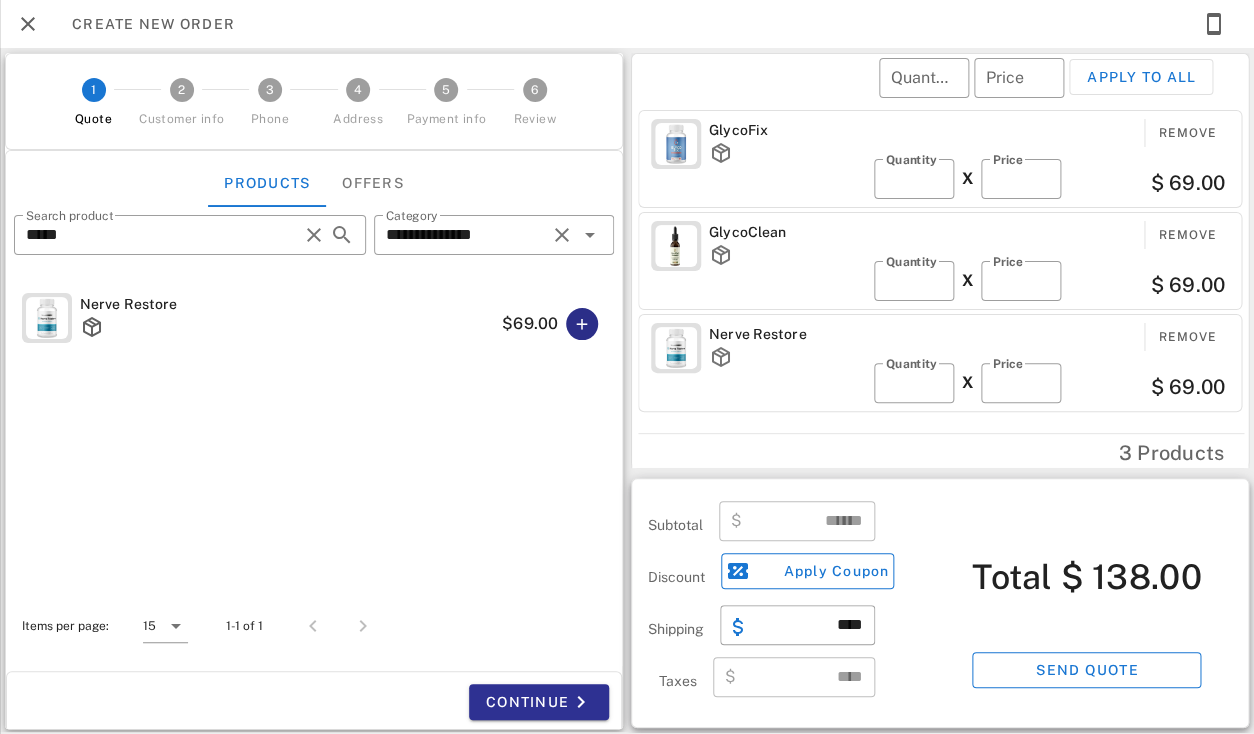 type on "******" 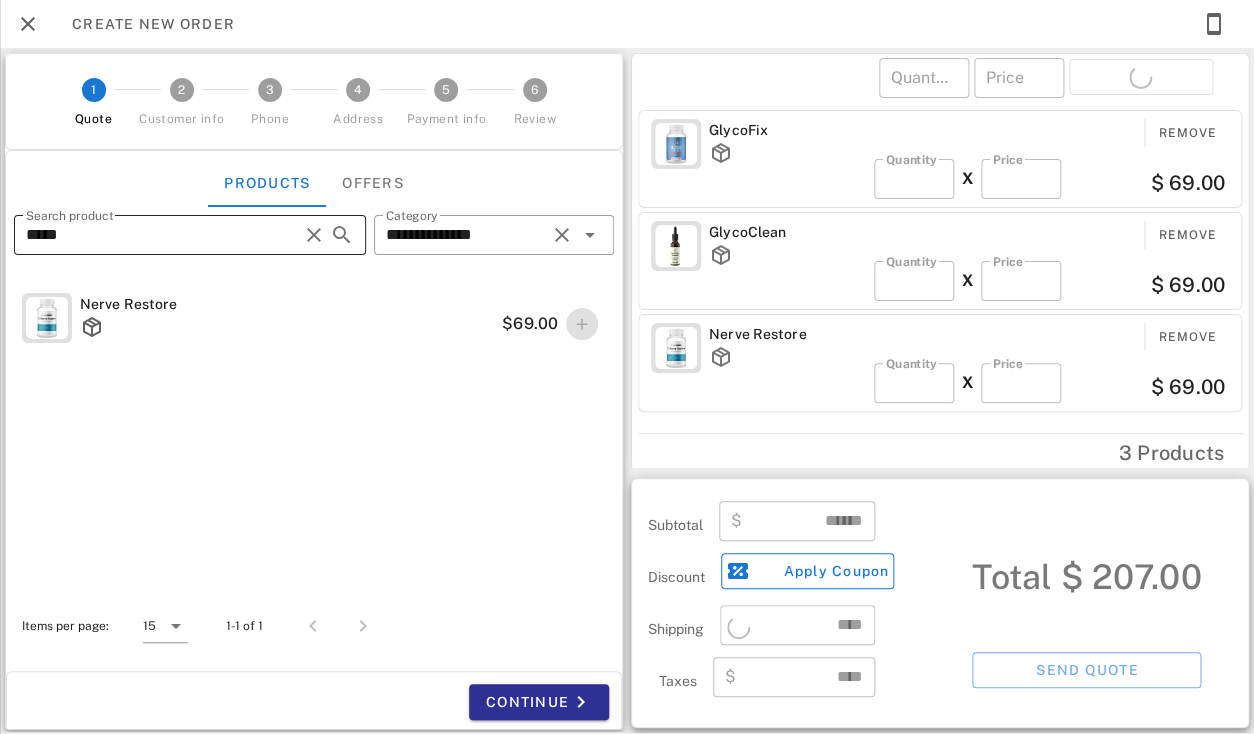 click on "Search product *****" at bounding box center (162, 235) 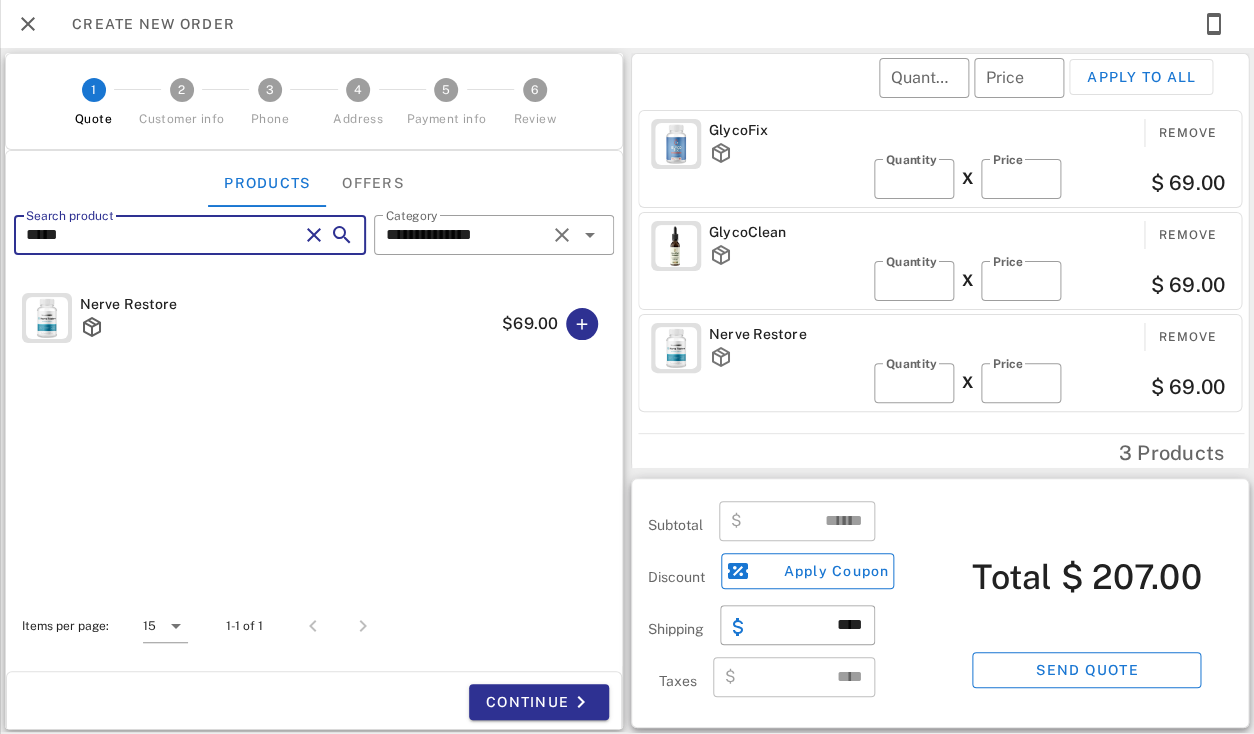 click on "Search product *****" at bounding box center (162, 235) 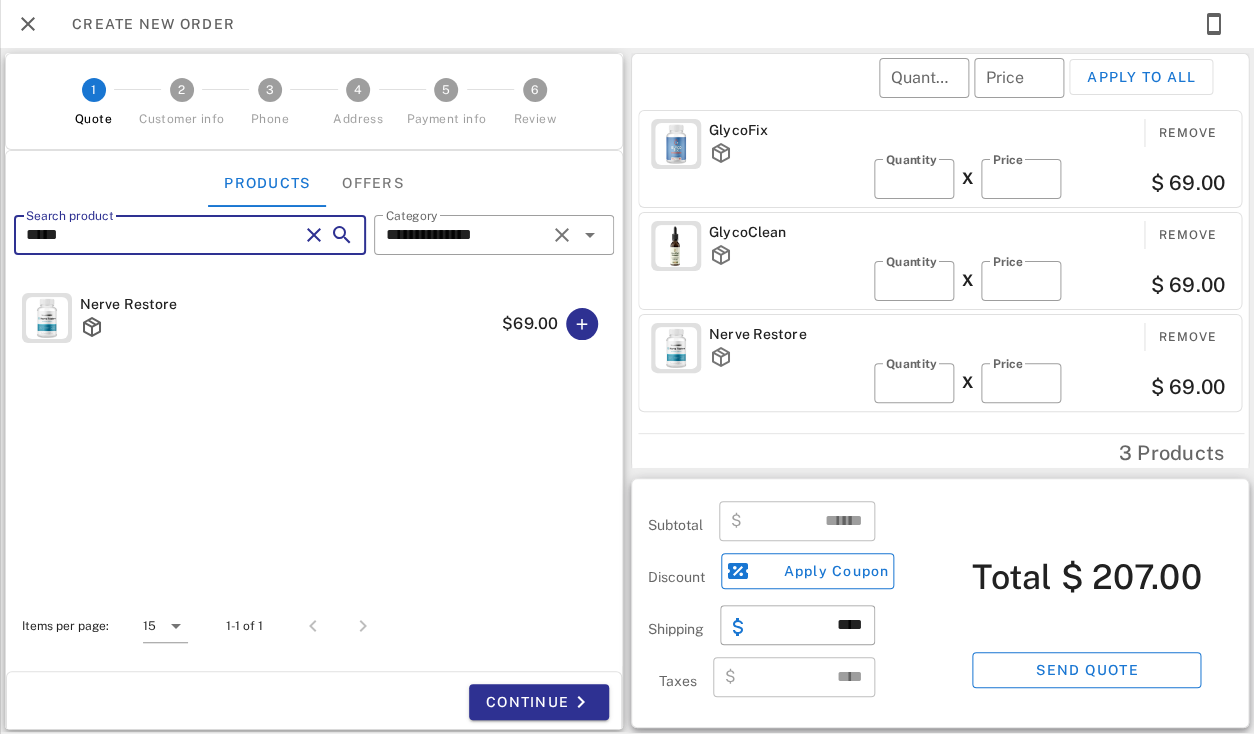 click on "*****" at bounding box center (162, 235) 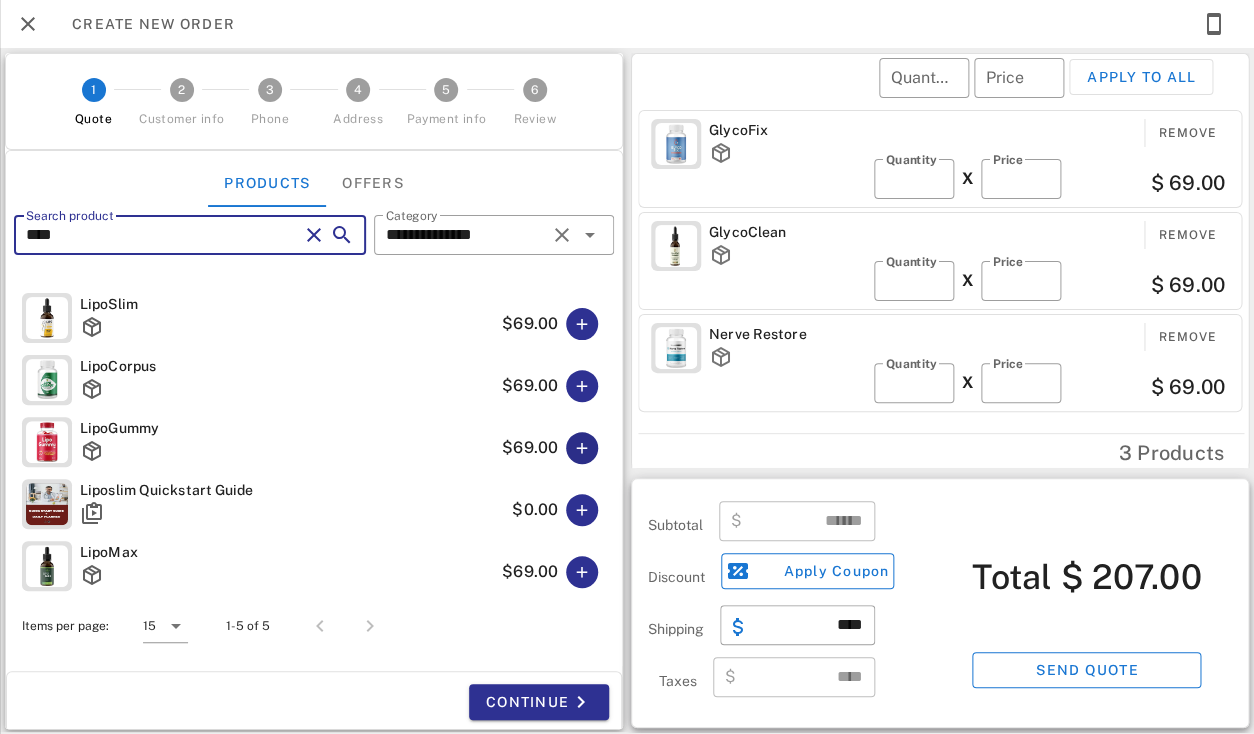 type on "****" 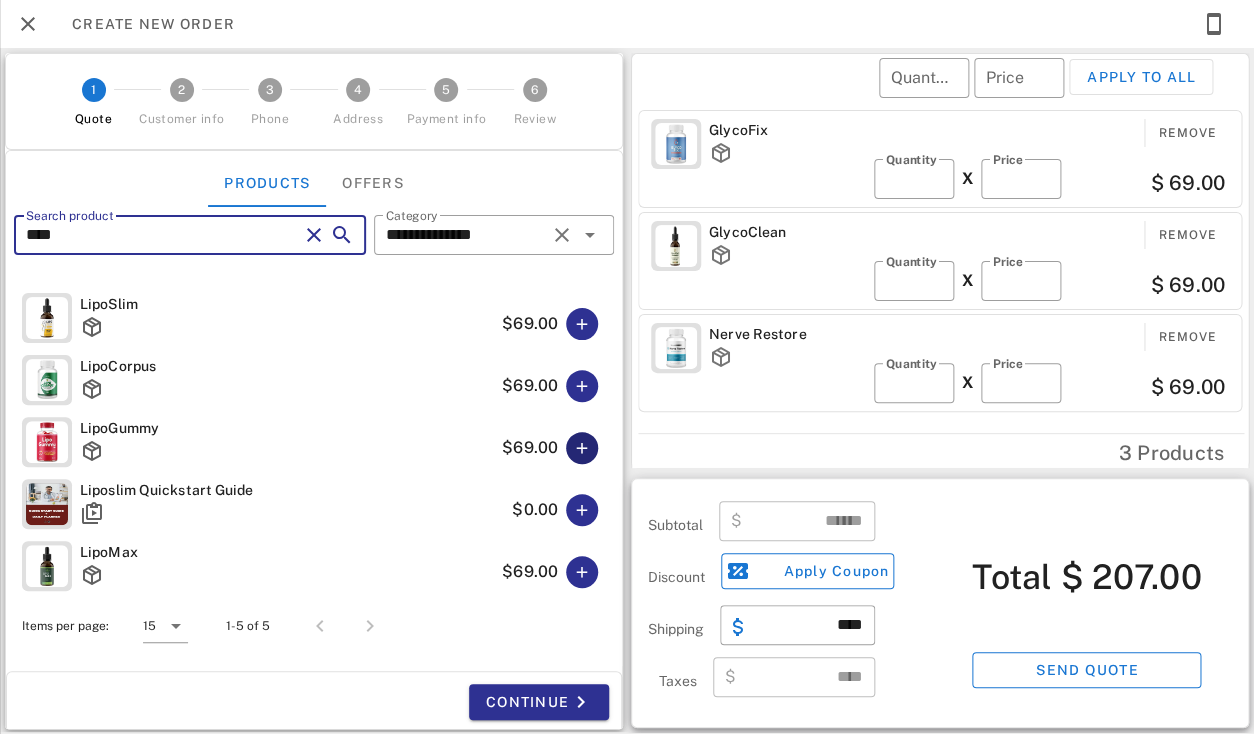 click at bounding box center [582, 448] 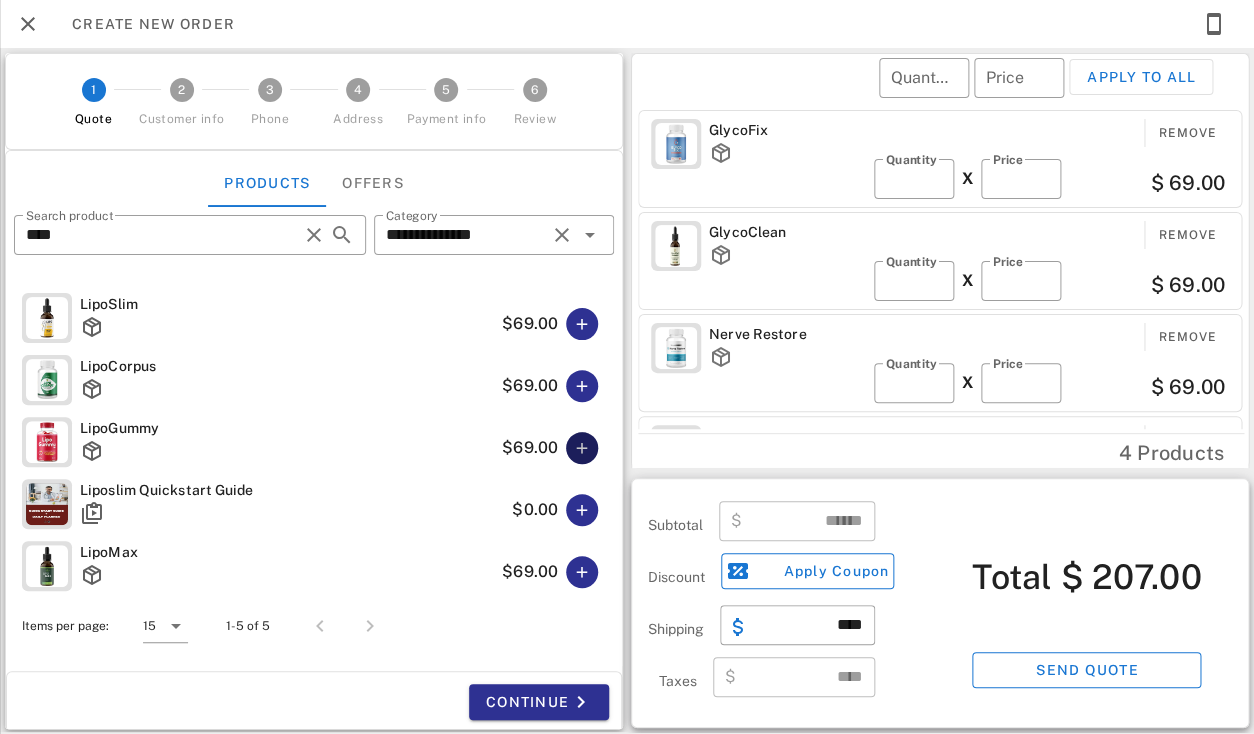 type 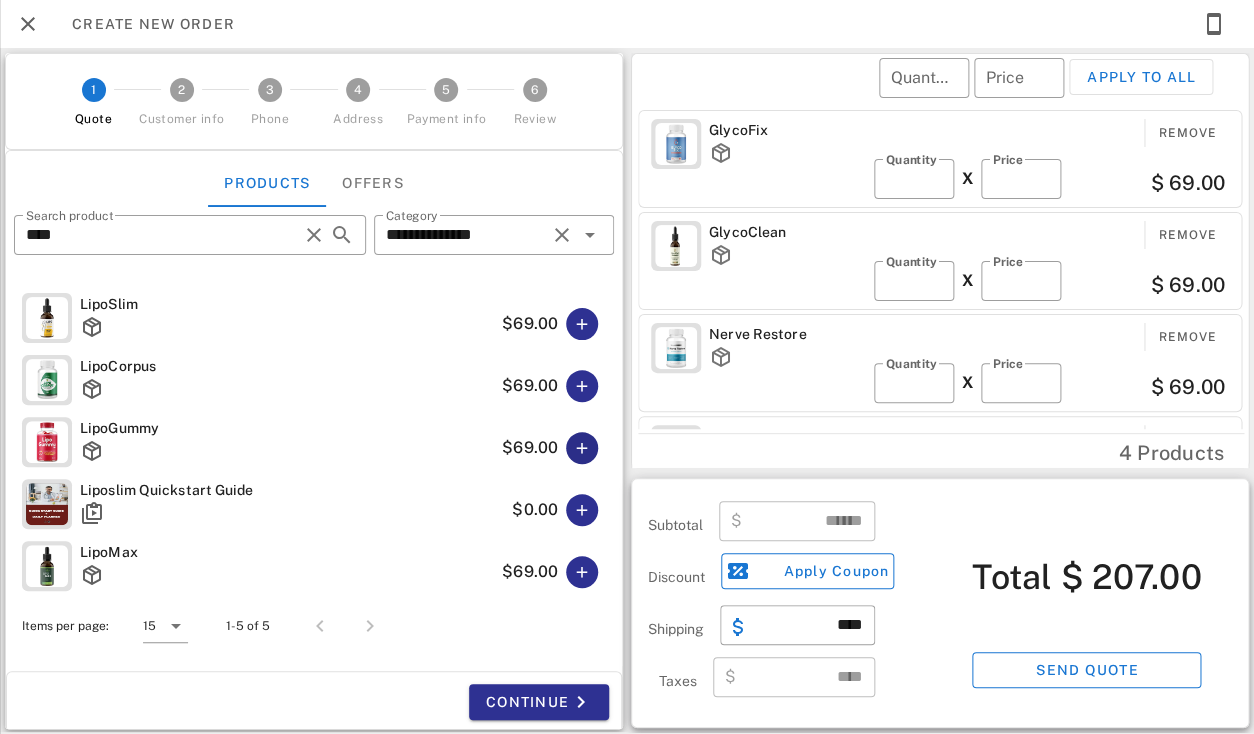 type on "******" 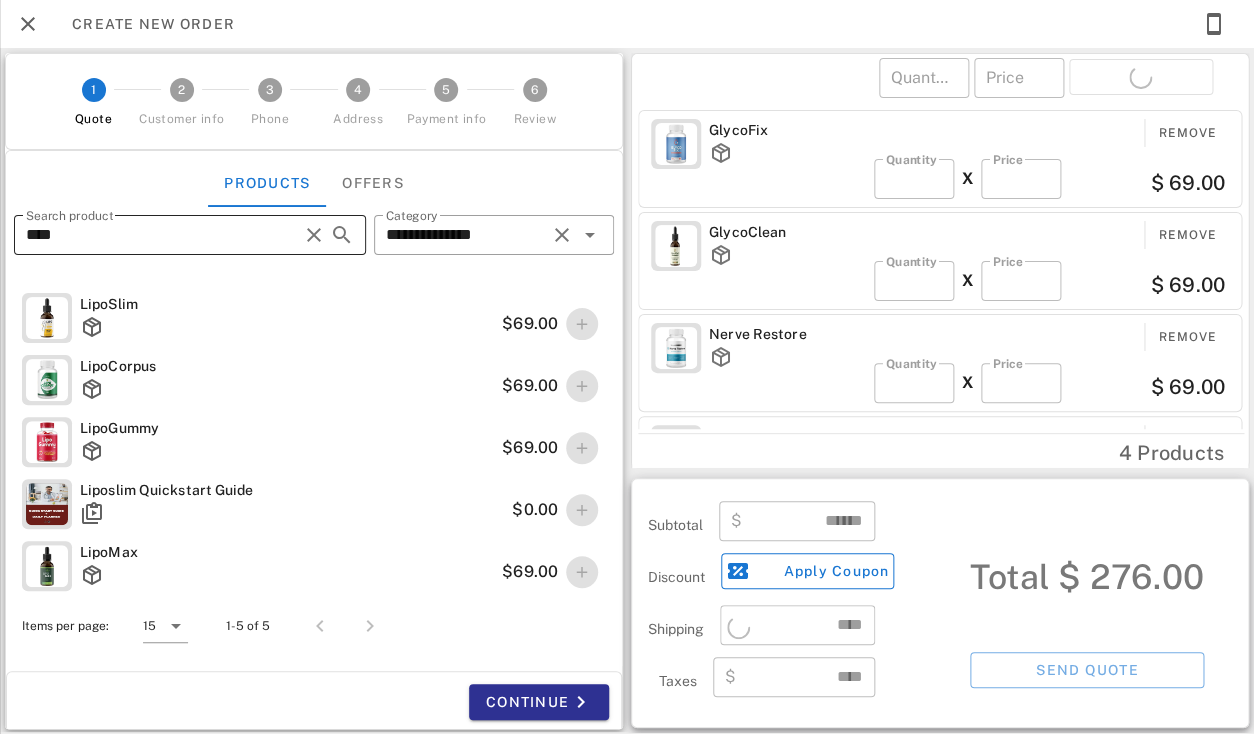 click on "****" at bounding box center (162, 235) 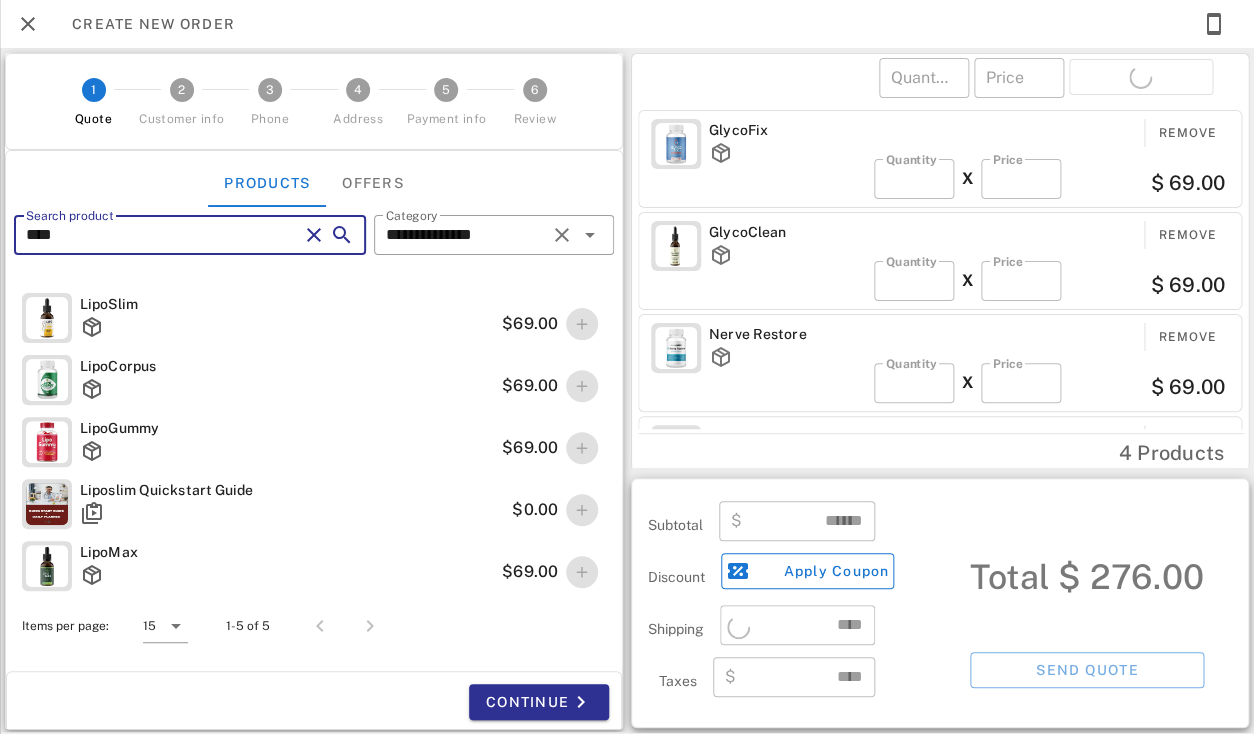 click on "****" at bounding box center (162, 235) 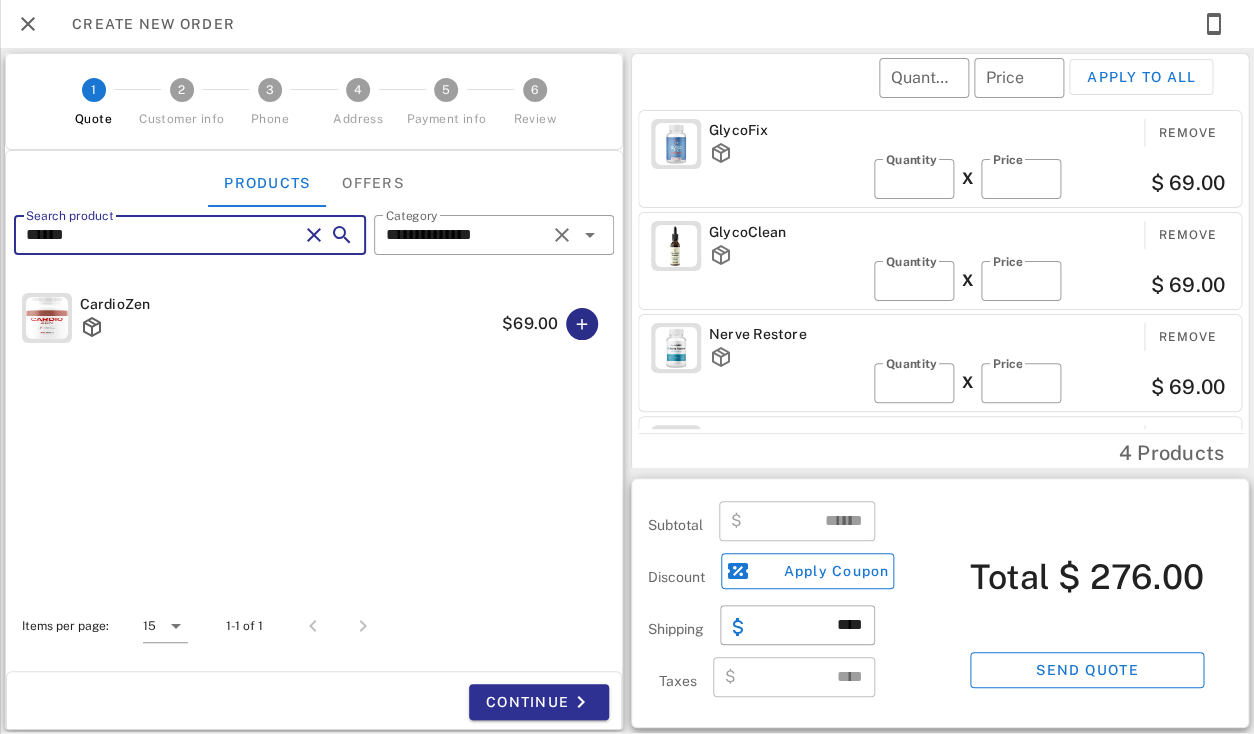 type on "******" 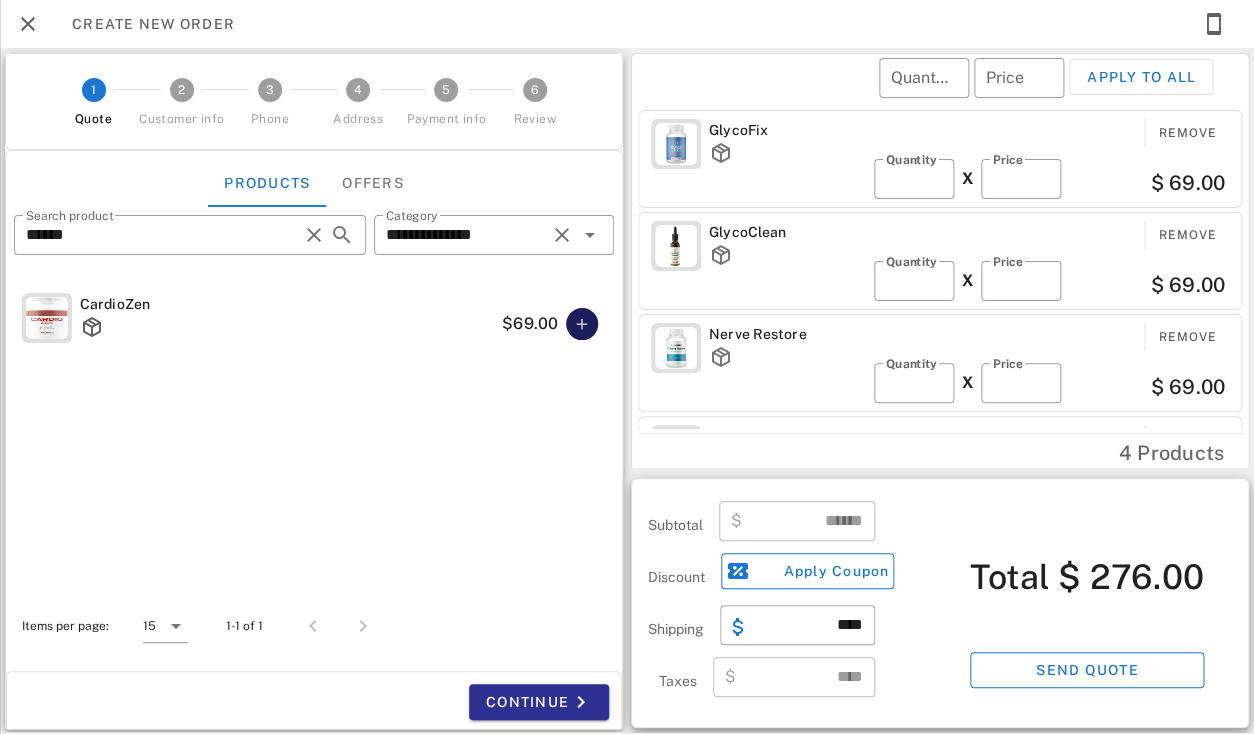 click at bounding box center (582, 324) 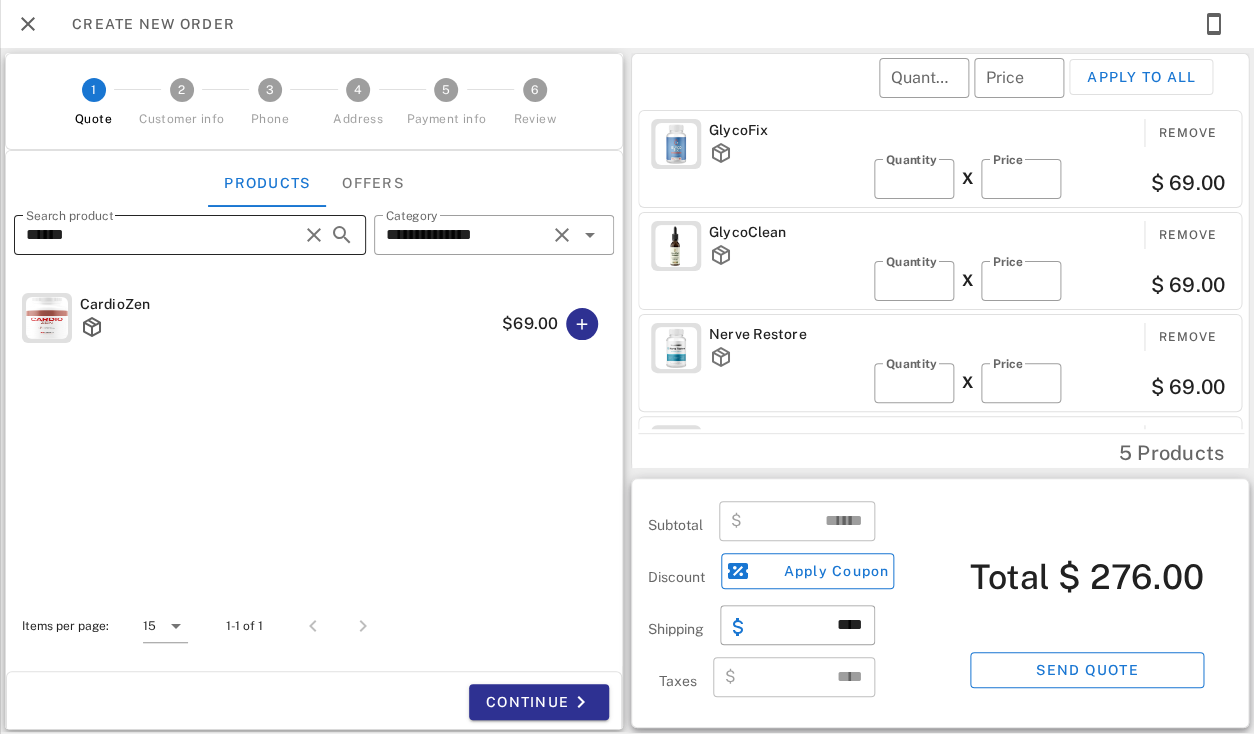 click on "******" at bounding box center (162, 235) 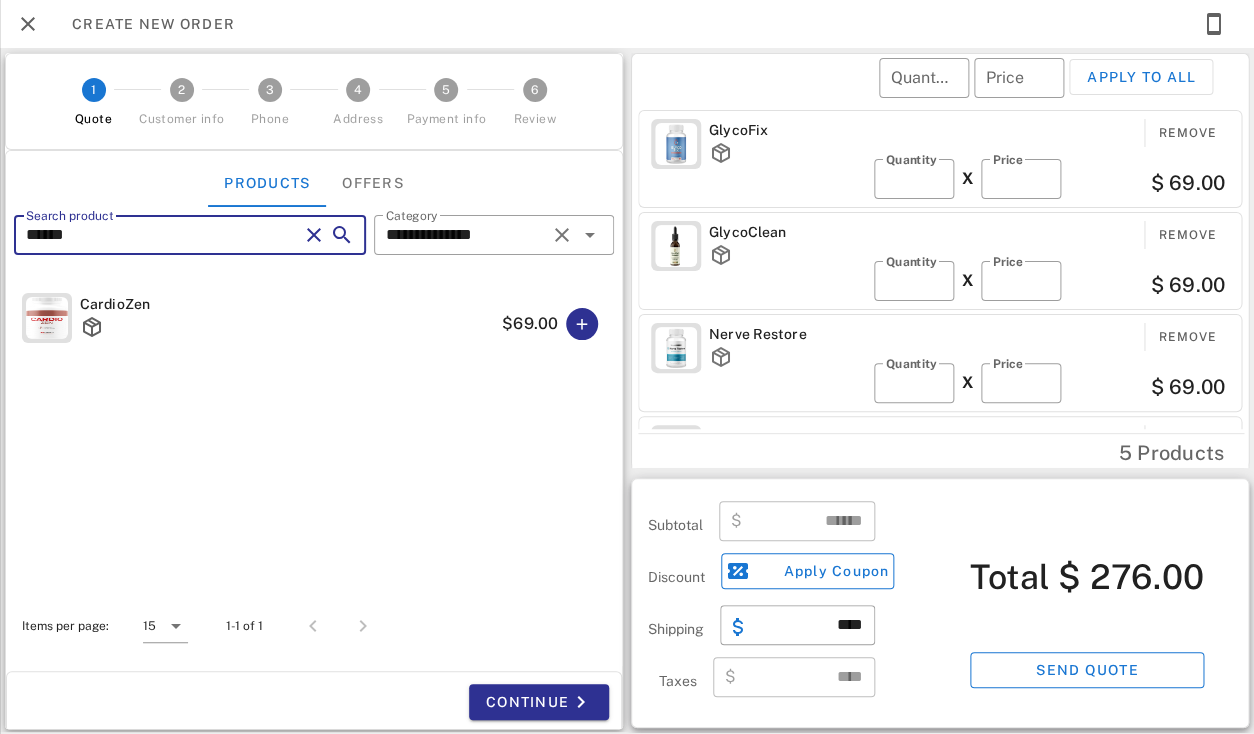 click on "******" at bounding box center (162, 235) 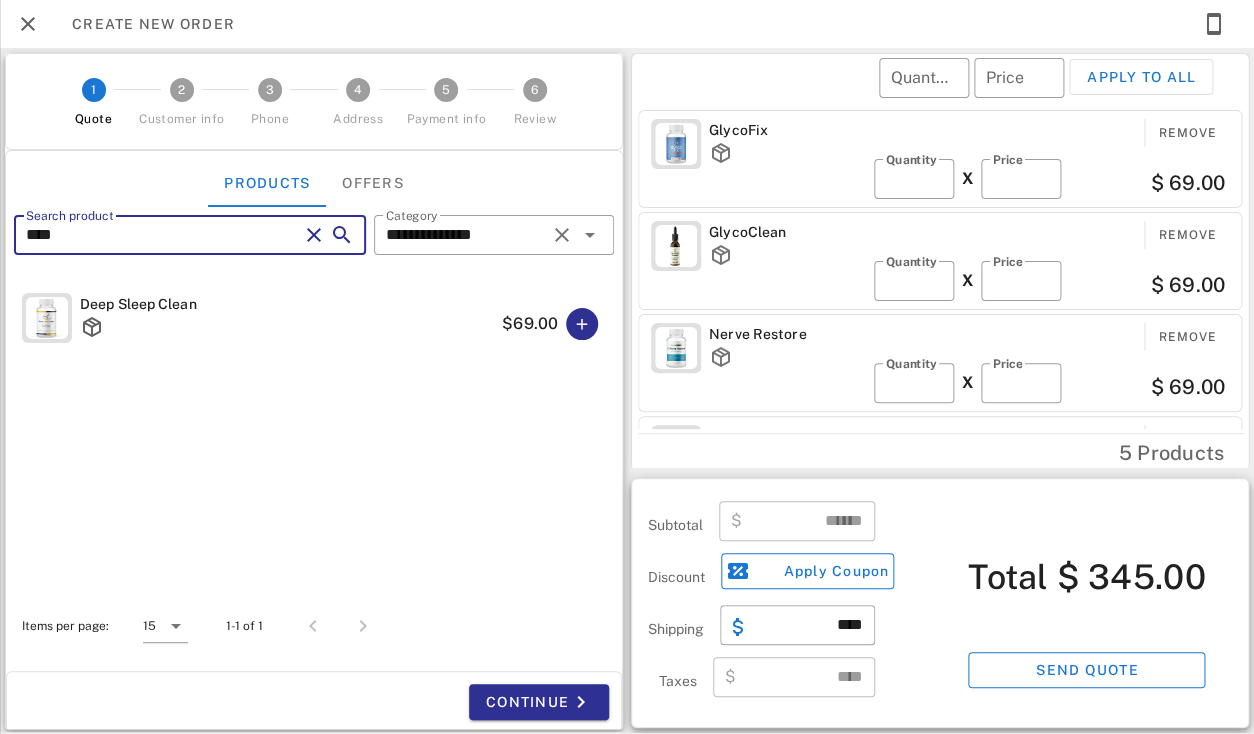 type on "****" 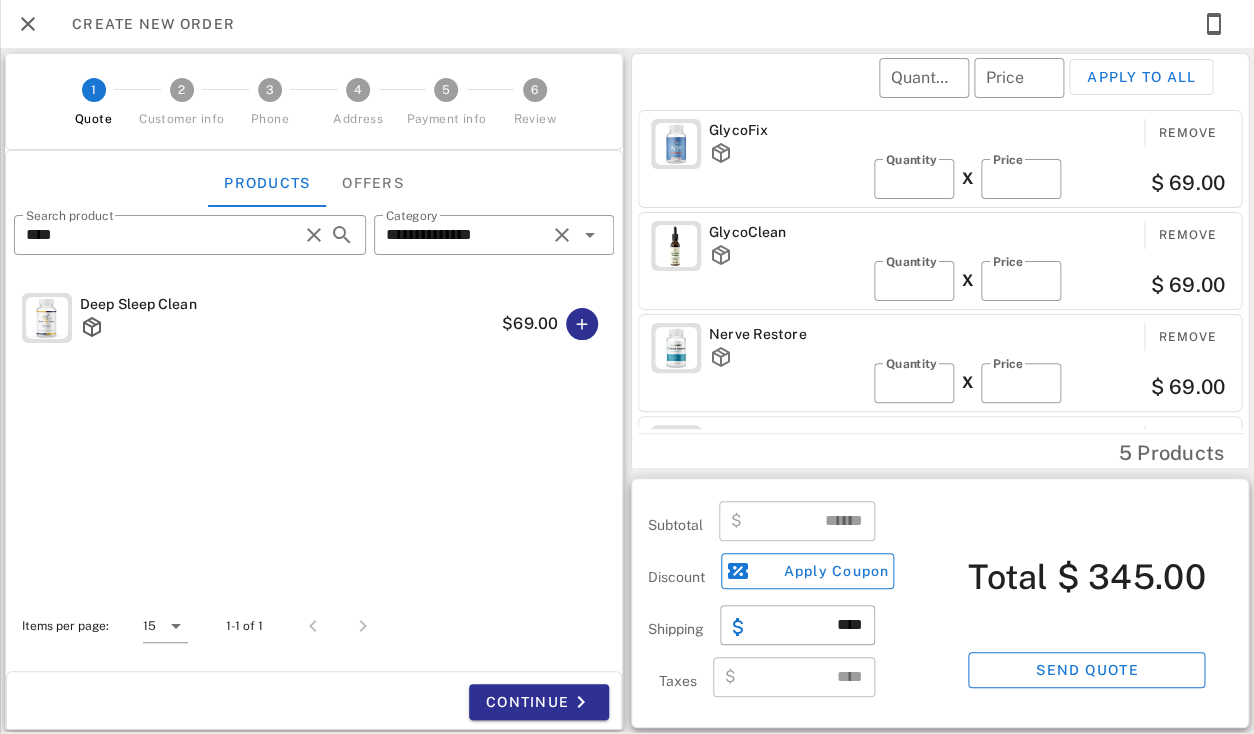 click on "$69.00" at bounding box center (554, 324) 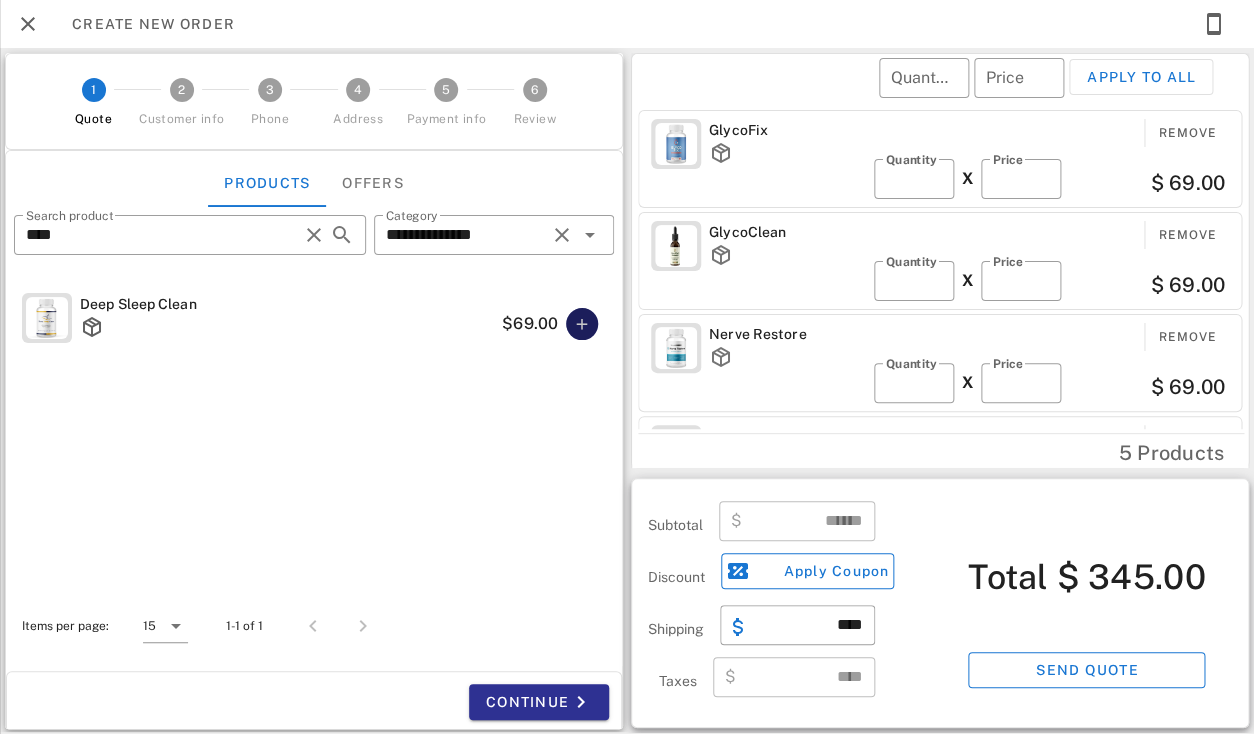 click at bounding box center (582, 324) 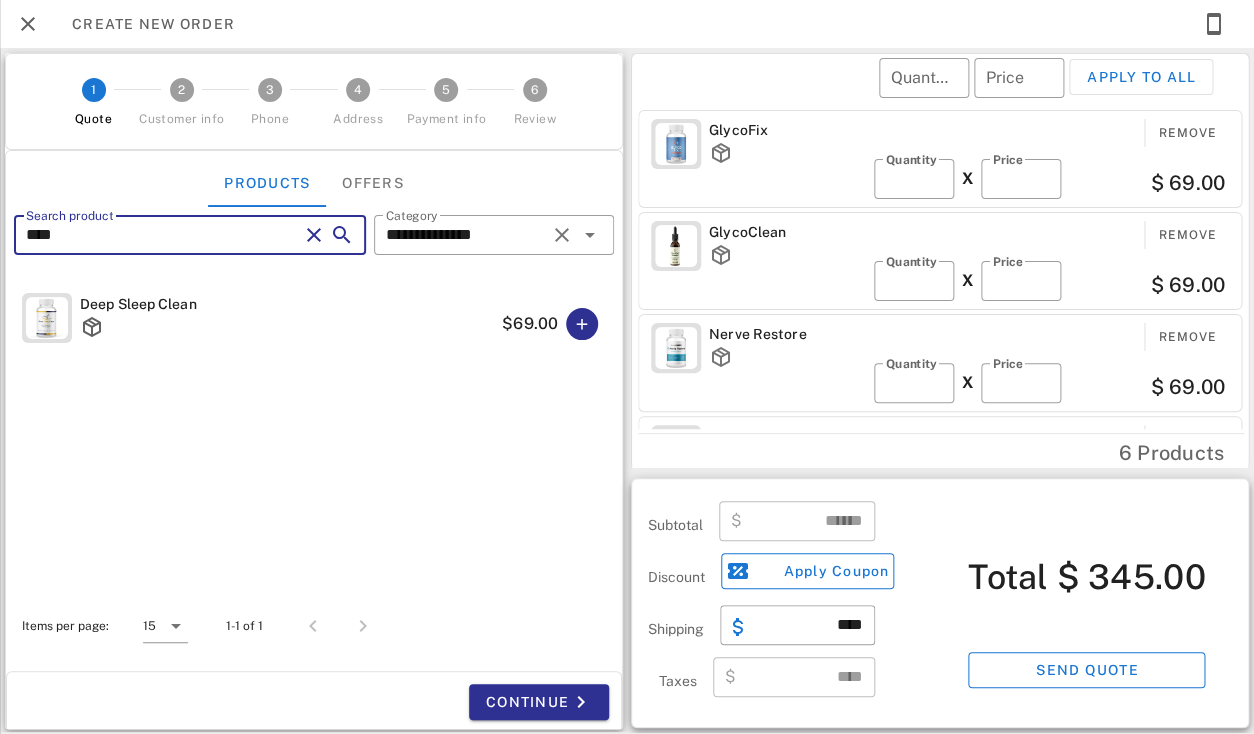 click on "****" at bounding box center (162, 235) 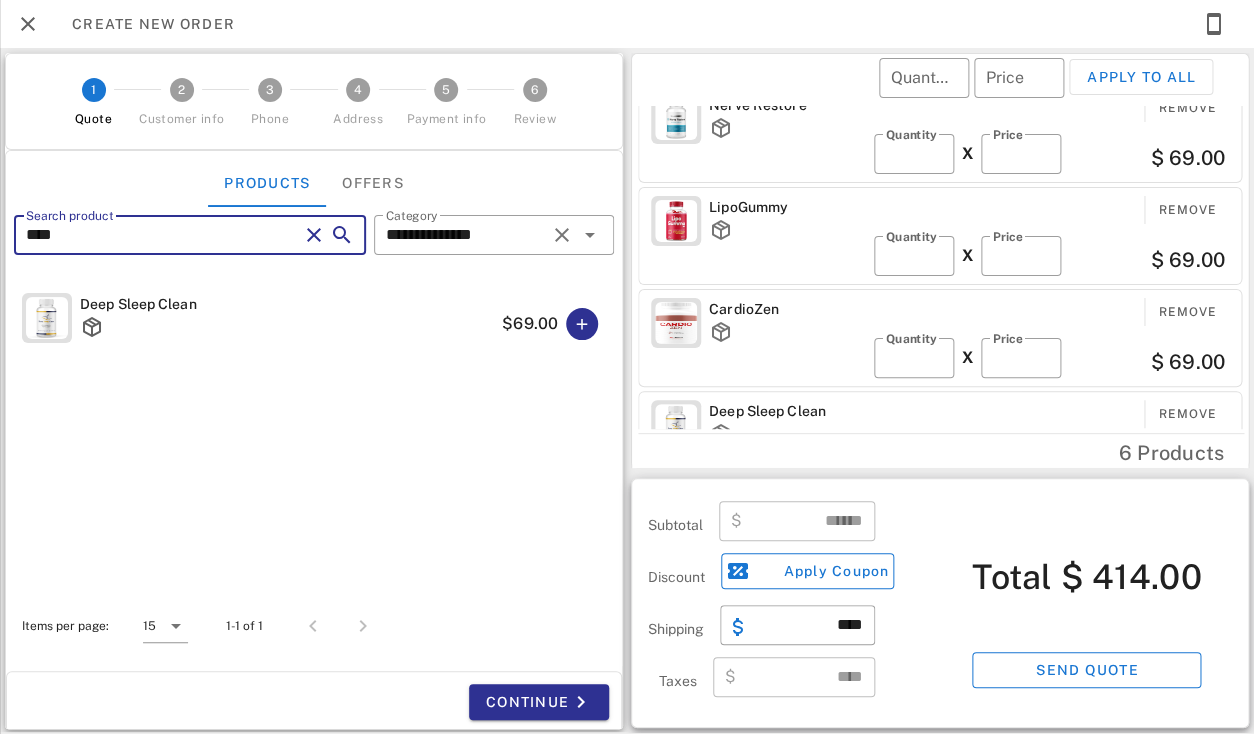 scroll, scrollTop: 294, scrollLeft: 0, axis: vertical 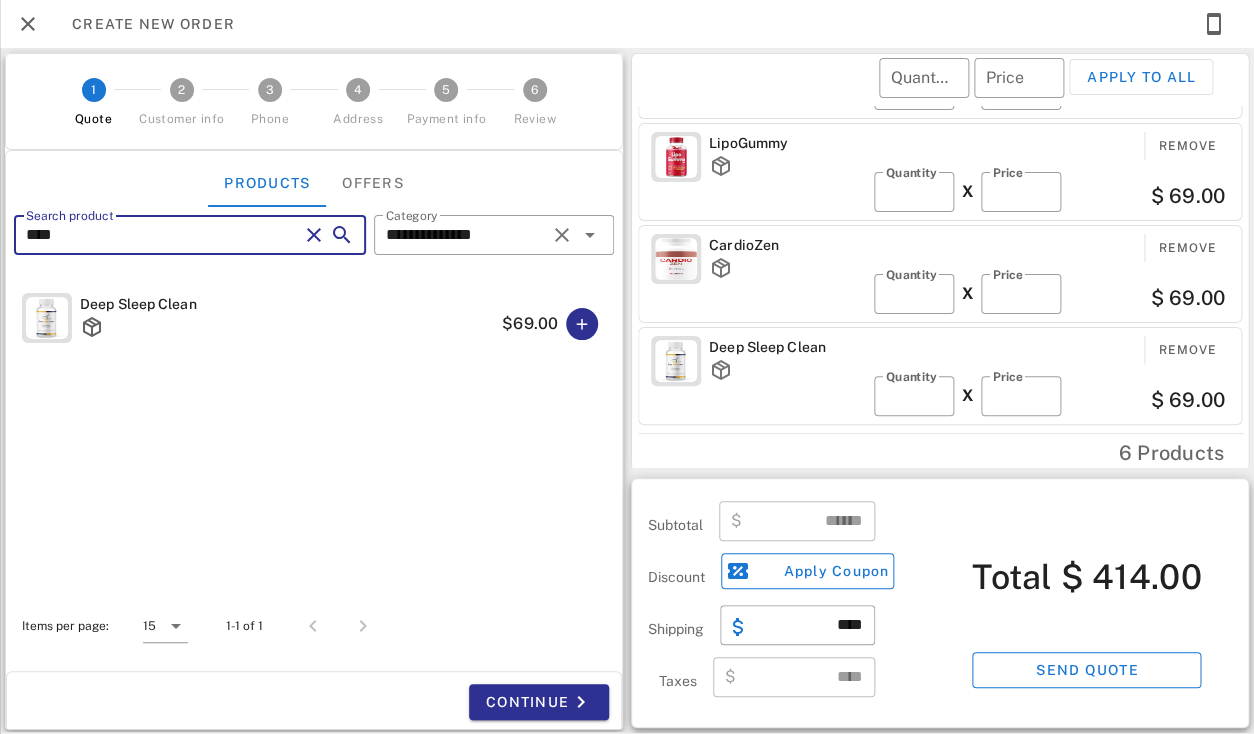 click at bounding box center (314, 235) 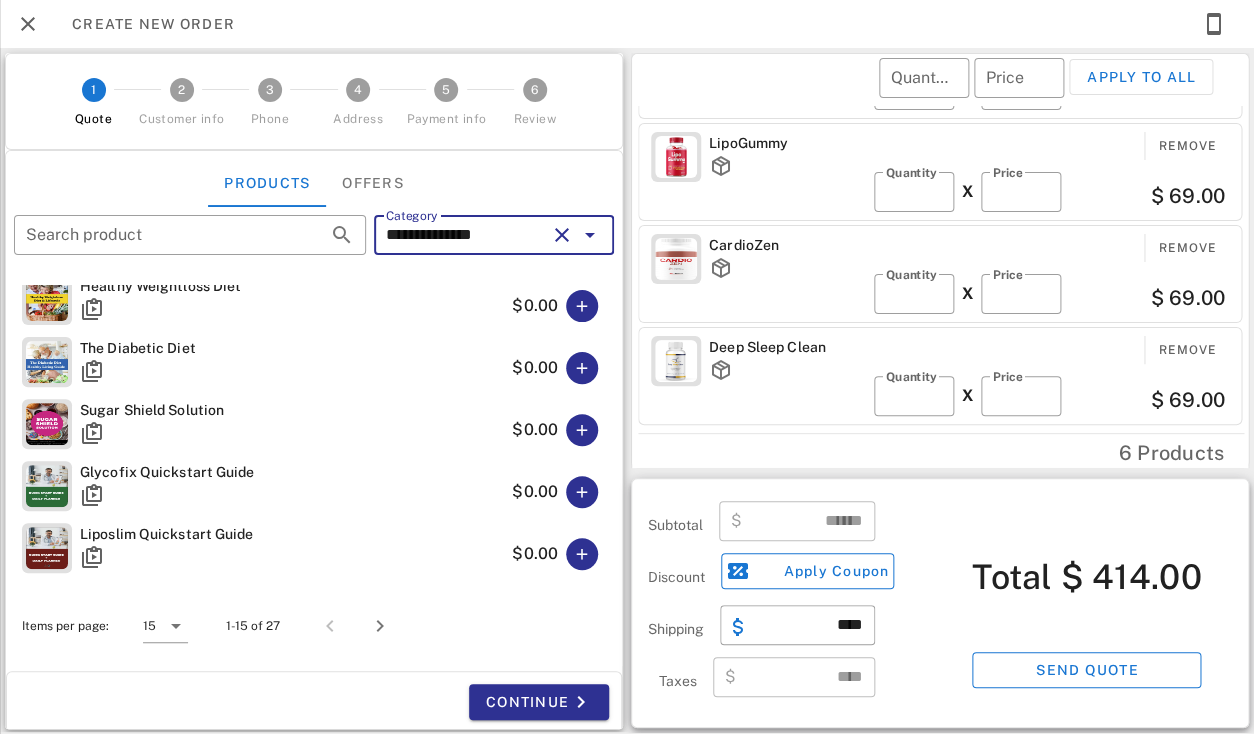 scroll, scrollTop: 634, scrollLeft: 0, axis: vertical 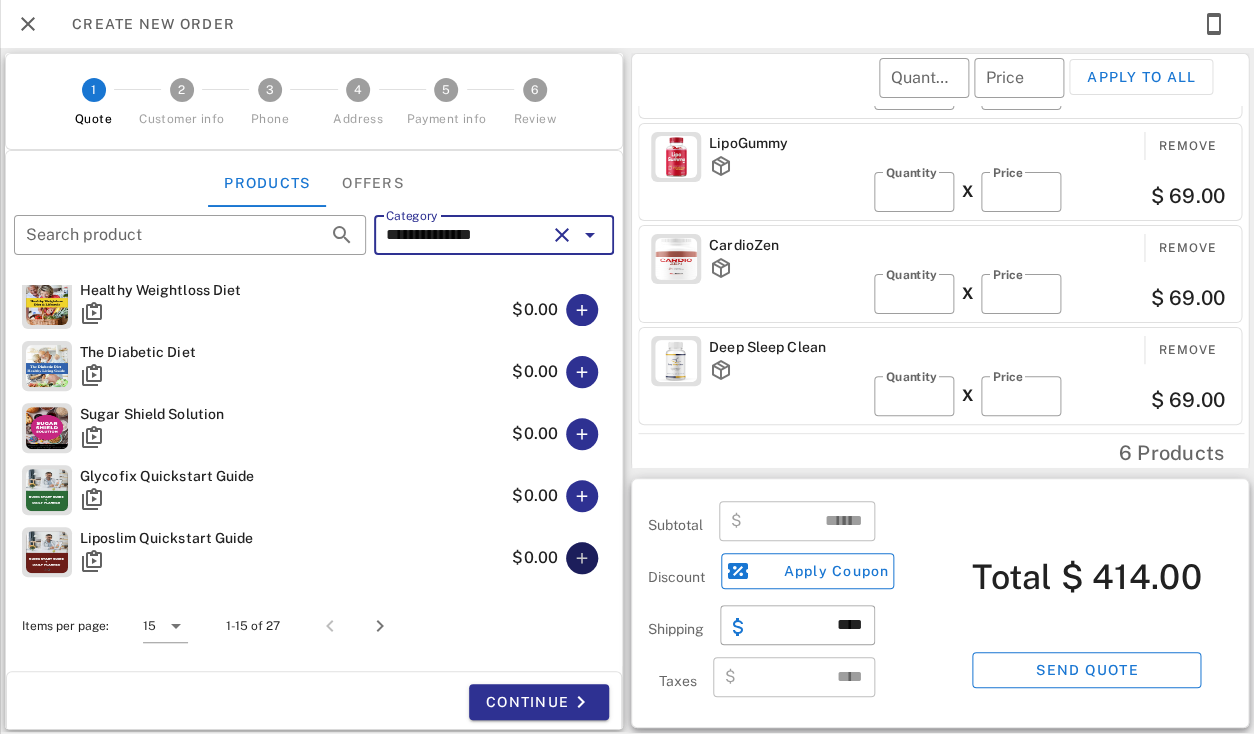 click at bounding box center [582, 558] 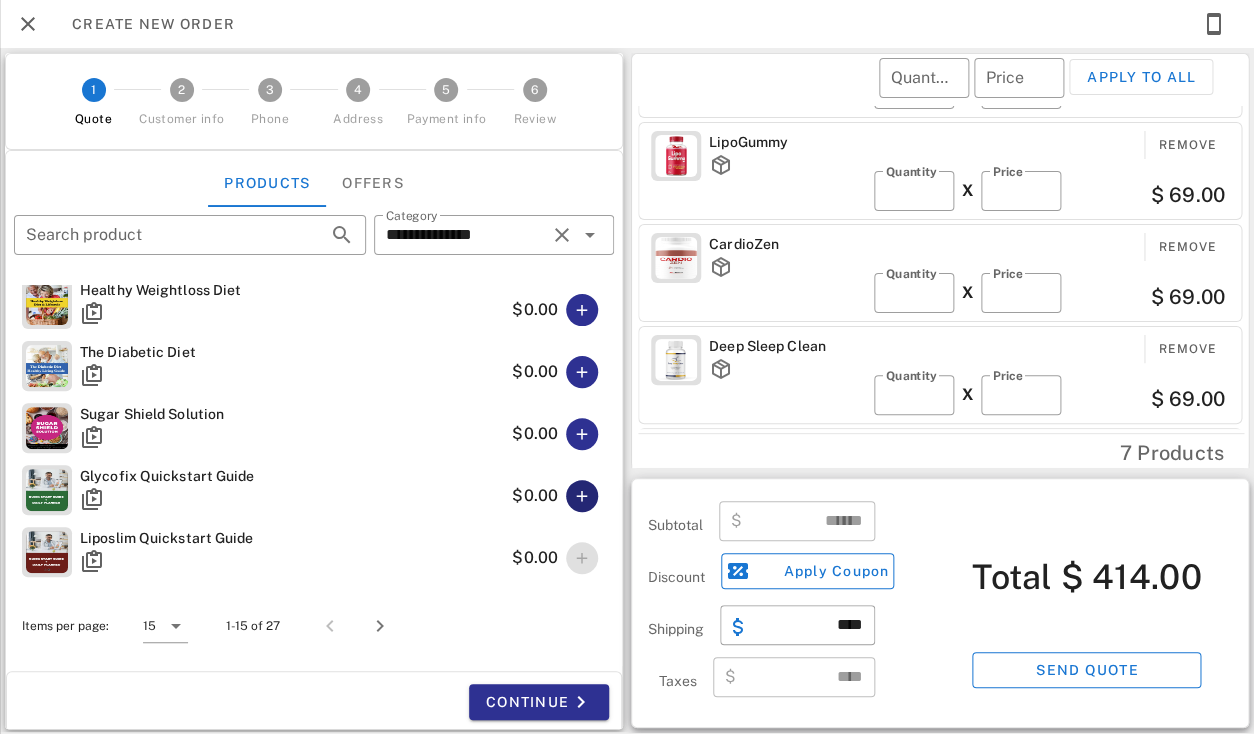 click at bounding box center (582, 496) 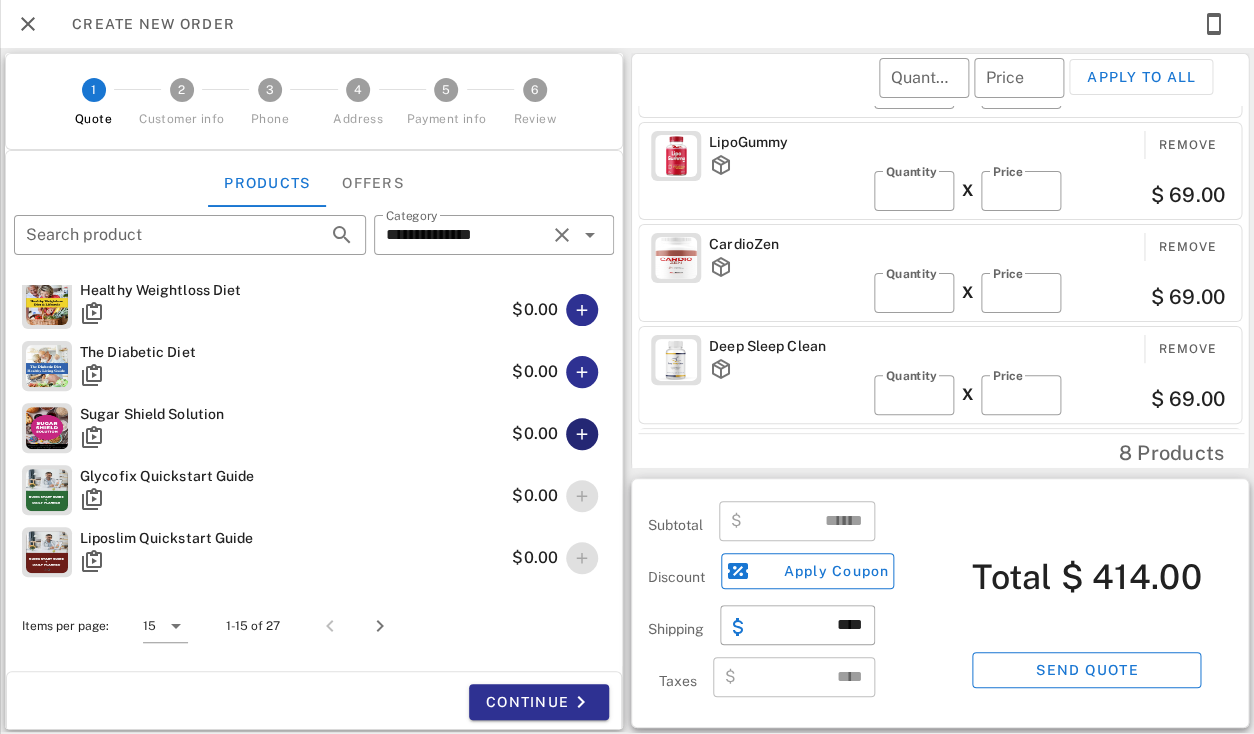 click at bounding box center (582, 434) 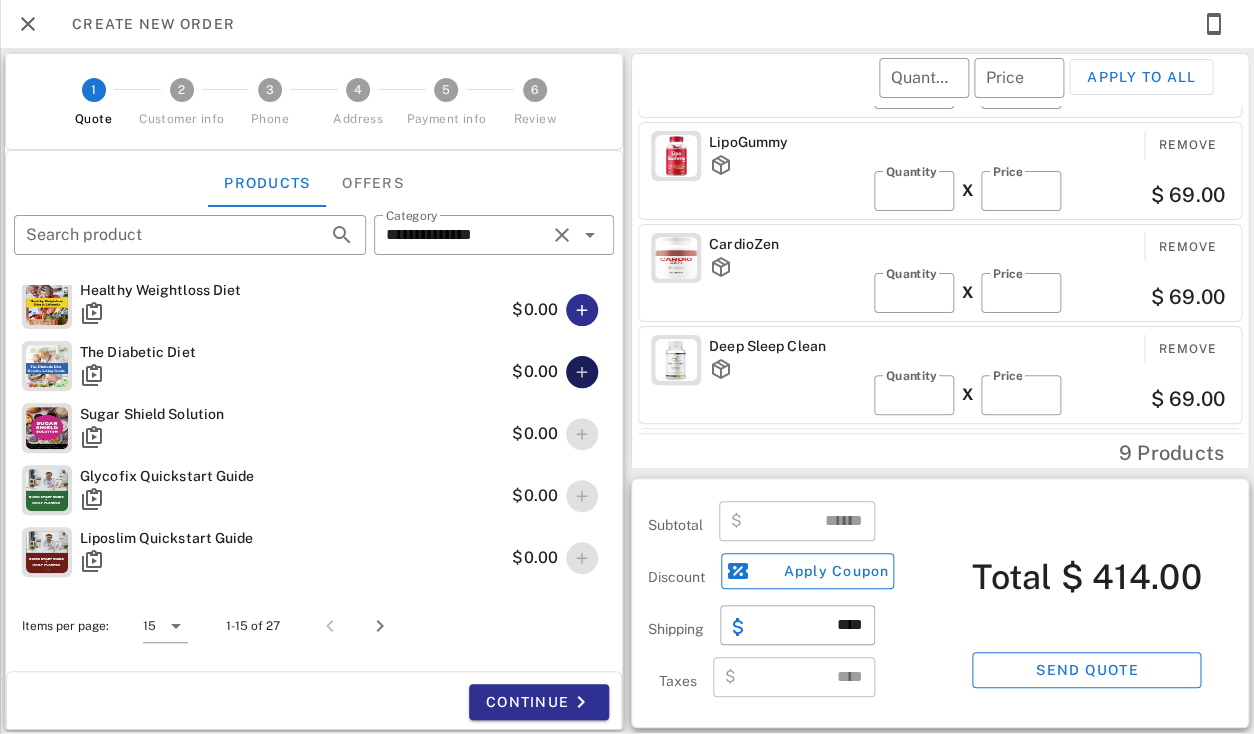 click at bounding box center [582, 372] 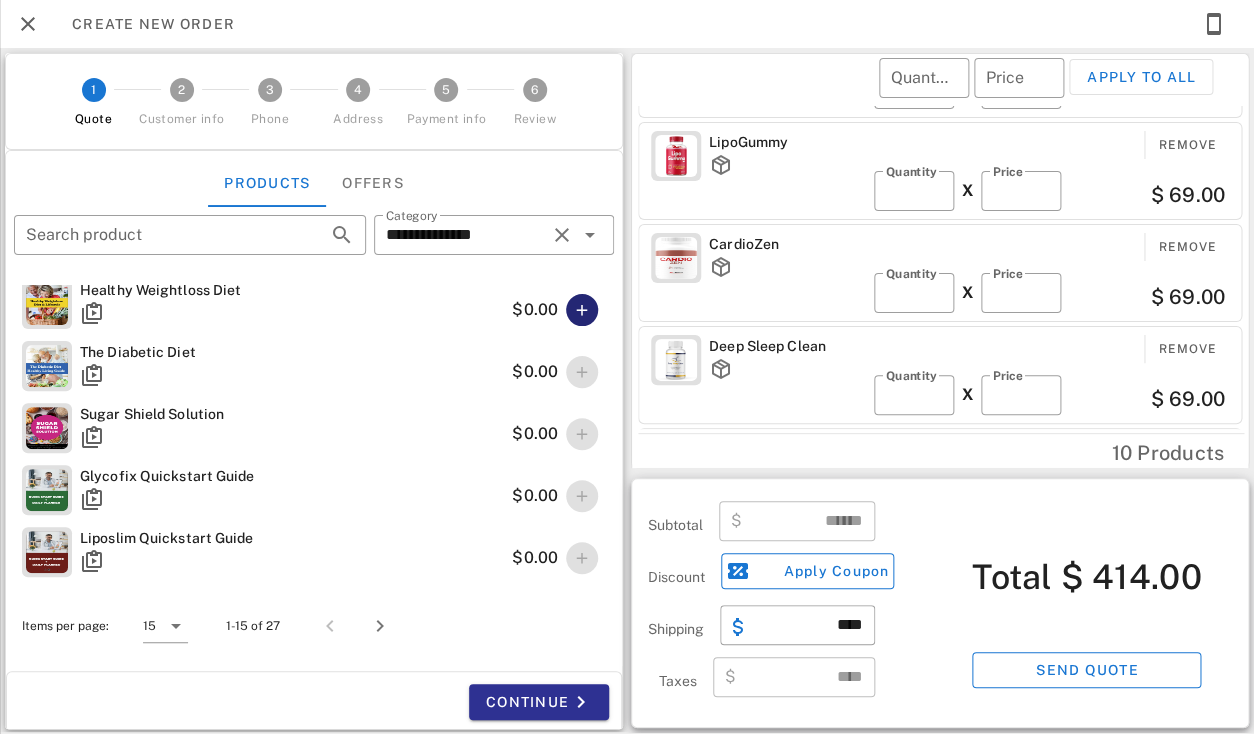 click at bounding box center [582, 310] 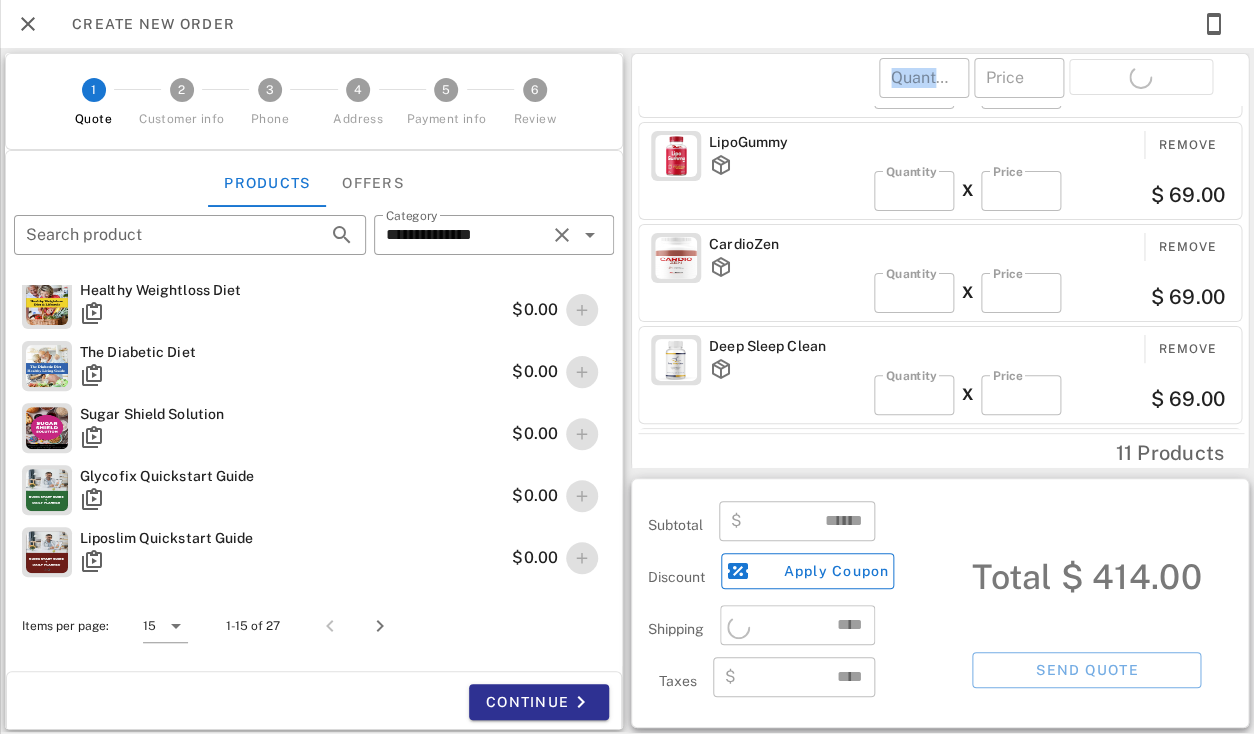 click on "​ Quantity ​ Price Apply to all" at bounding box center [943, 91] 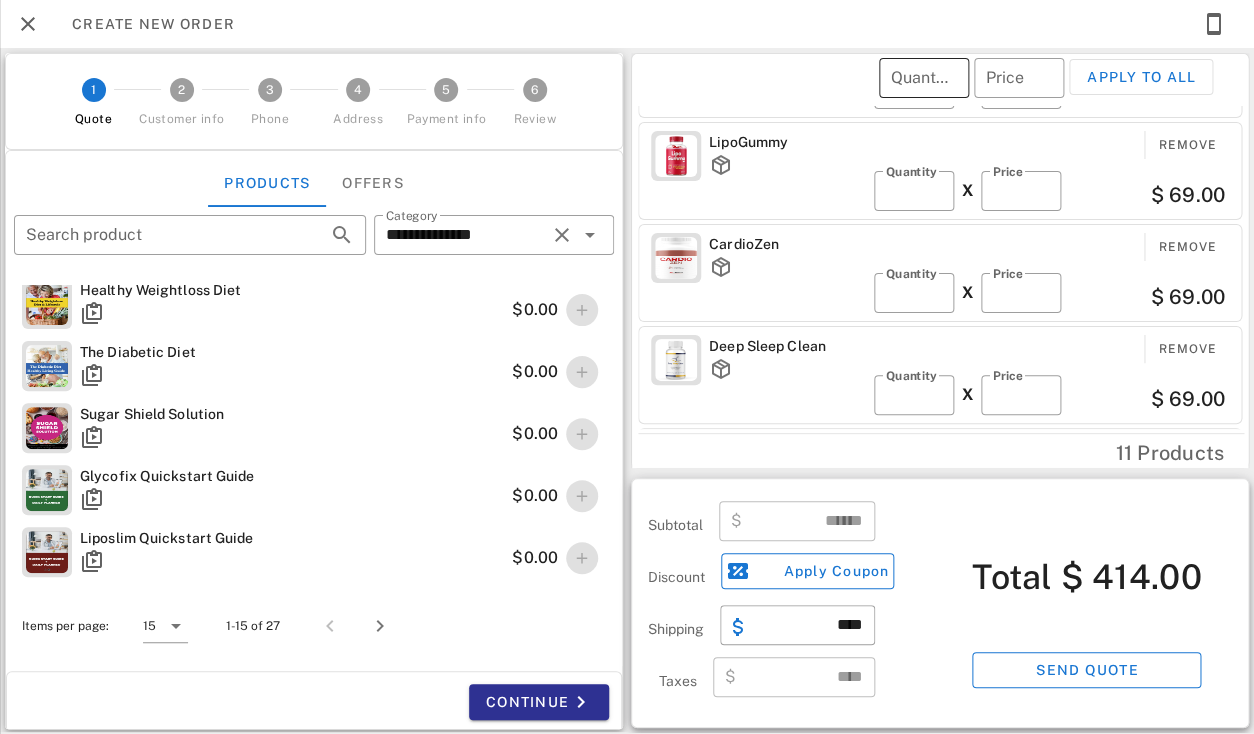 click on "Quantity" at bounding box center (924, 78) 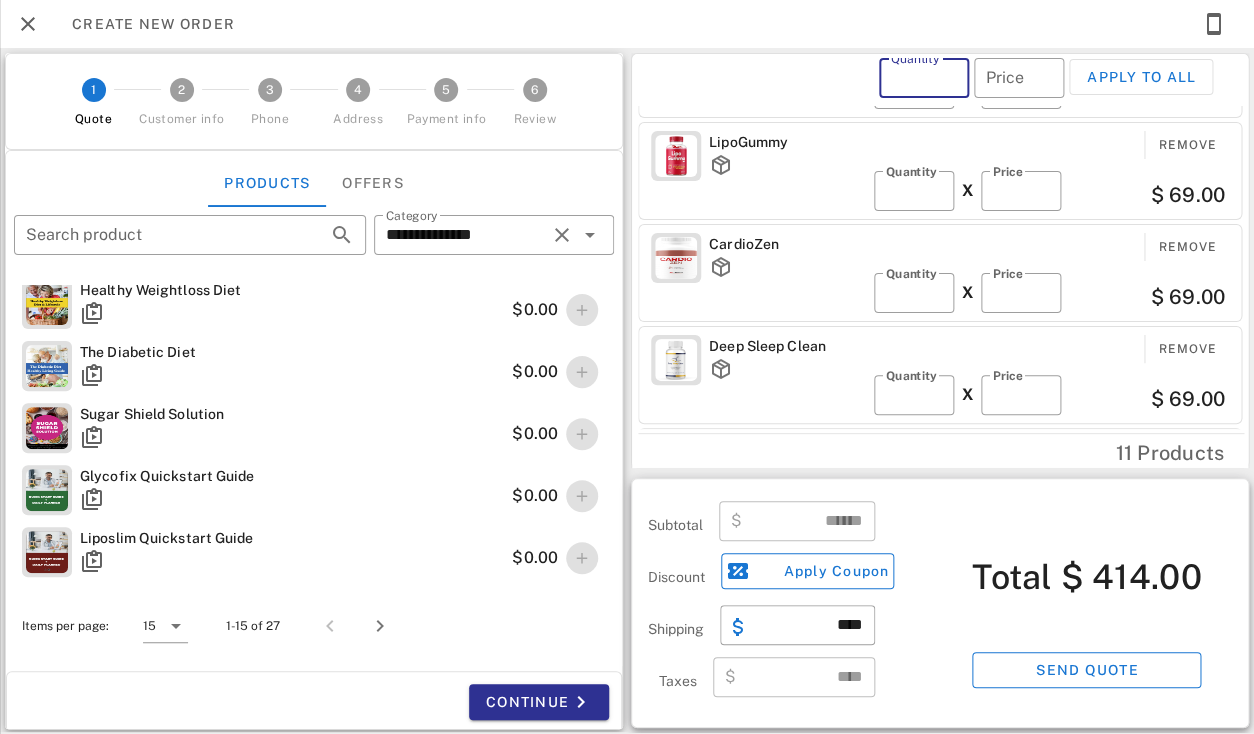type on "*" 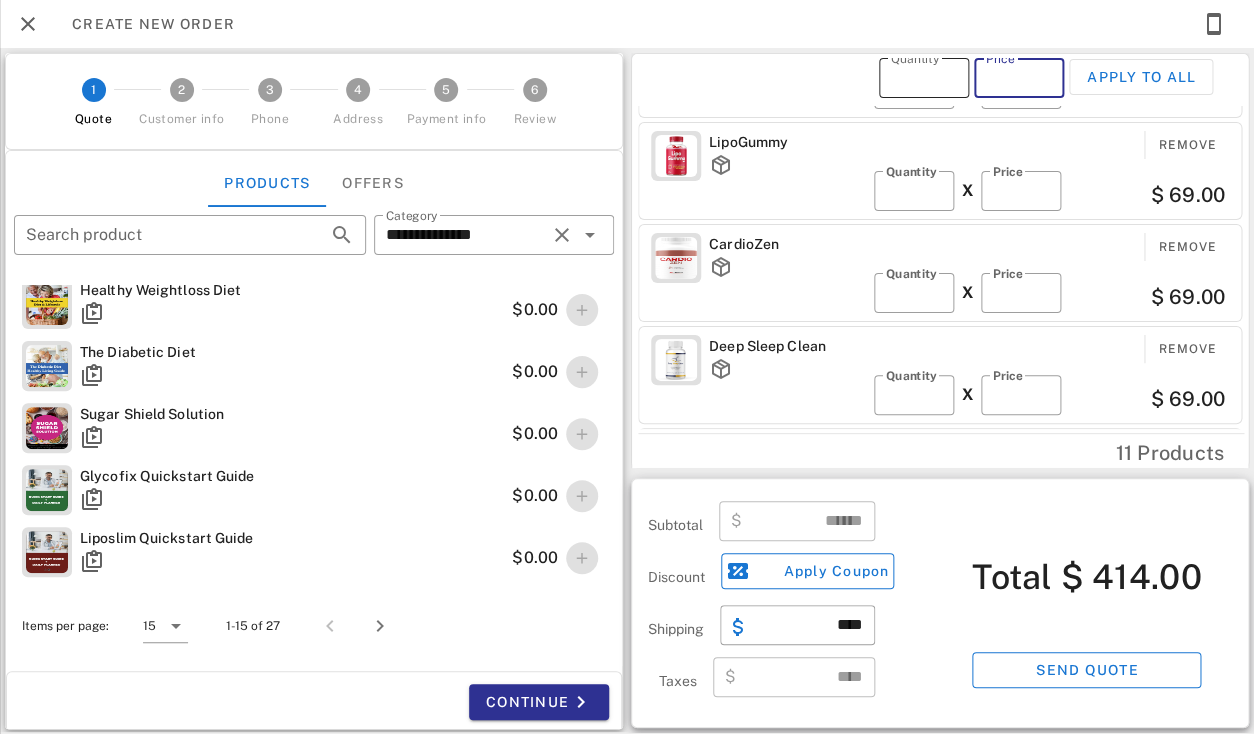 type on "**" 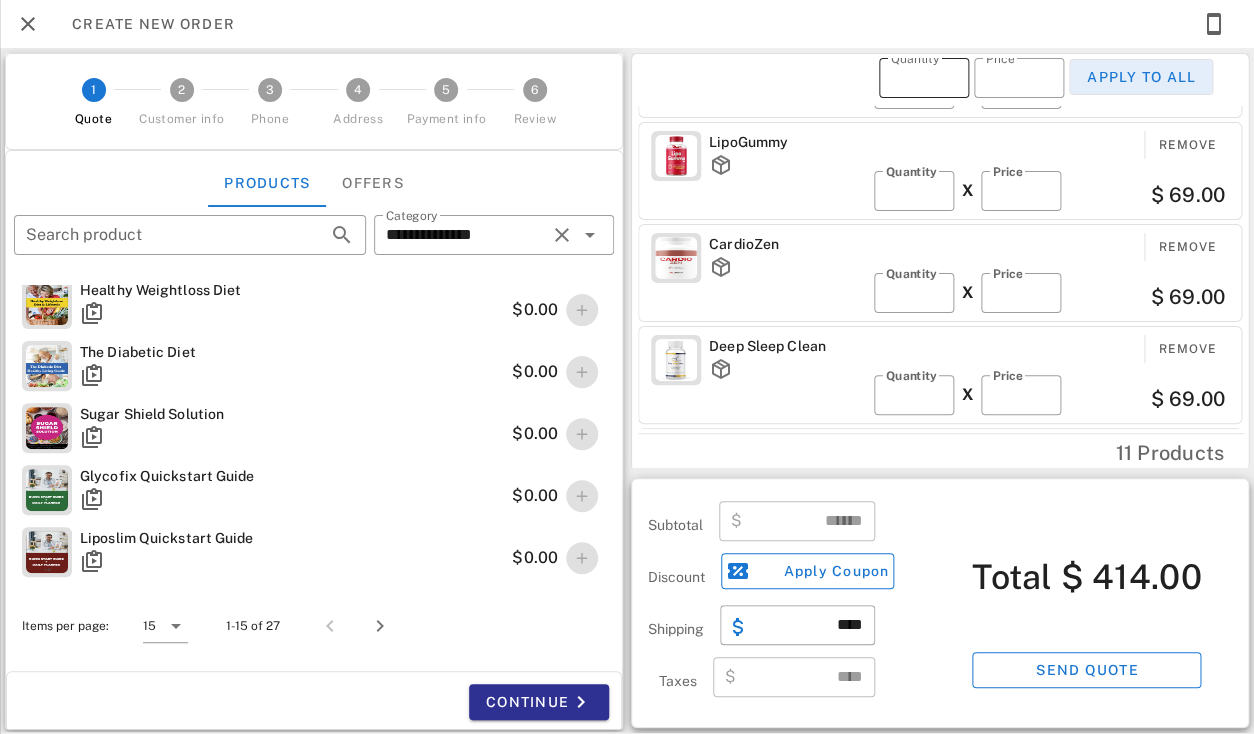 type 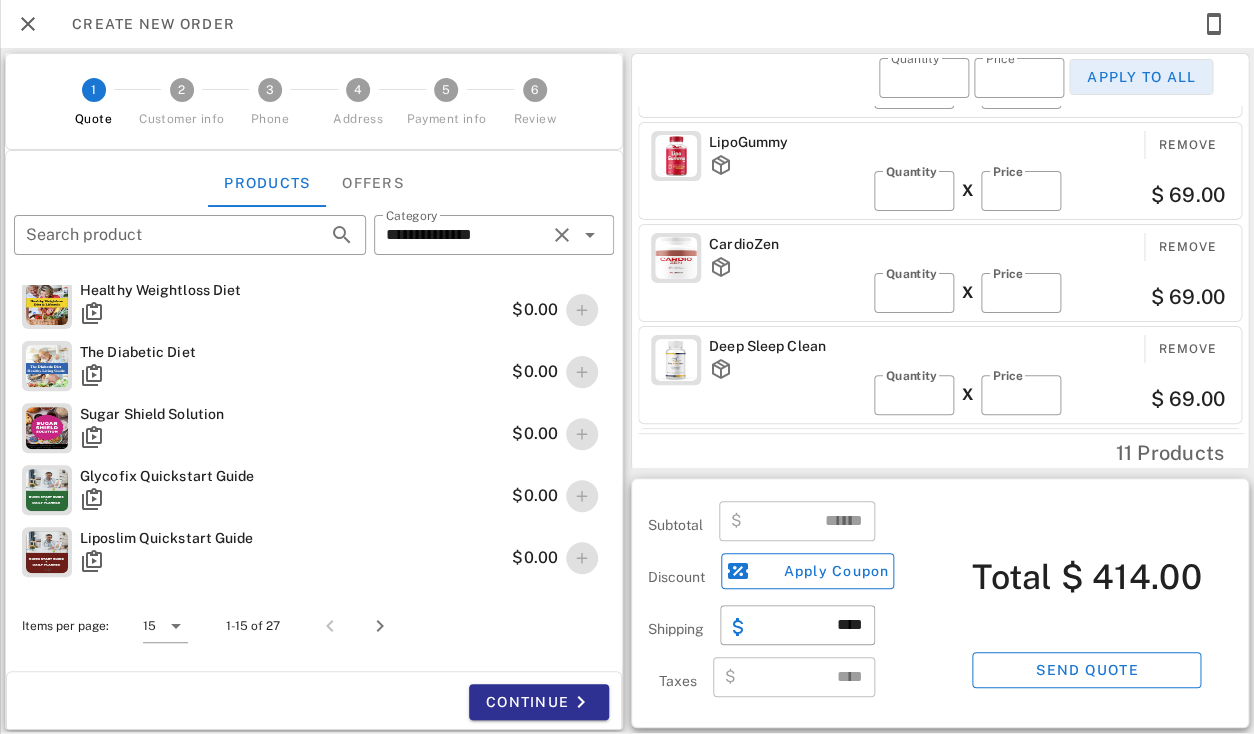 click on "Apply to all" at bounding box center (1141, 77) 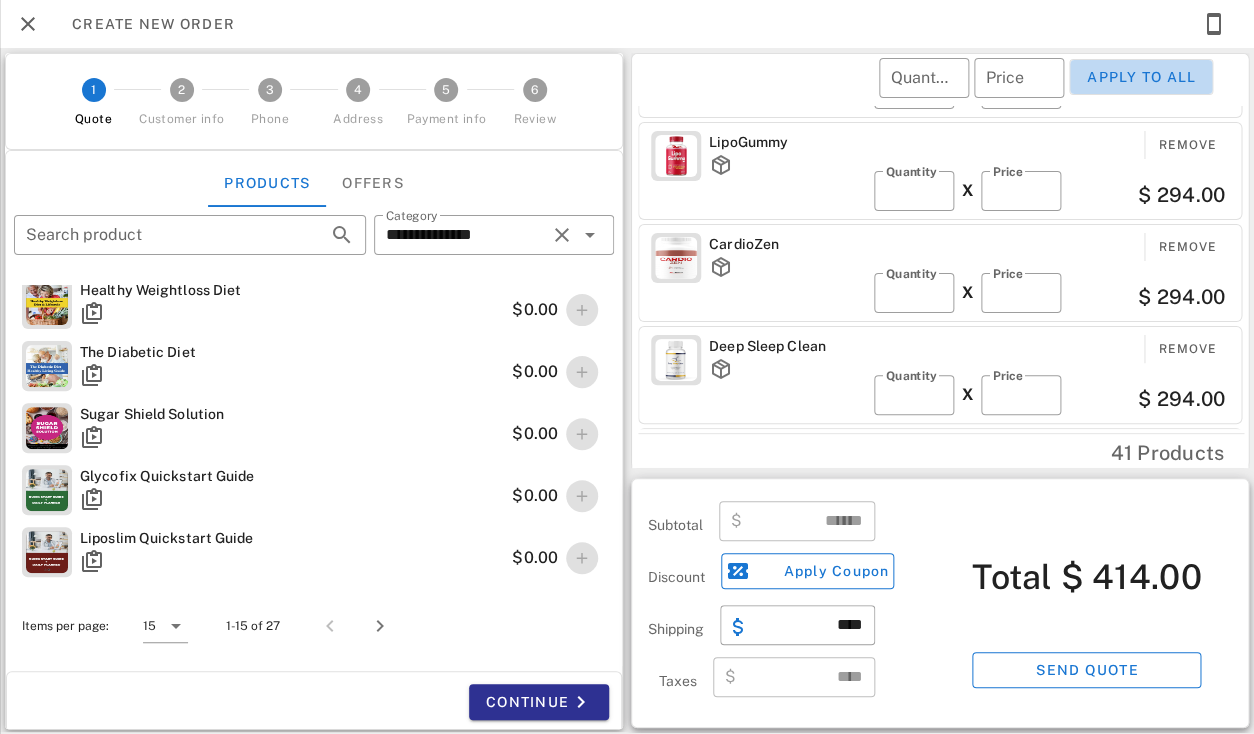 type on "*" 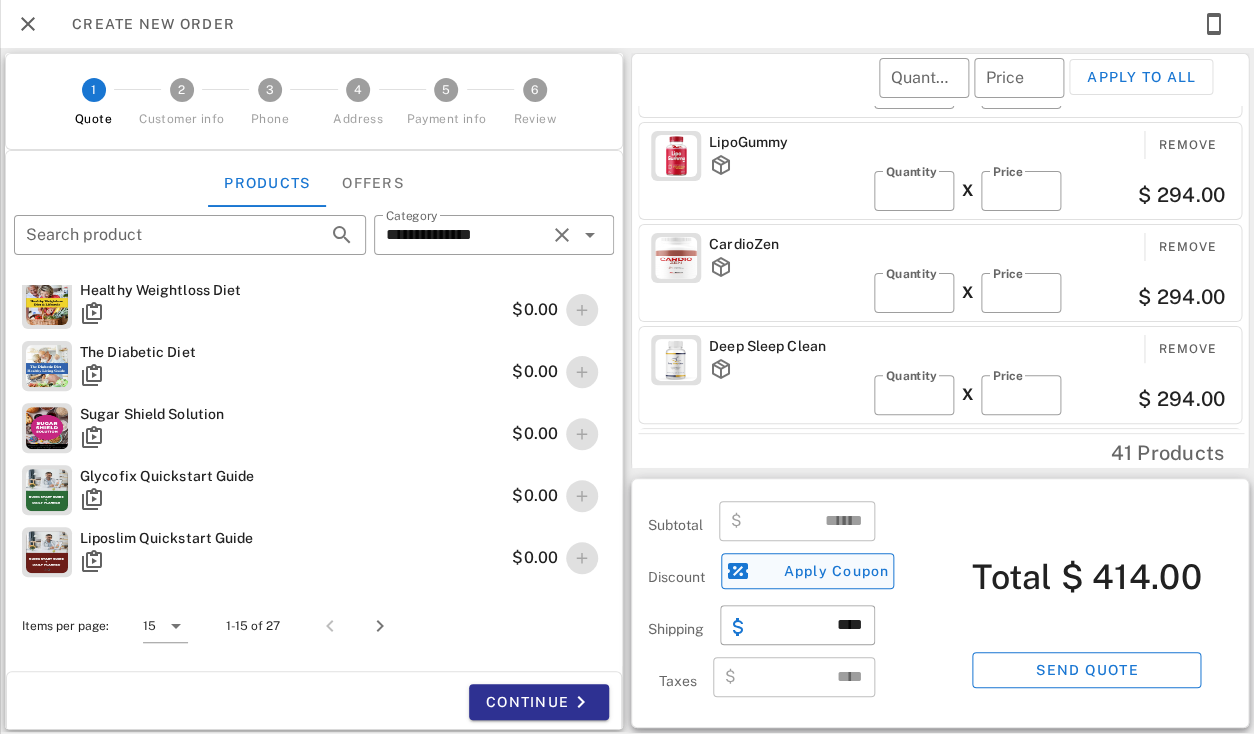 type on "*******" 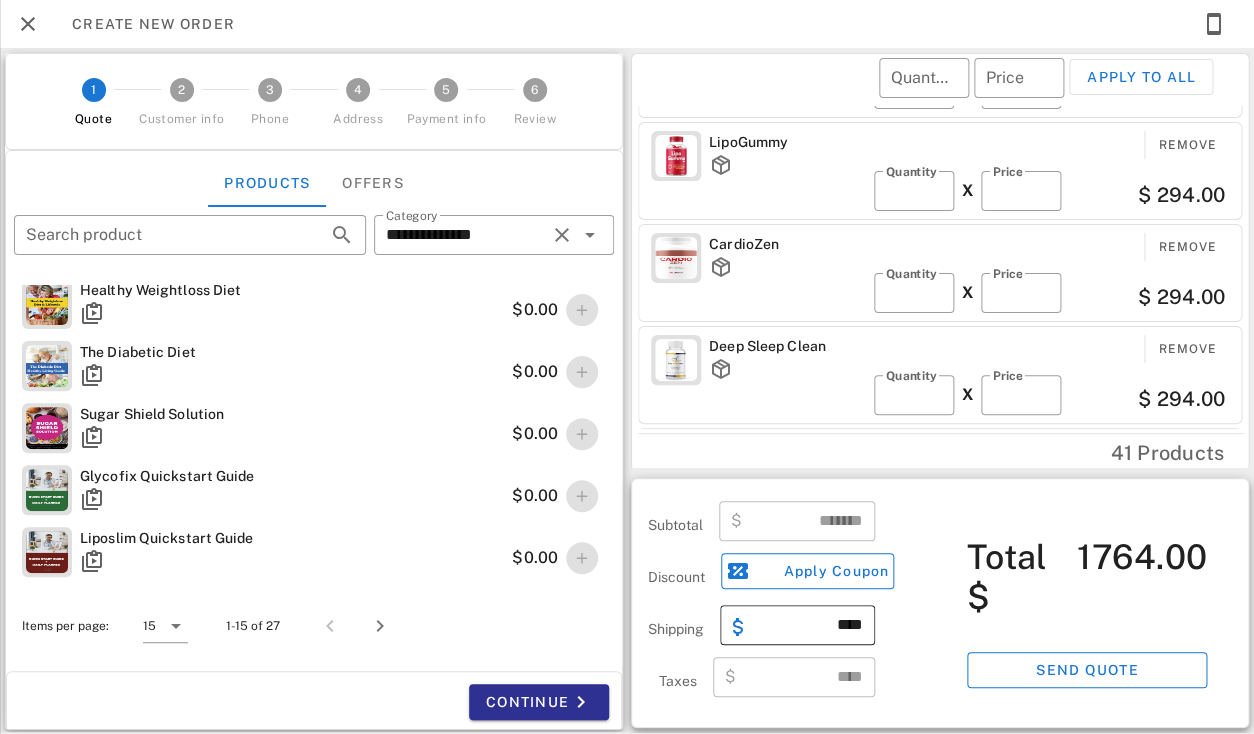 click on "****" at bounding box center [809, 625] 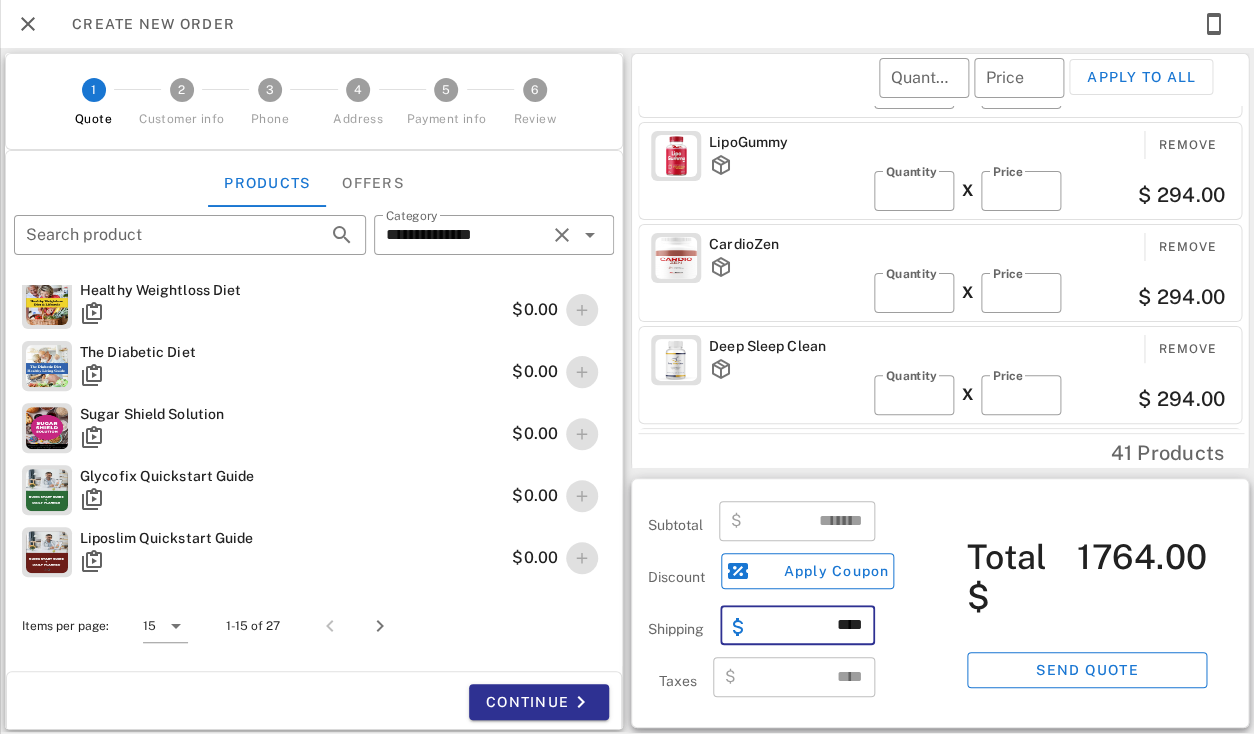 click on "****" at bounding box center (809, 625) 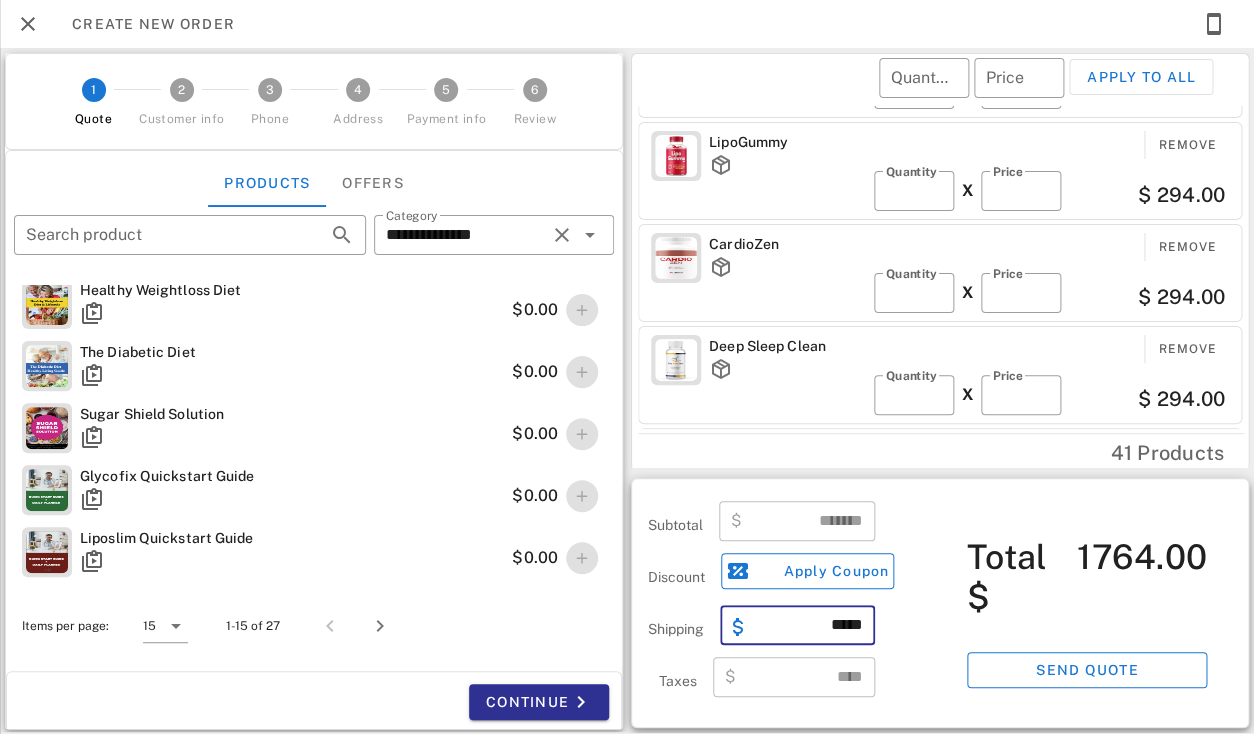 type on "*****" 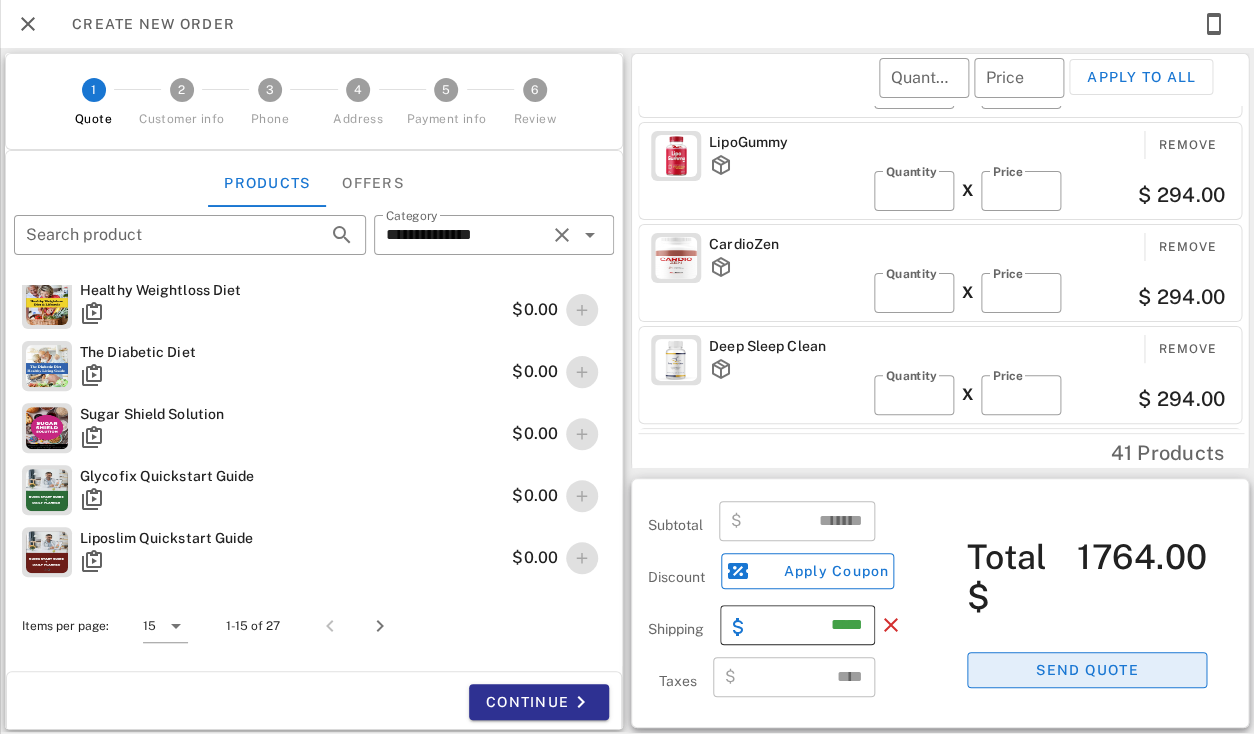 type 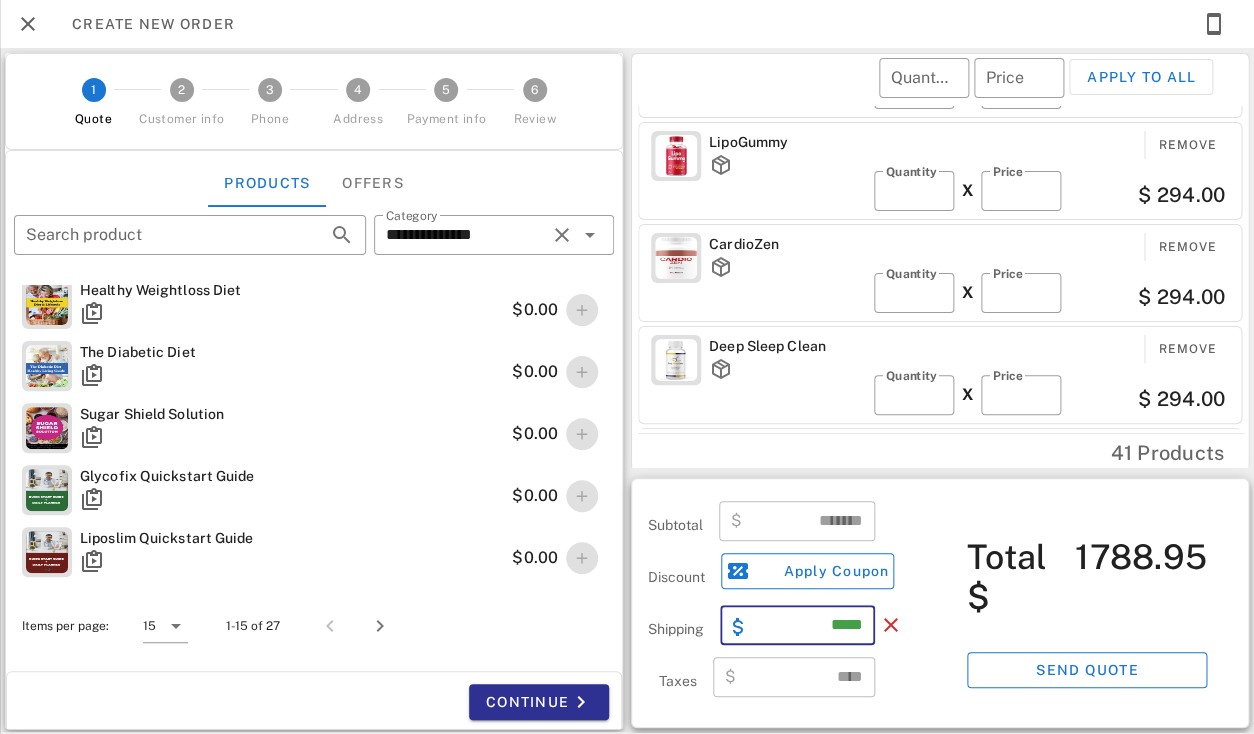 click on "*****" at bounding box center (809, 625) 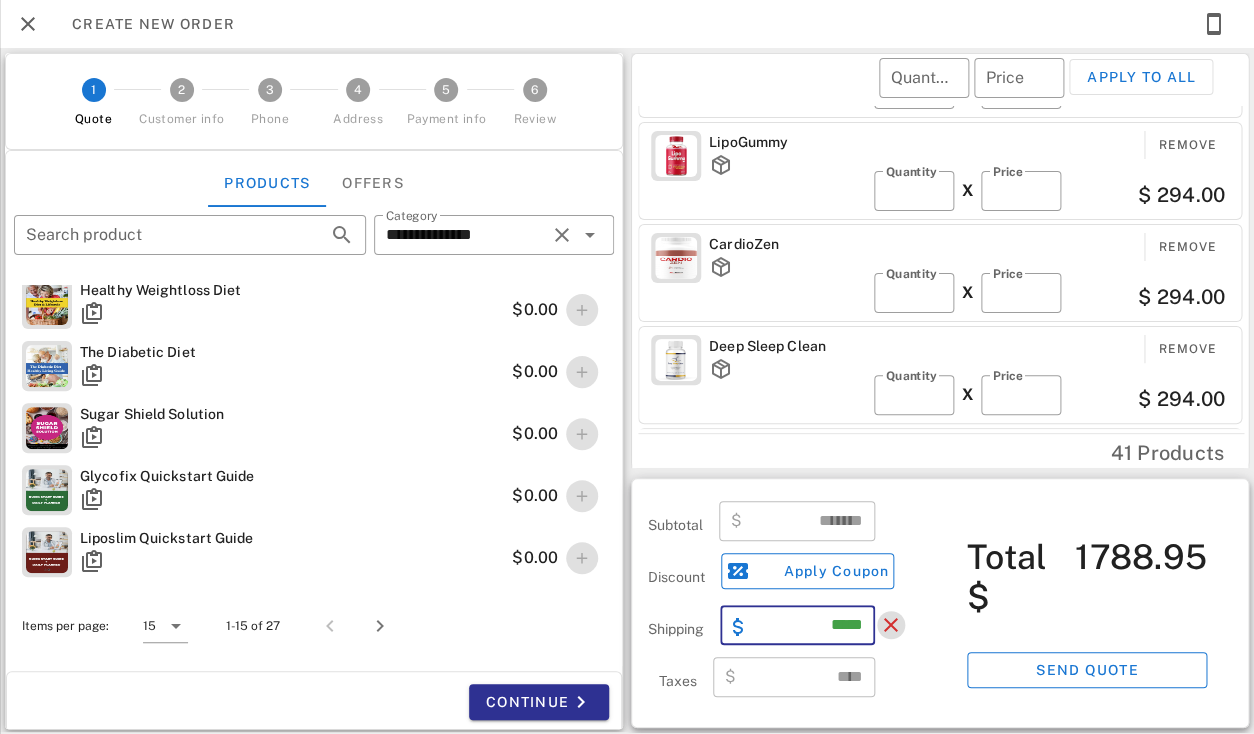 type 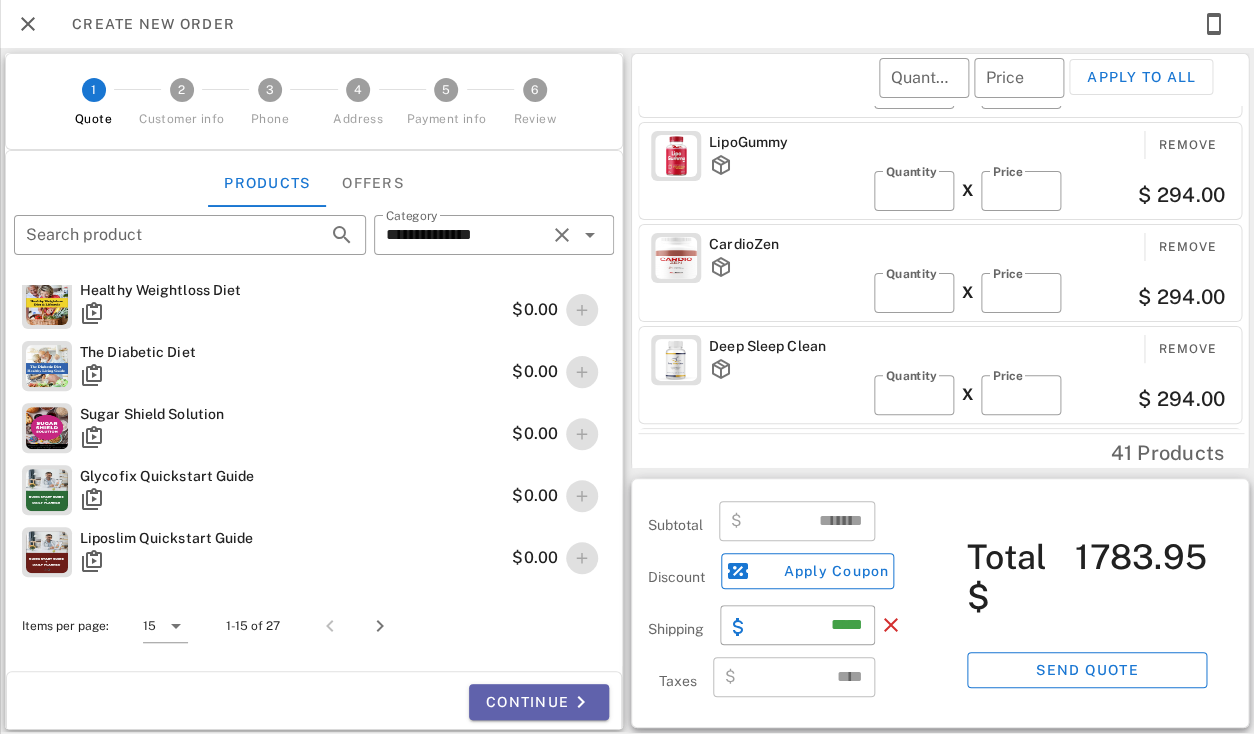 click on "Continue" at bounding box center (539, 702) 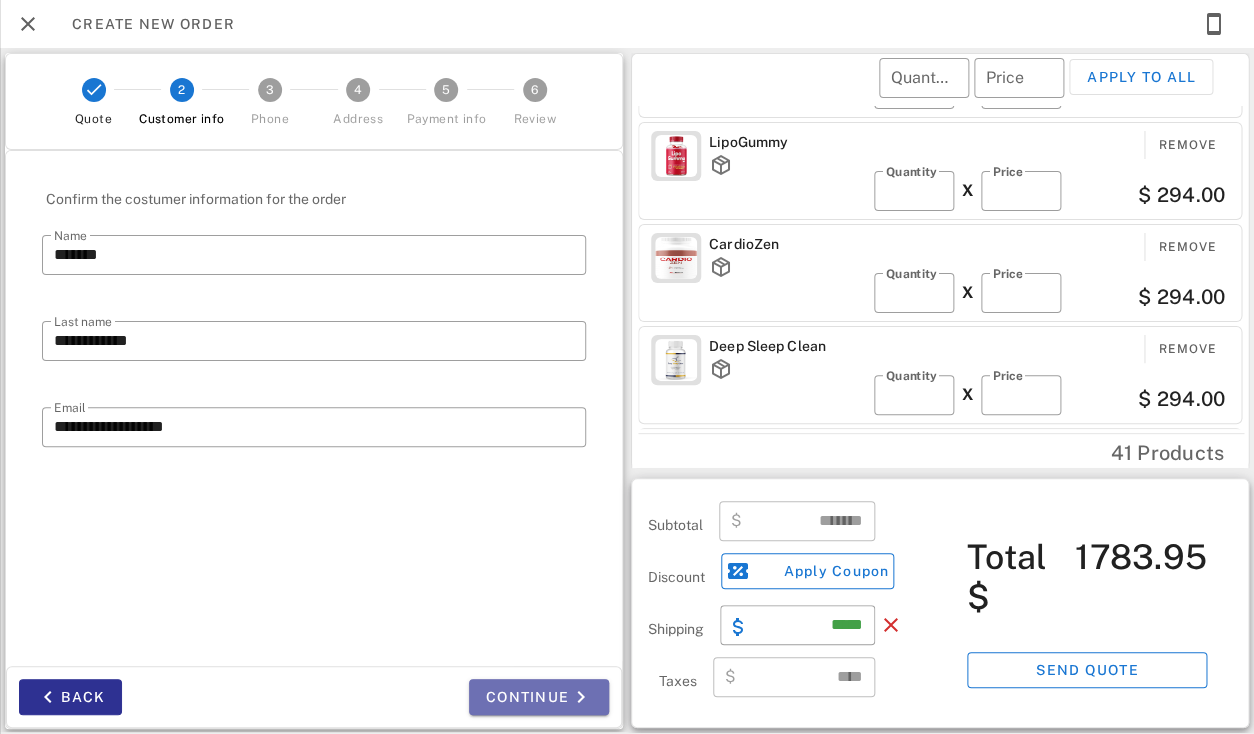 scroll, scrollTop: 634, scrollLeft: 0, axis: vertical 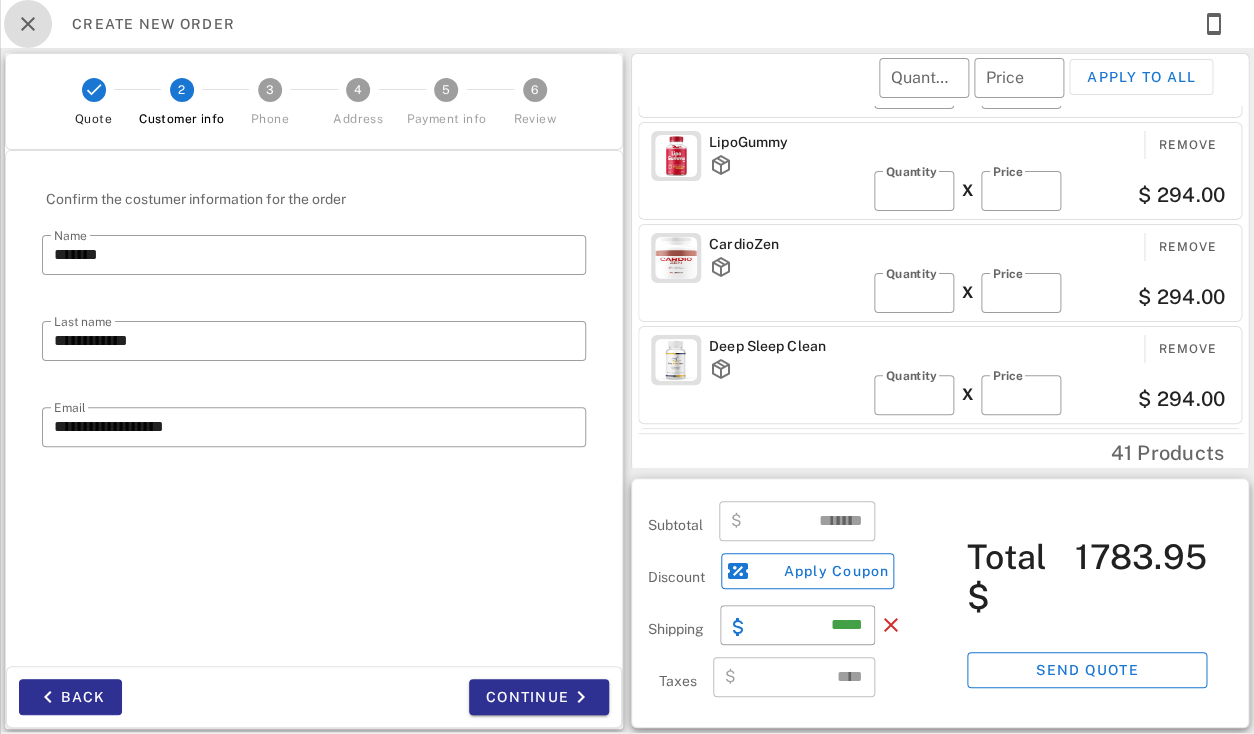 click at bounding box center (28, 24) 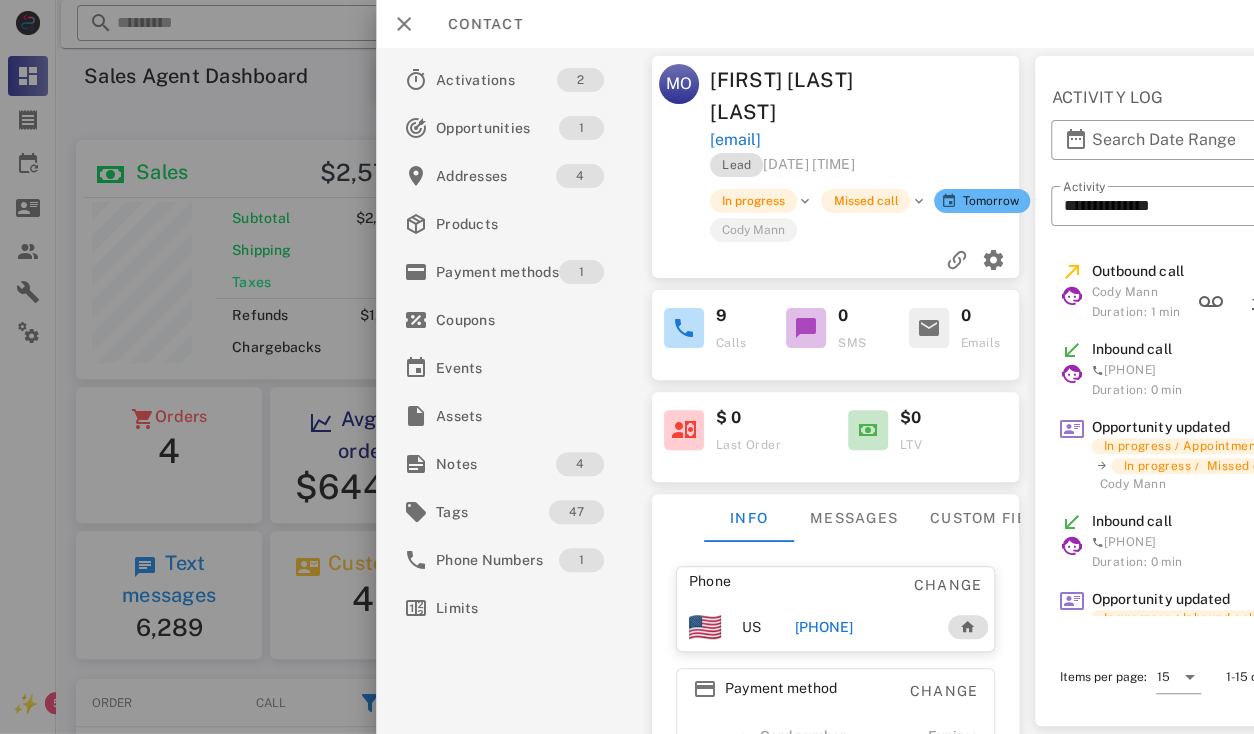 click at bounding box center (627, 367) 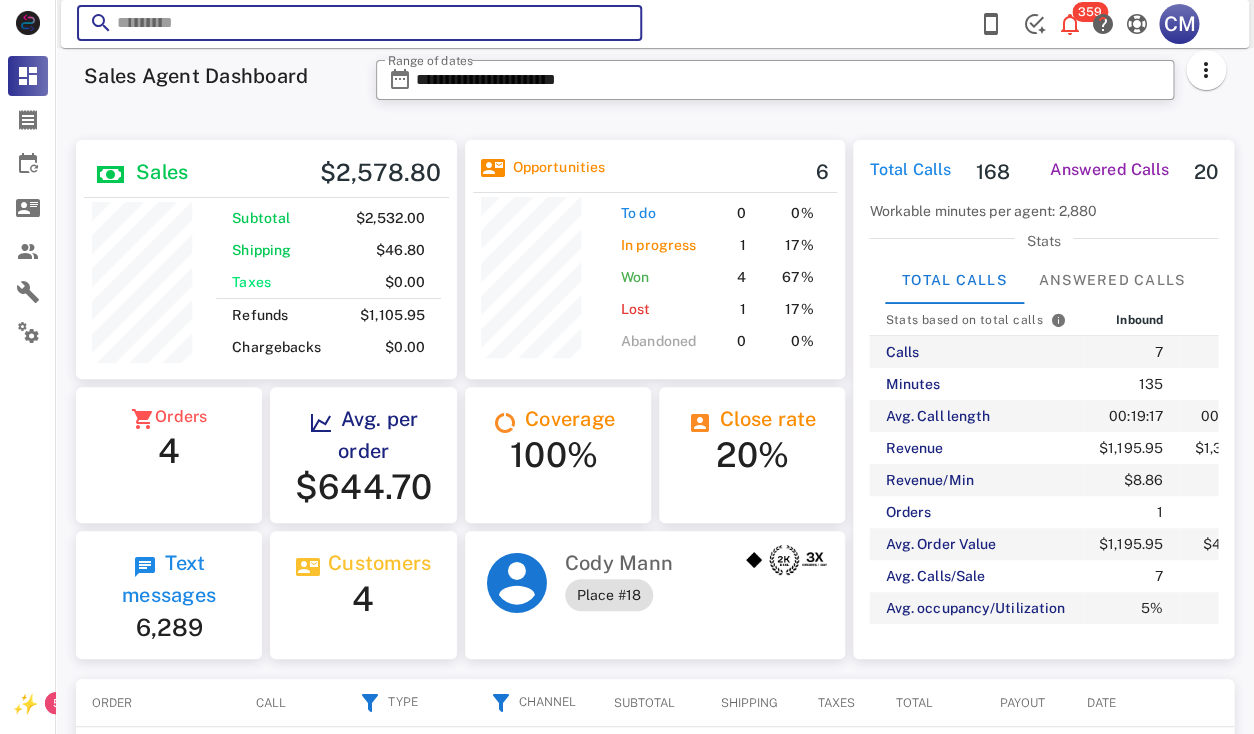 click at bounding box center [359, 23] 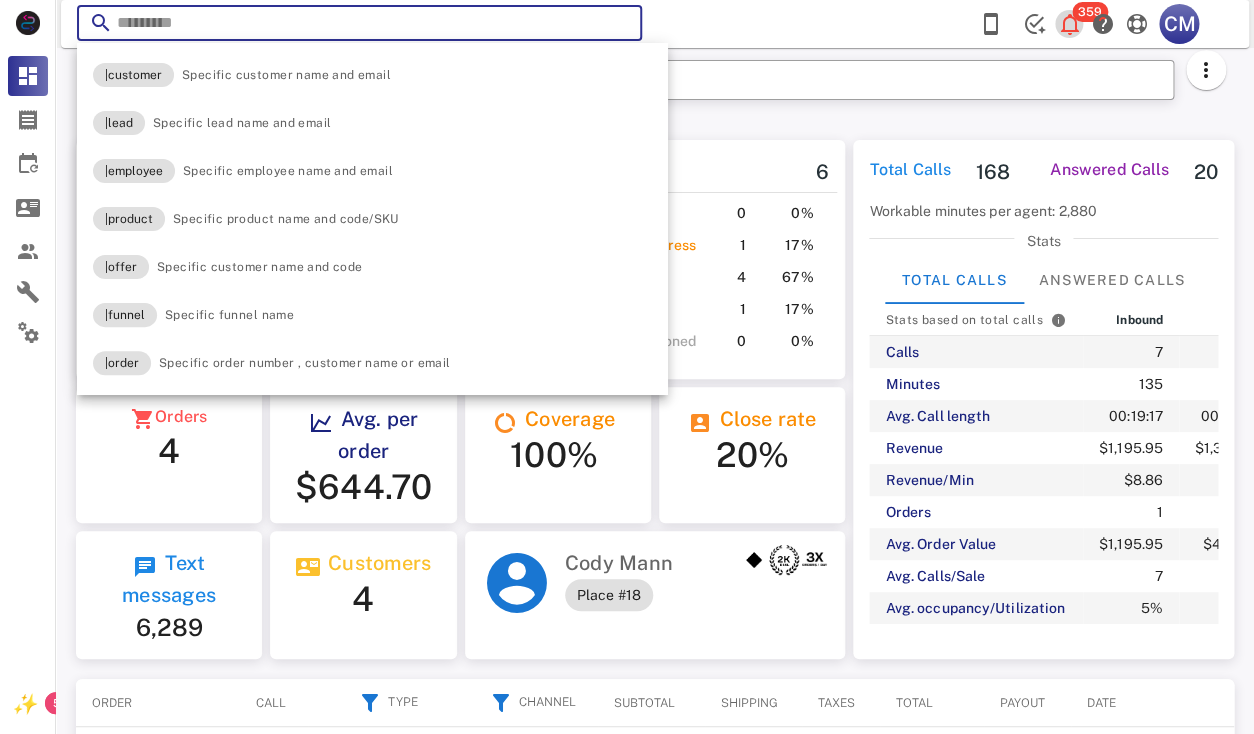 click at bounding box center (1070, 24) 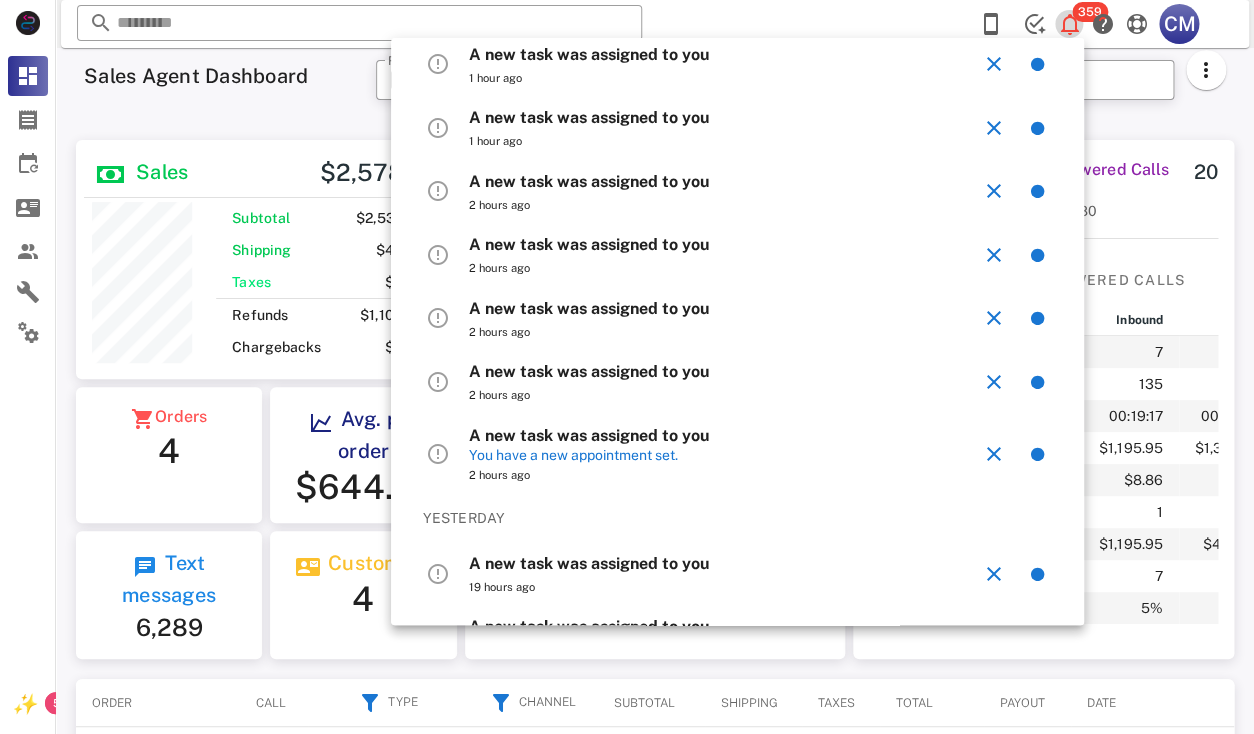 scroll, scrollTop: 626, scrollLeft: 0, axis: vertical 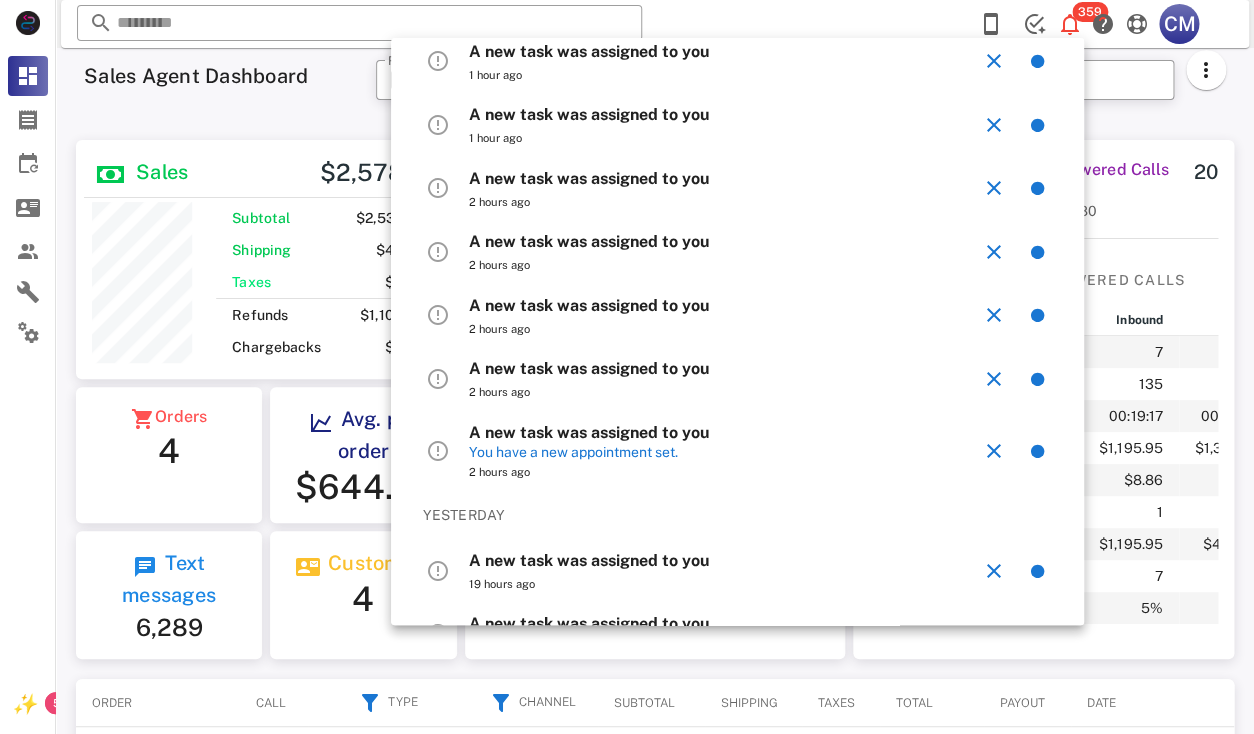 click on "A new task was assigned to you 2 hours ago" at bounding box center (724, 189) 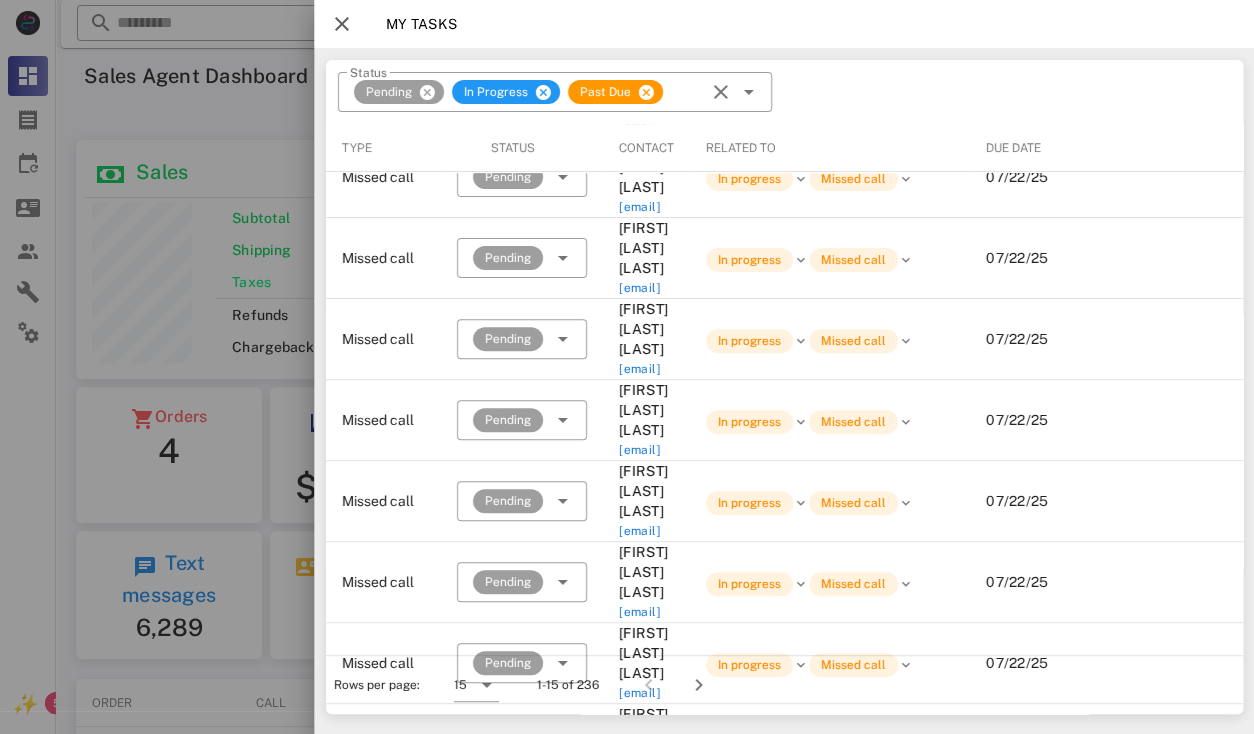 scroll, scrollTop: 327, scrollLeft: 0, axis: vertical 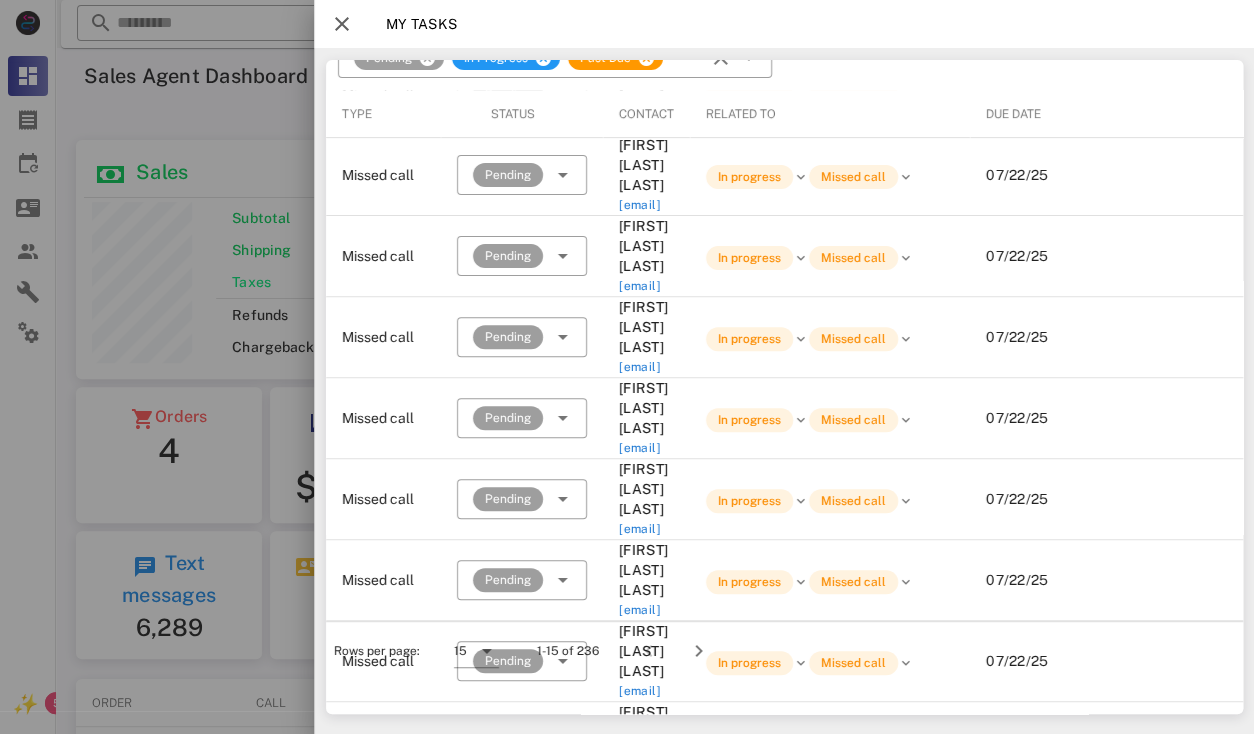 click on "Rows per page: 15  1-15 of 236" at bounding box center [784, 650] 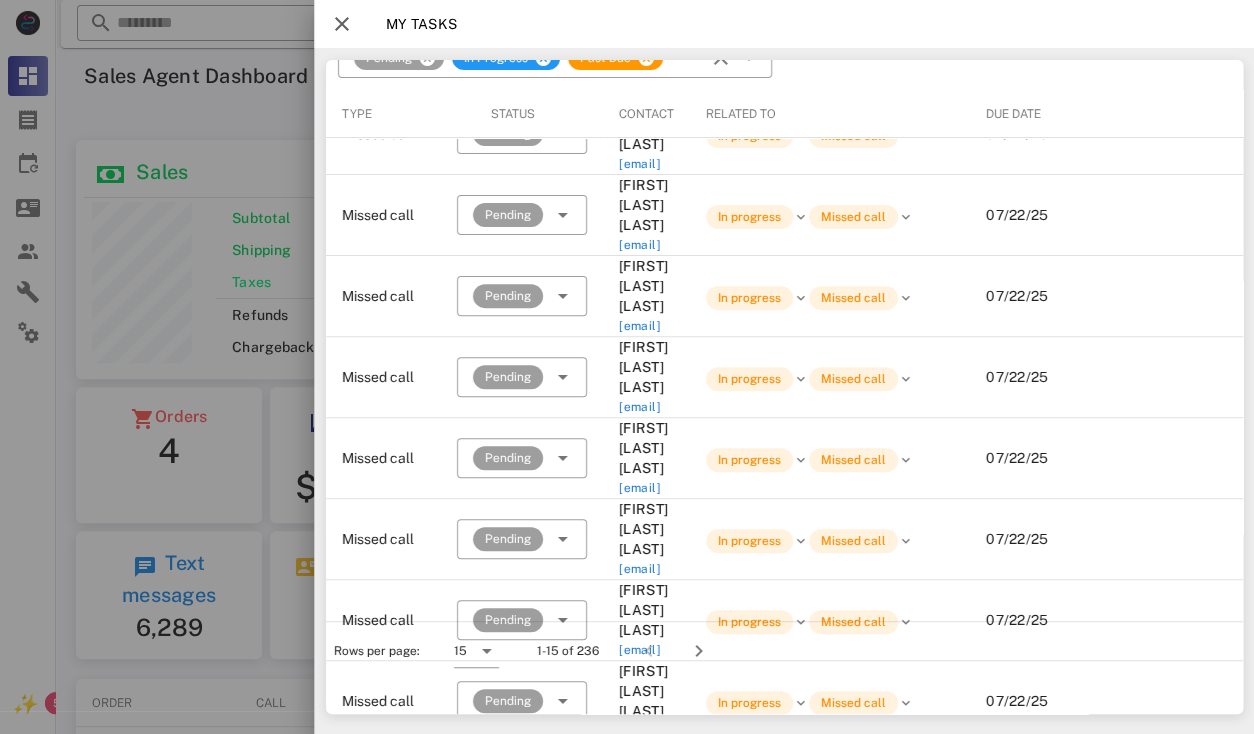 scroll, scrollTop: 0, scrollLeft: 0, axis: both 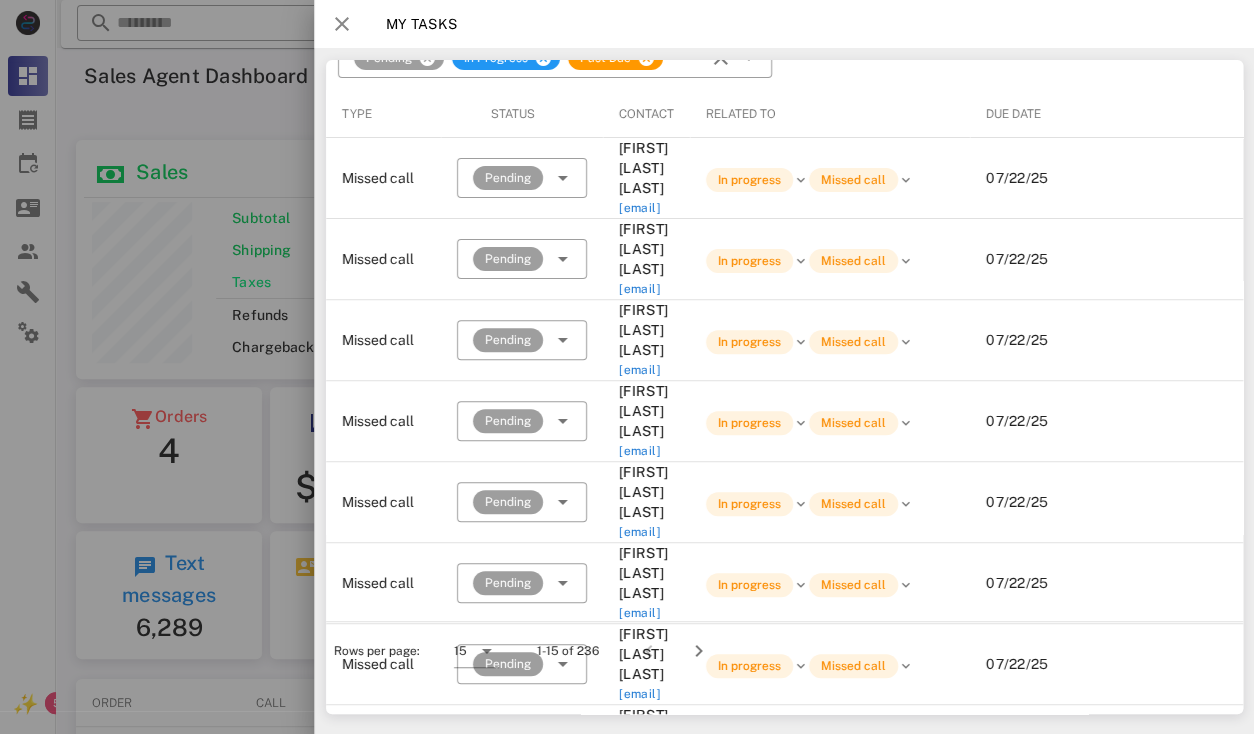 click at bounding box center (342, 24) 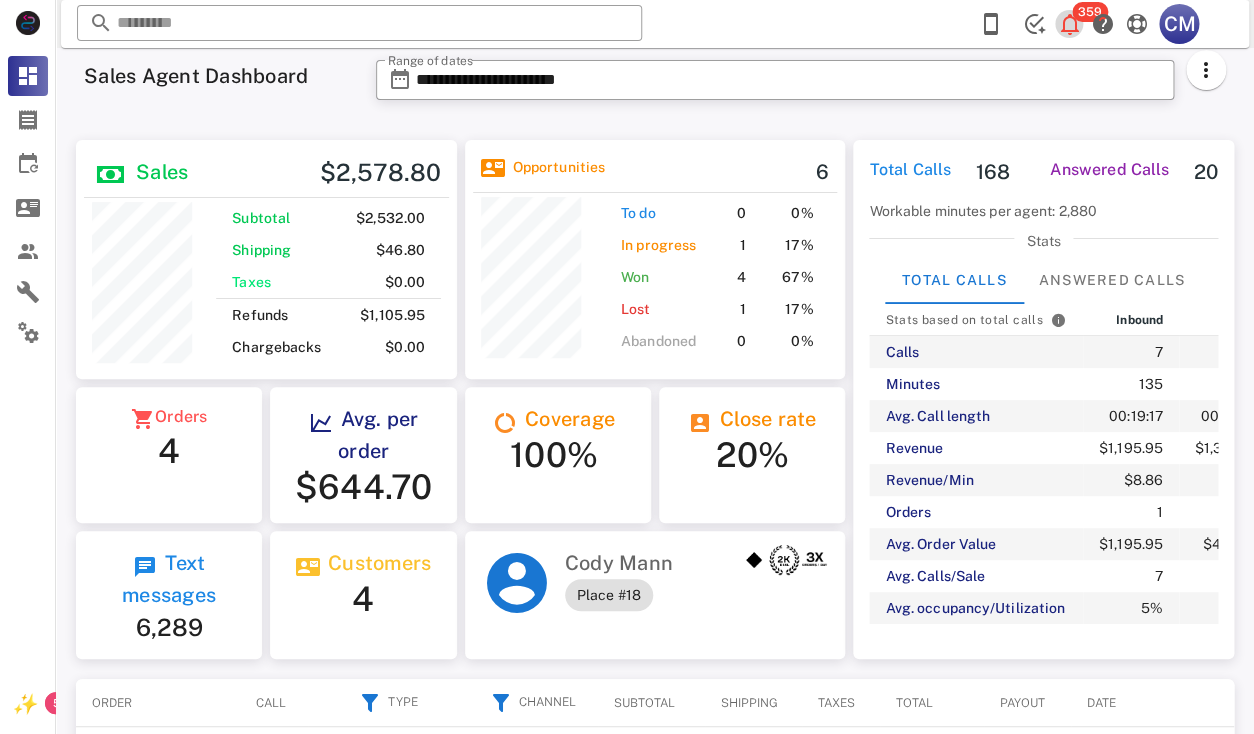 click at bounding box center (1070, 24) 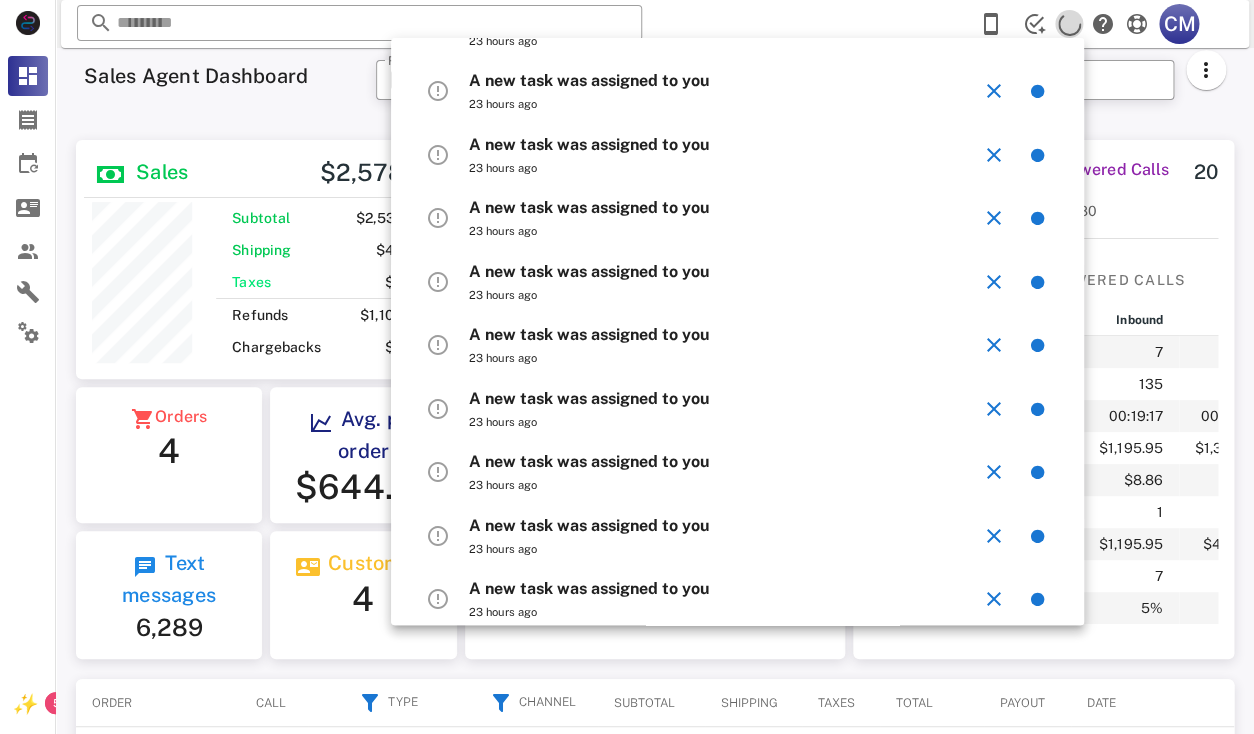 scroll, scrollTop: 4491, scrollLeft: 0, axis: vertical 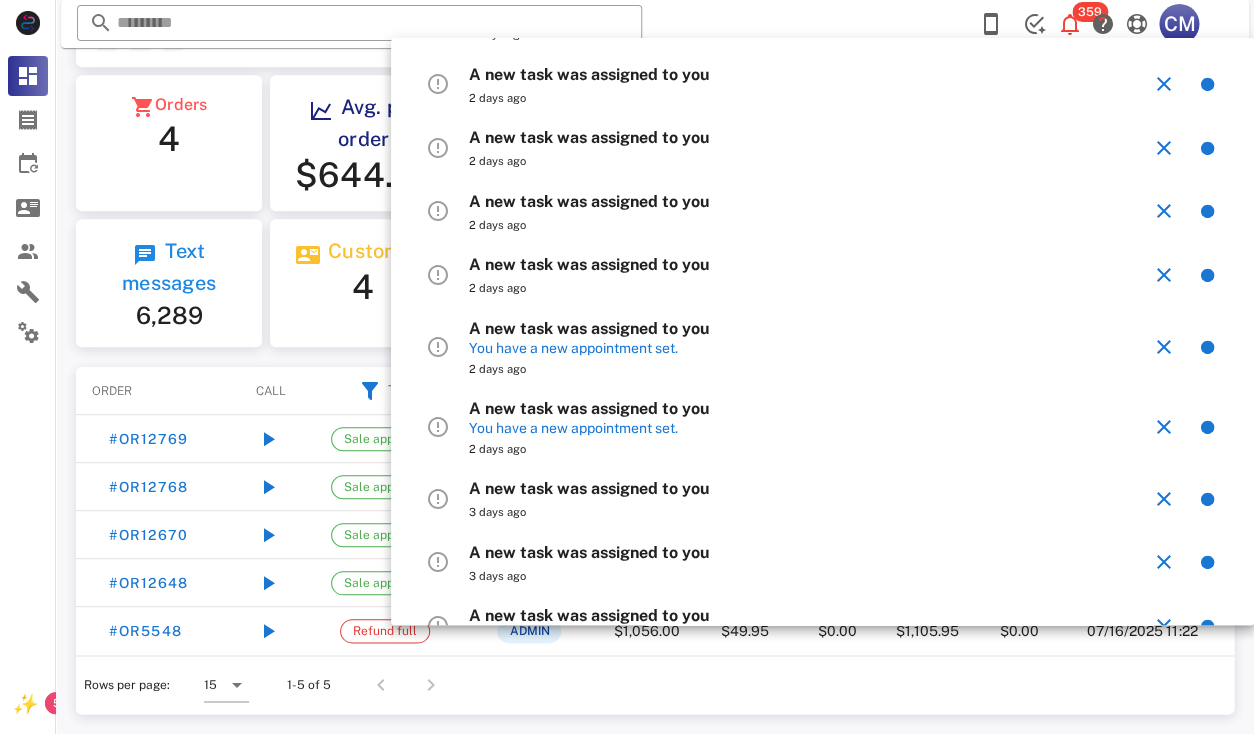 click on "You have a new appointment set." at bounding box center (809, 348) 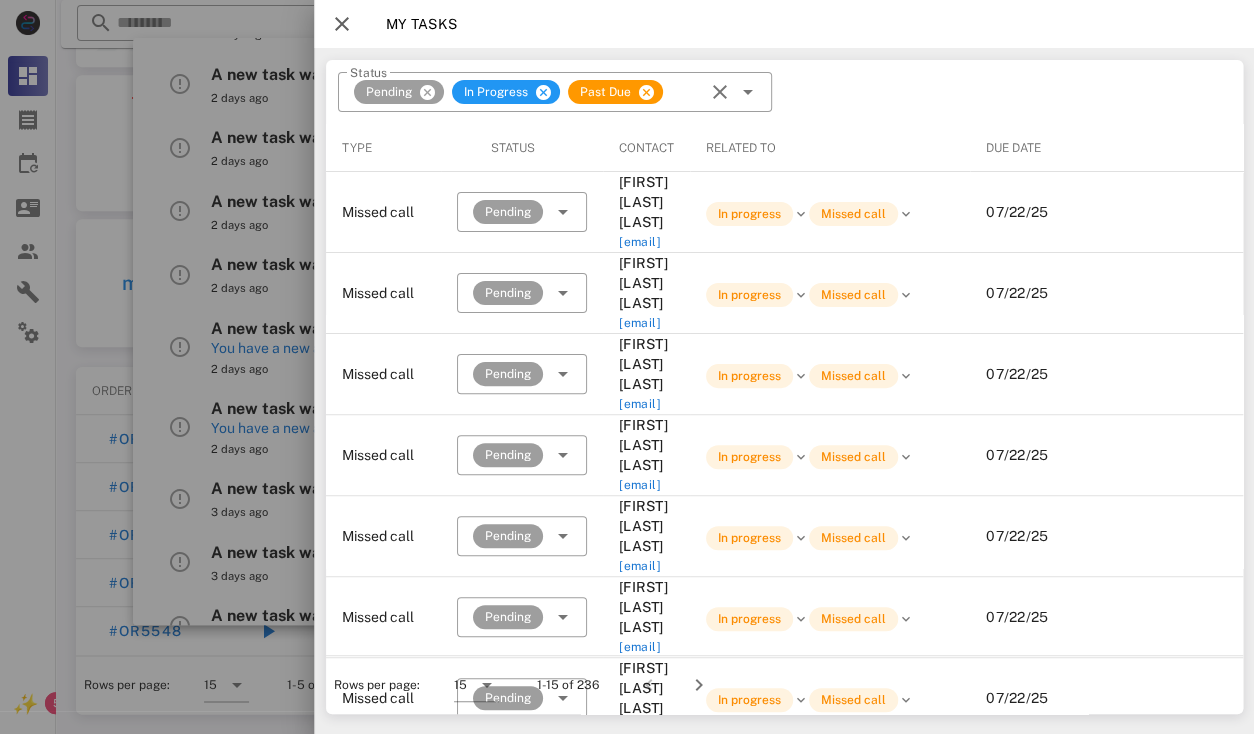 scroll, scrollTop: 327, scrollLeft: 0, axis: vertical 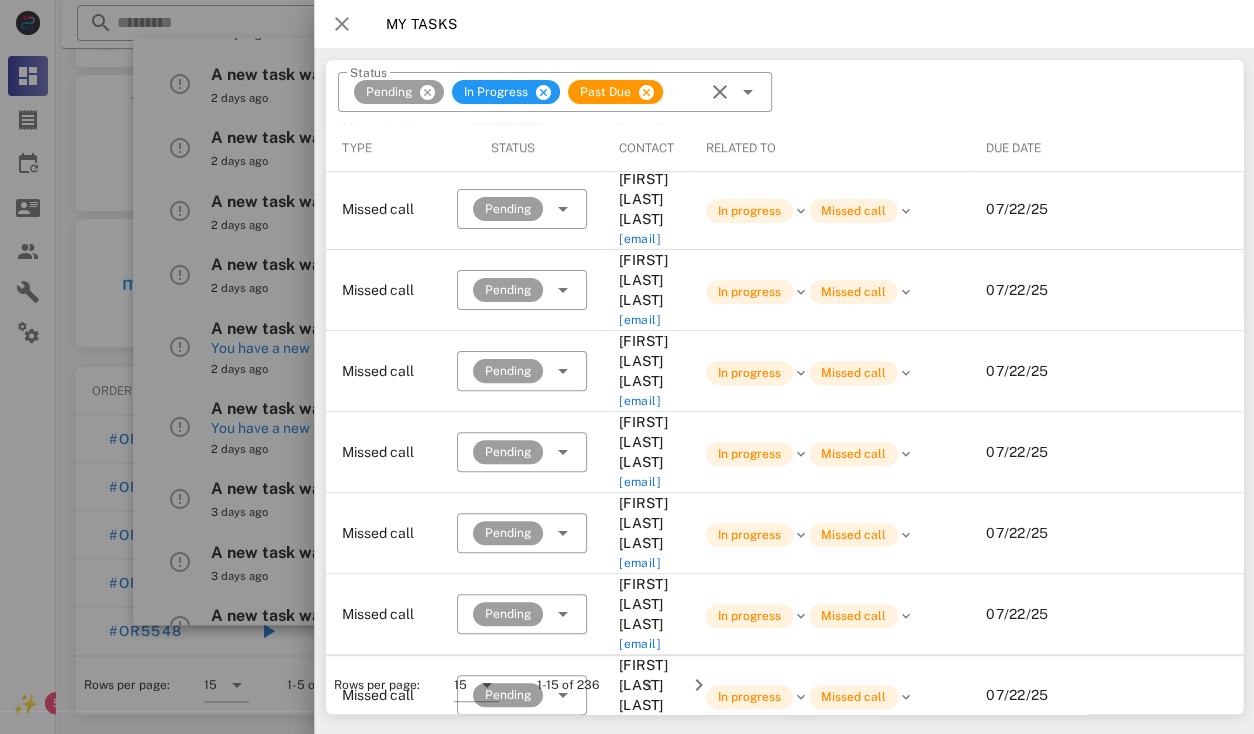 click at bounding box center (342, 24) 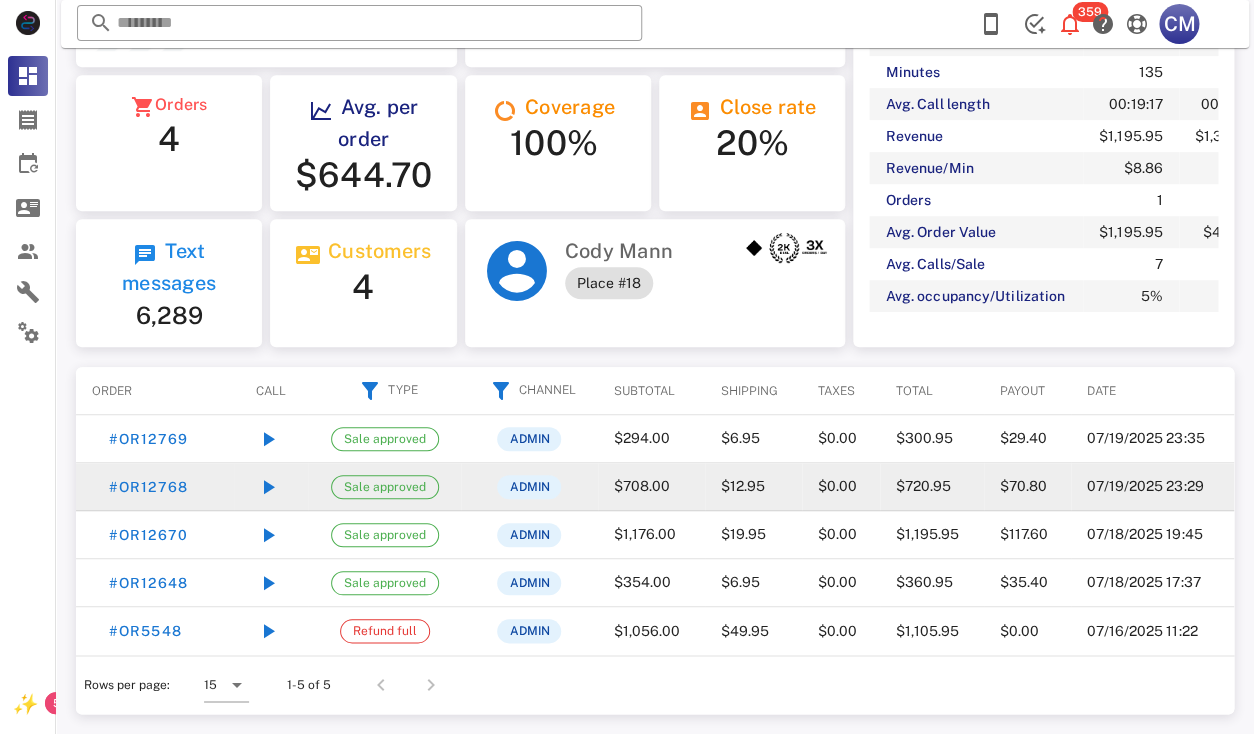 scroll, scrollTop: 0, scrollLeft: 0, axis: both 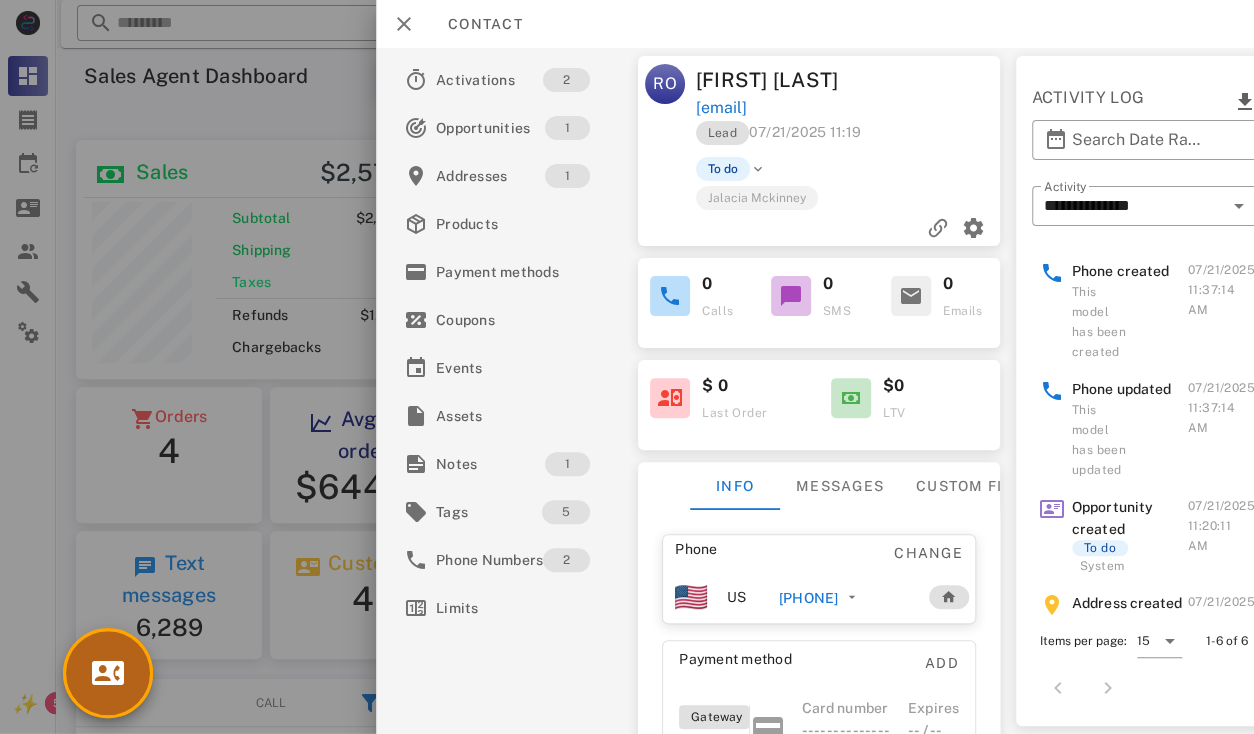 click at bounding box center [108, 673] 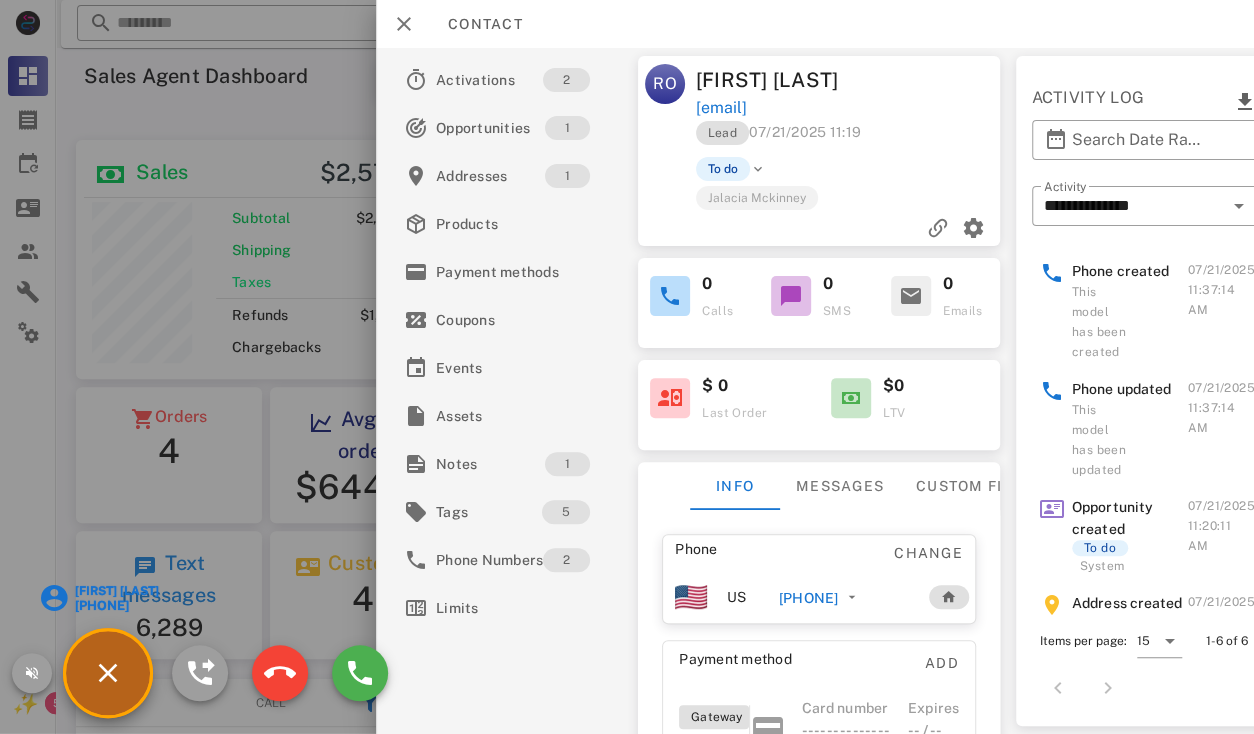 click on "[FIRST] [LAST]" at bounding box center [116, 591] 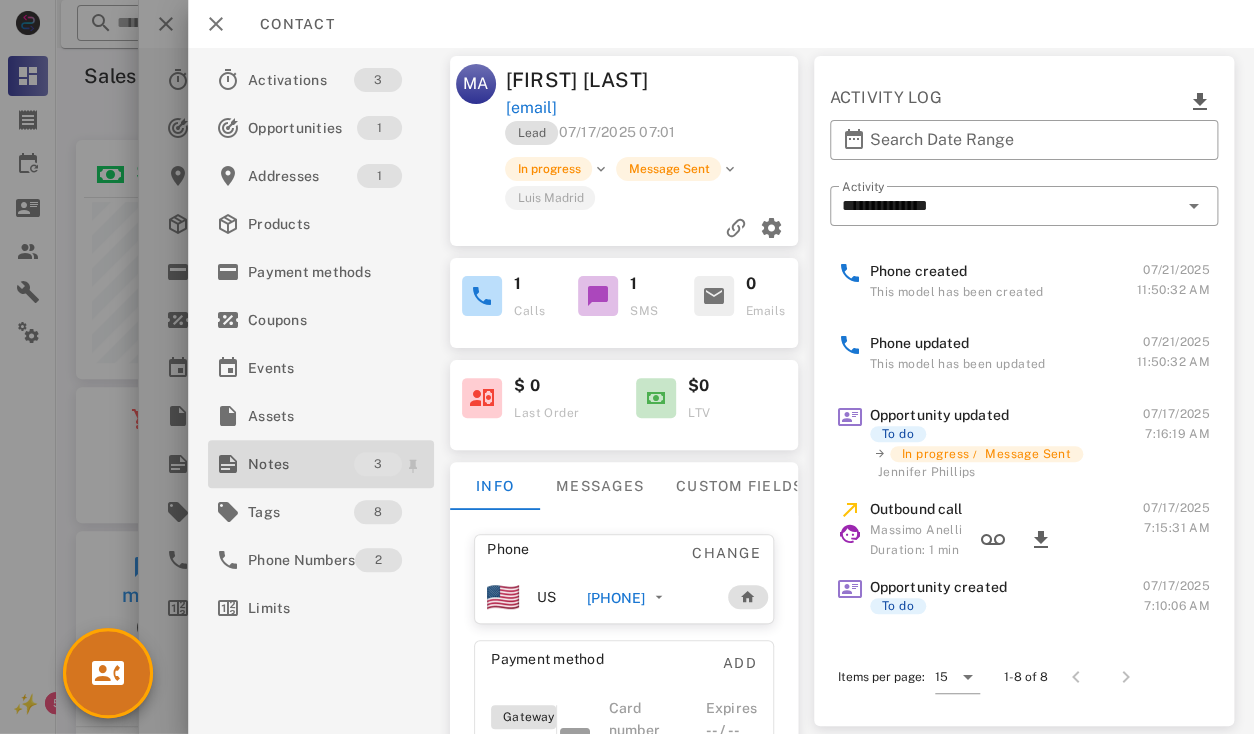 click on "Notes  3" at bounding box center (321, 464) 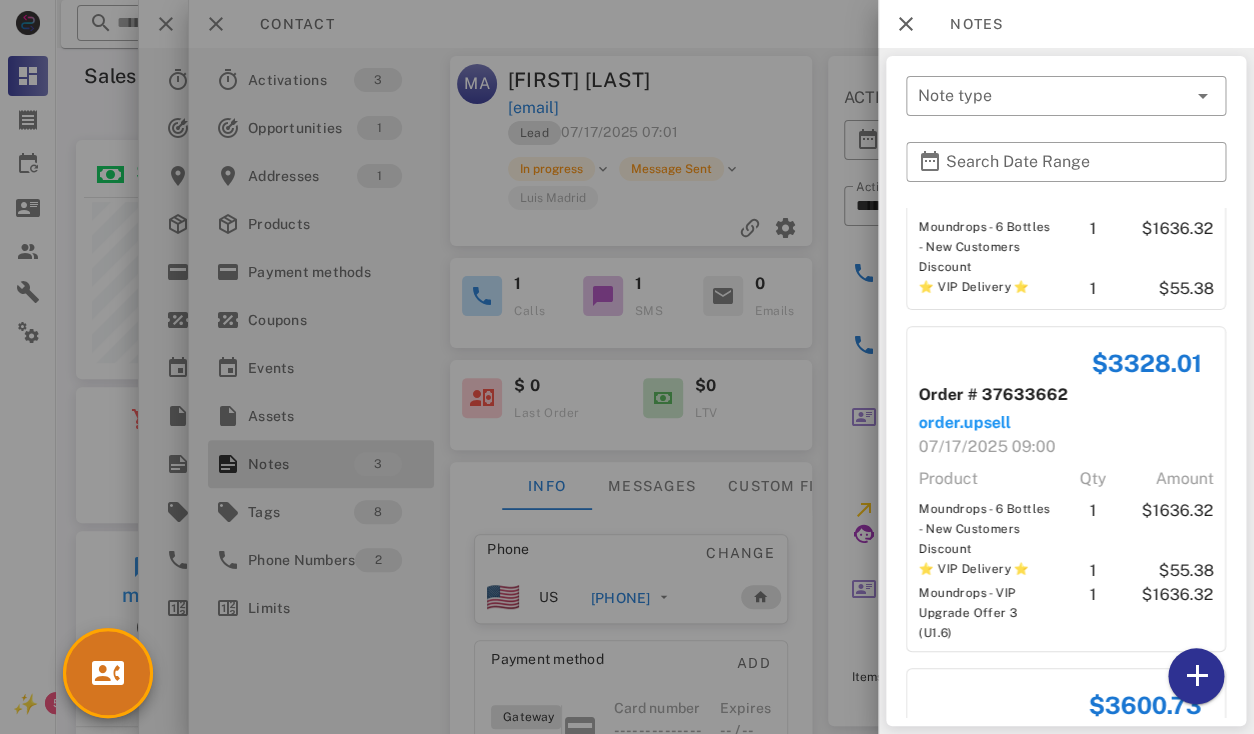 scroll, scrollTop: 470, scrollLeft: 0, axis: vertical 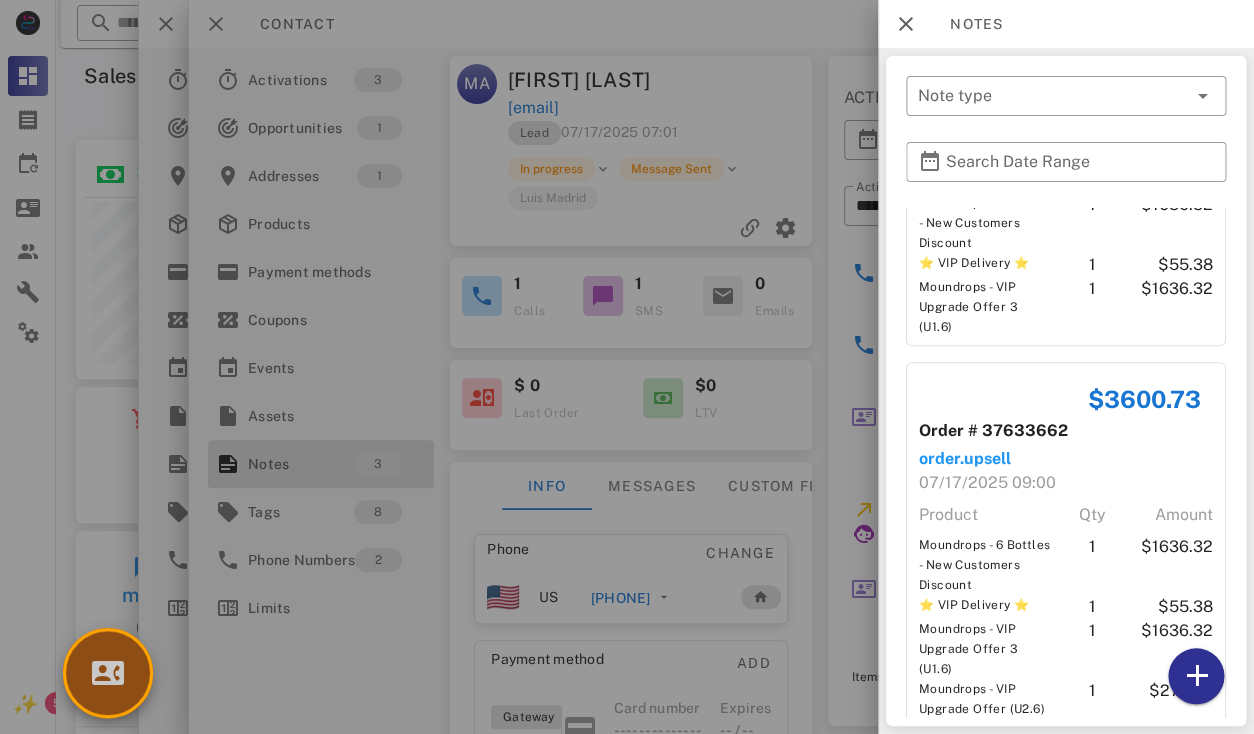 click at bounding box center (108, 673) 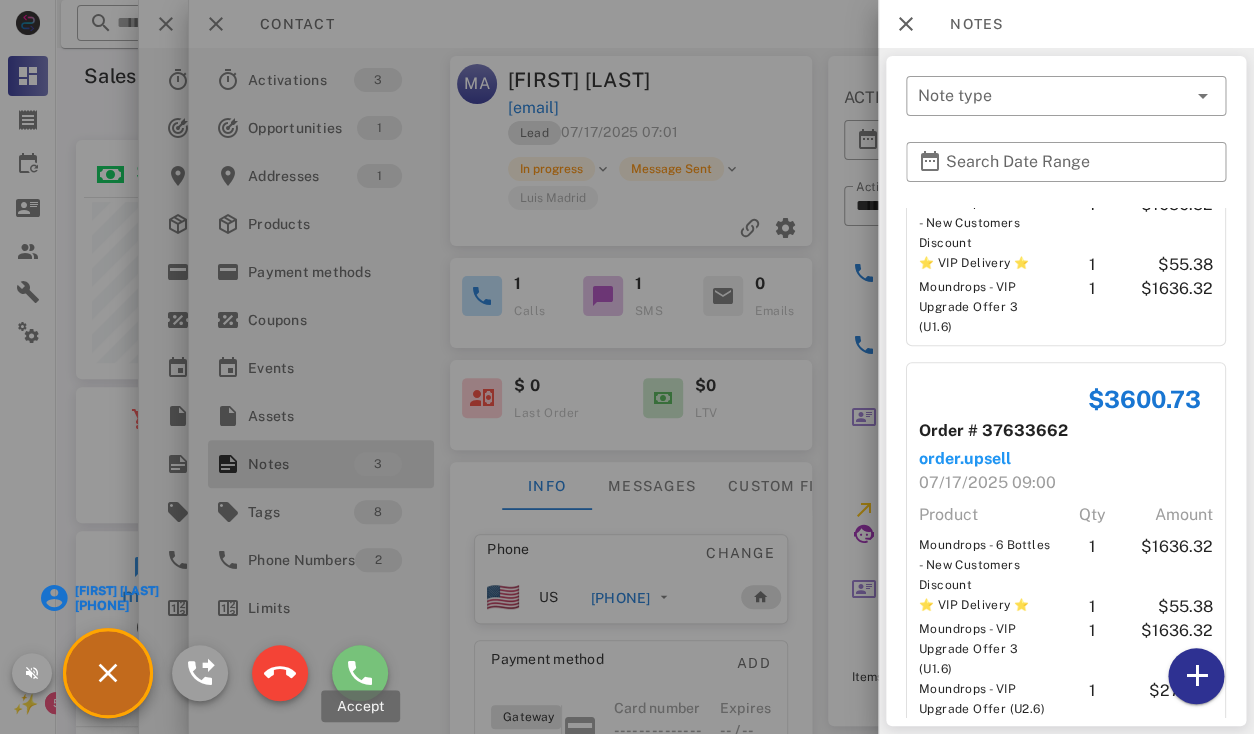 click at bounding box center [360, 673] 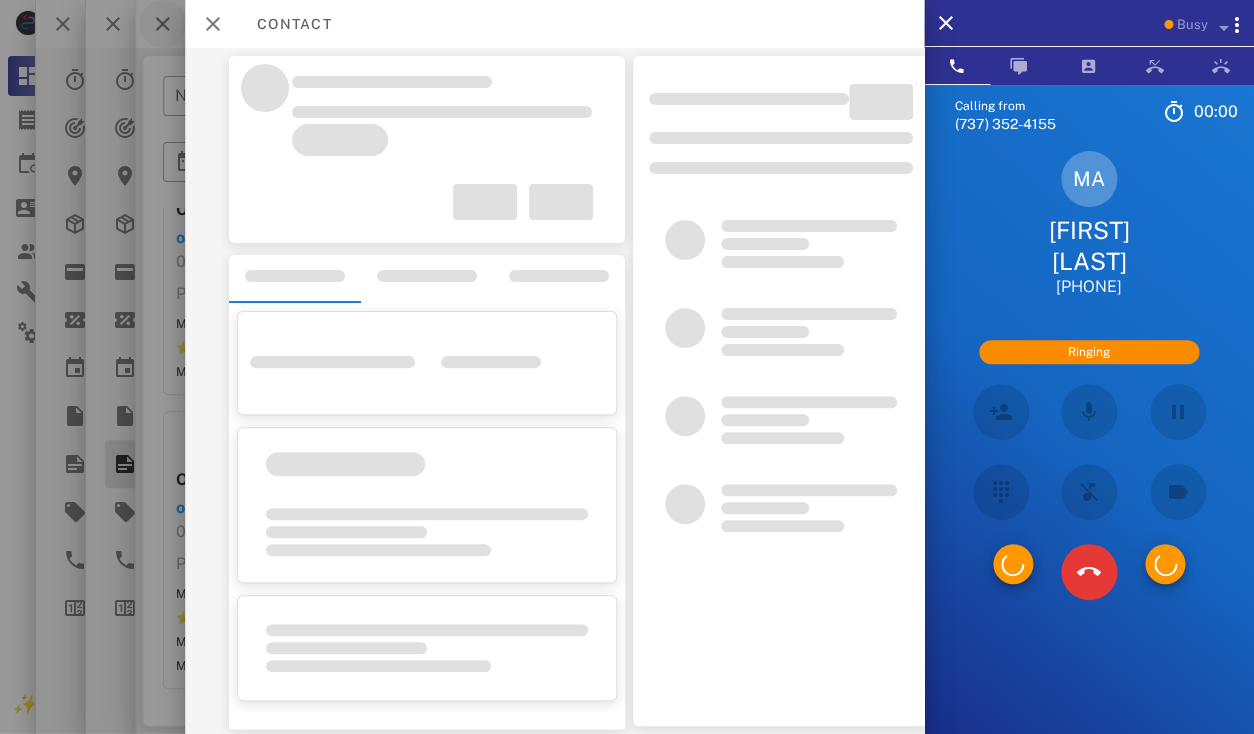 scroll, scrollTop: 314, scrollLeft: 0, axis: vertical 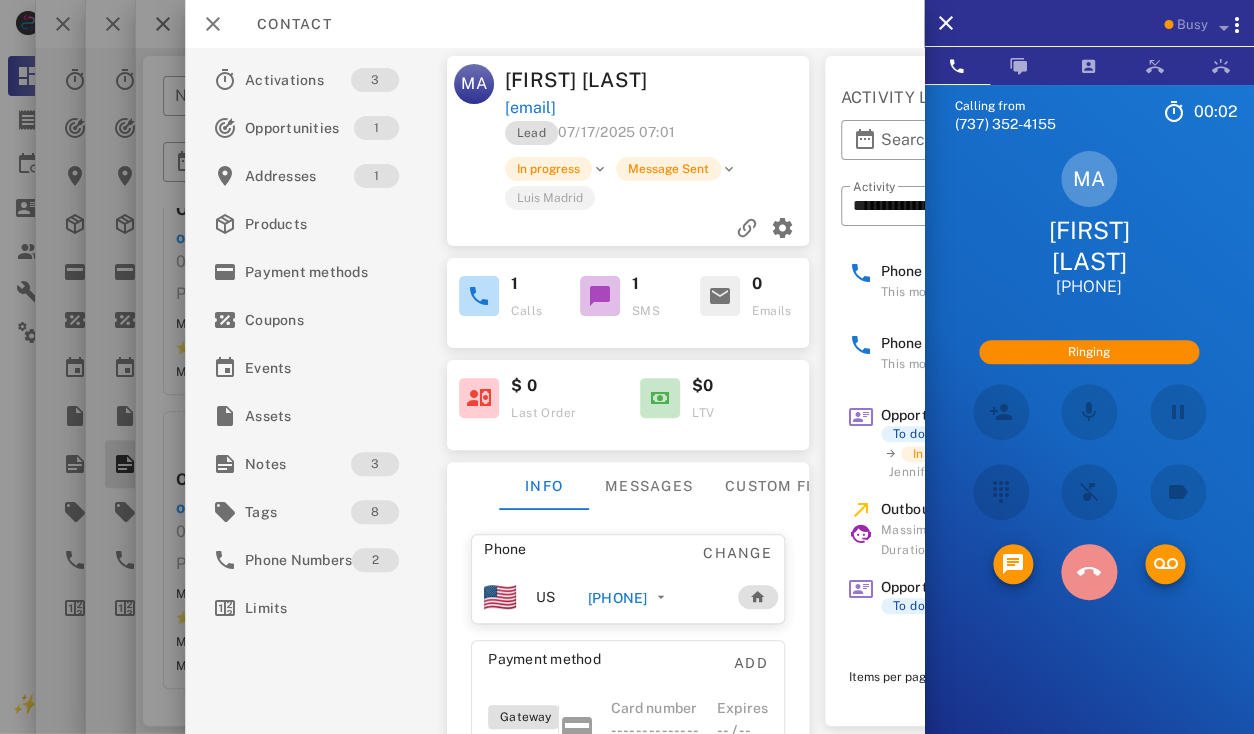 click at bounding box center (1089, 572) 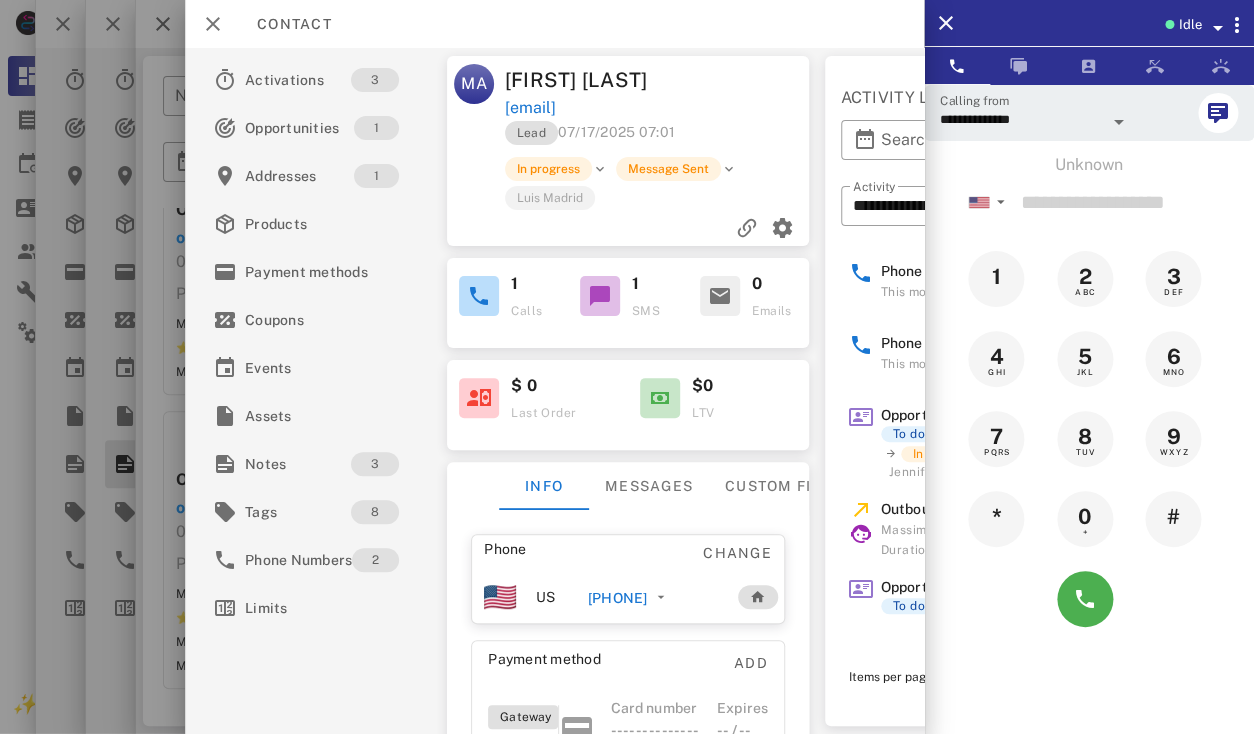 click on "mapia23@aol.com" at bounding box center (659, 108) 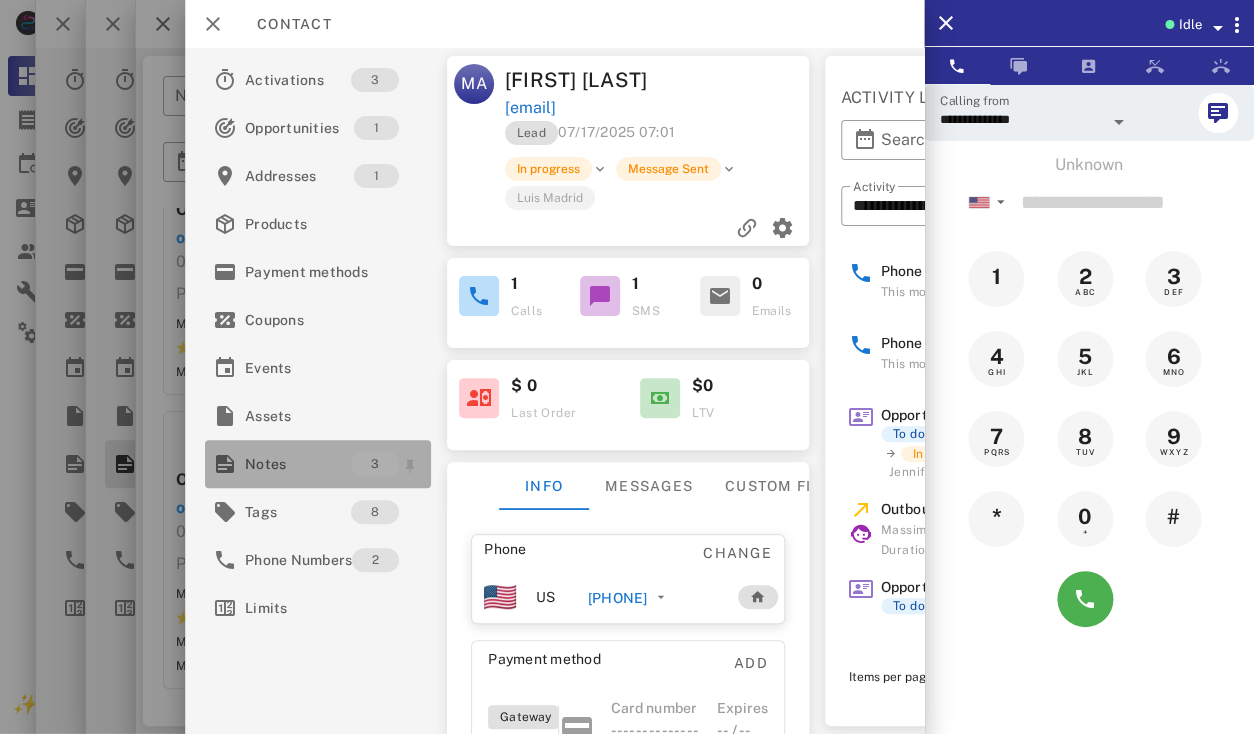 click on "Notes" at bounding box center [298, 464] 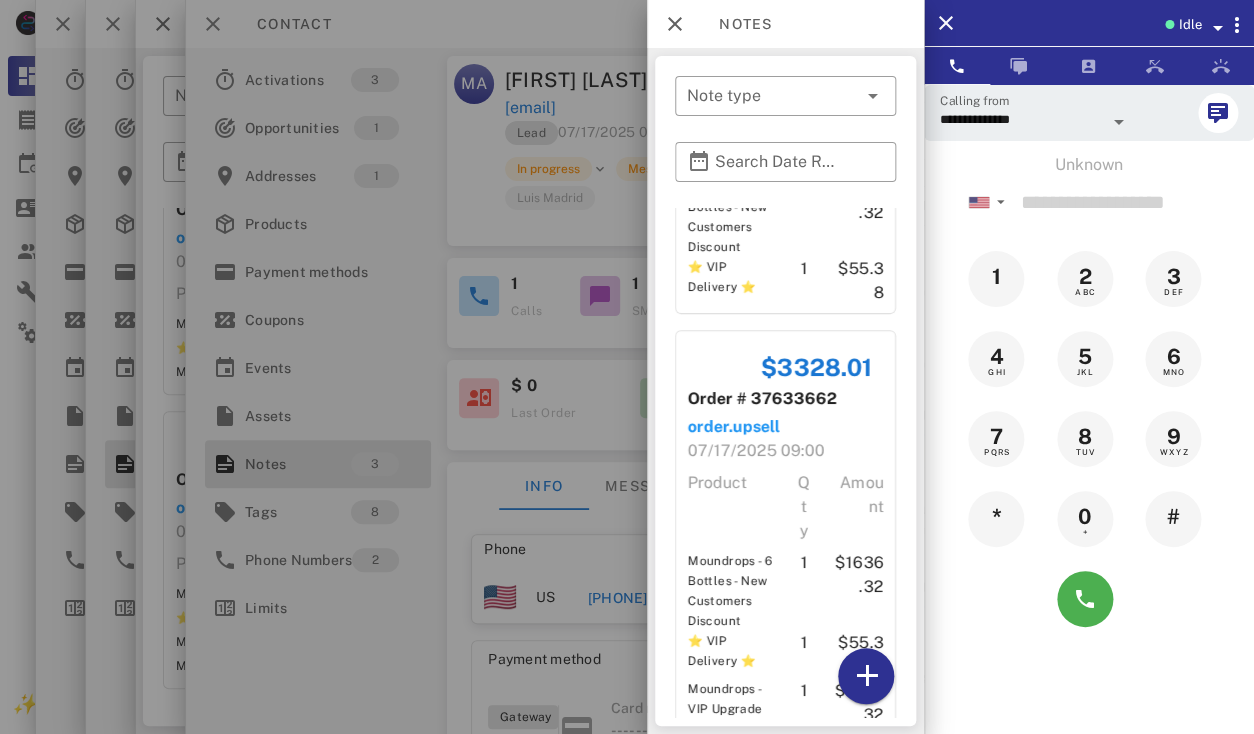 scroll, scrollTop: 0, scrollLeft: 0, axis: both 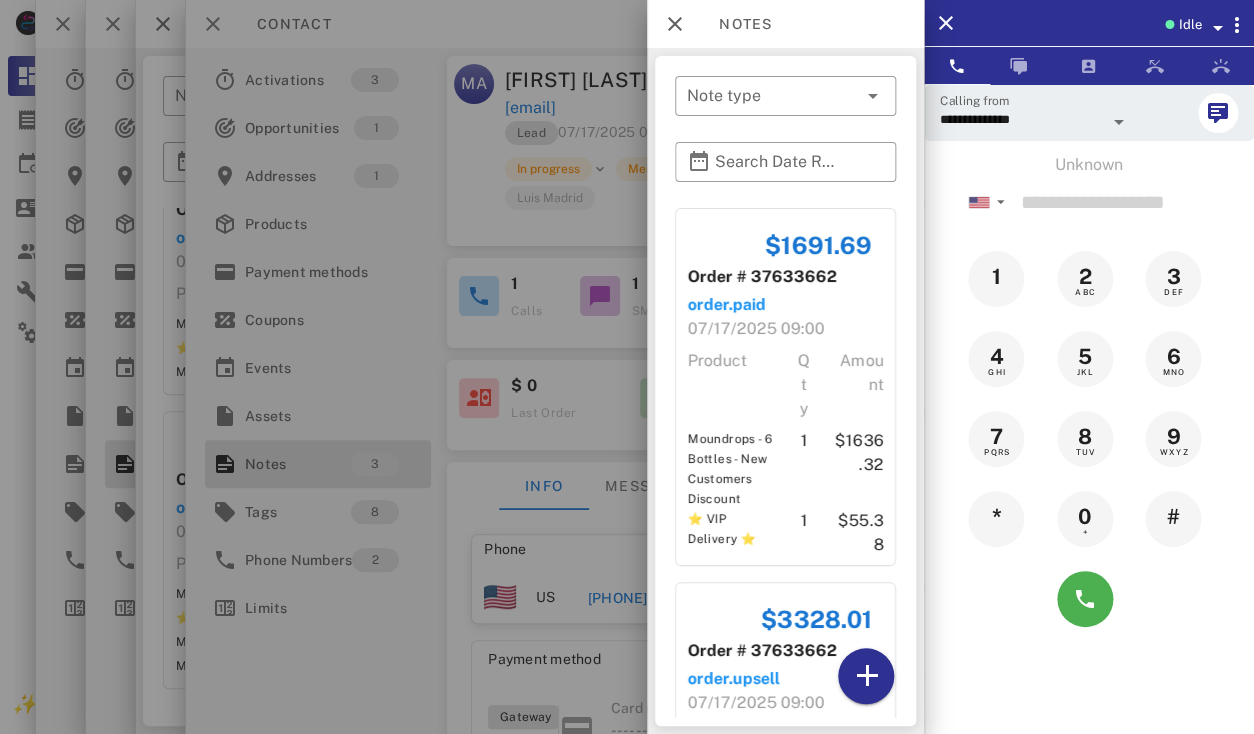 click at bounding box center (627, 367) 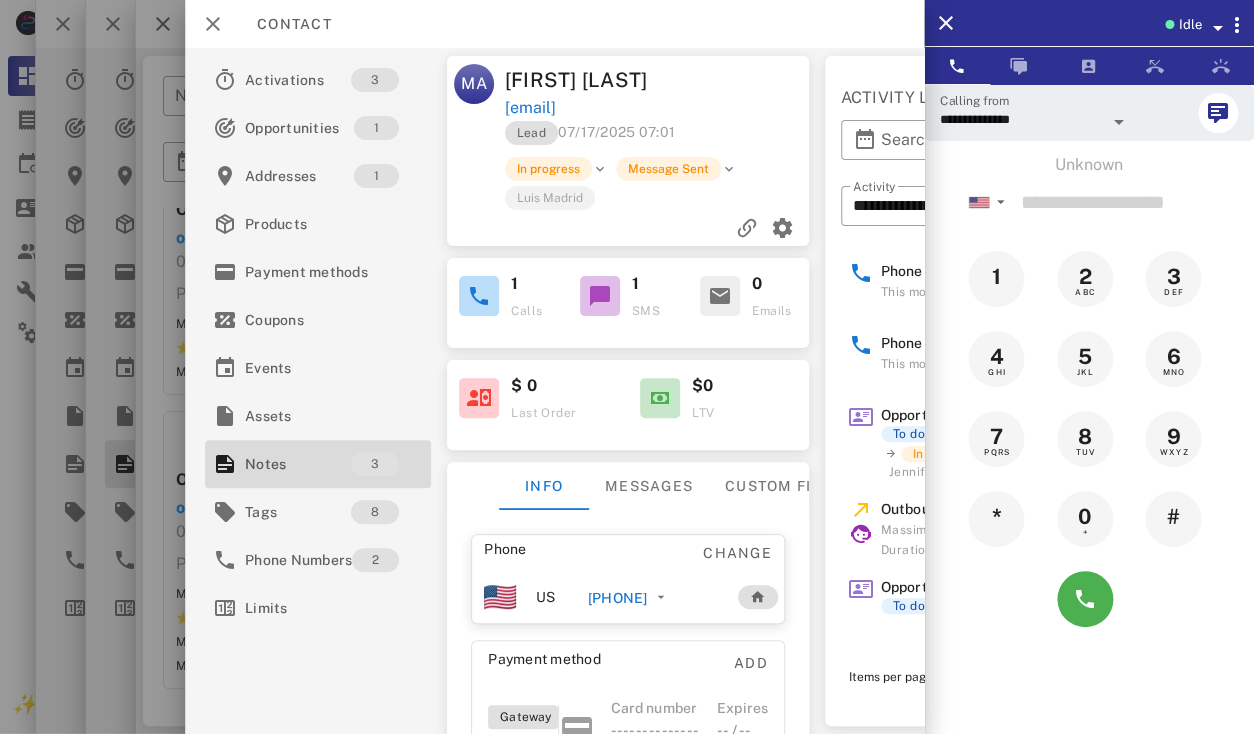 click on "[FIRST] [LAST]" at bounding box center (582, 80) 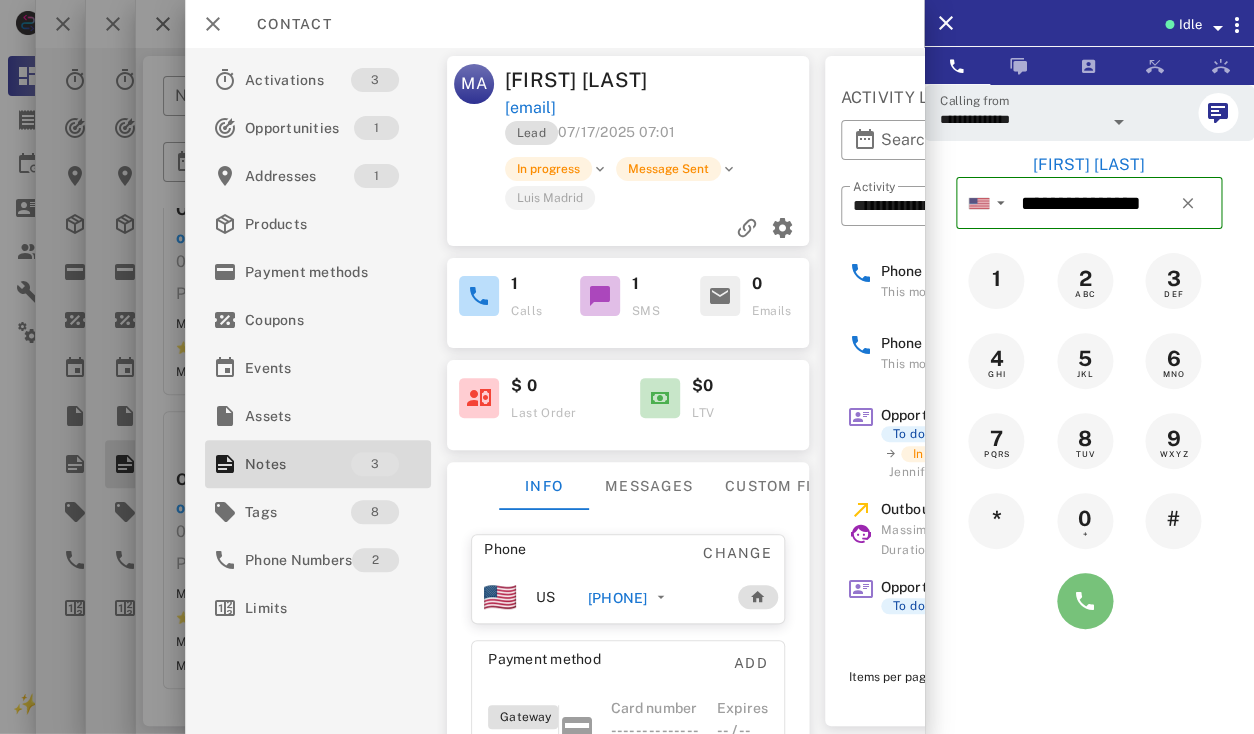 click at bounding box center [1085, 601] 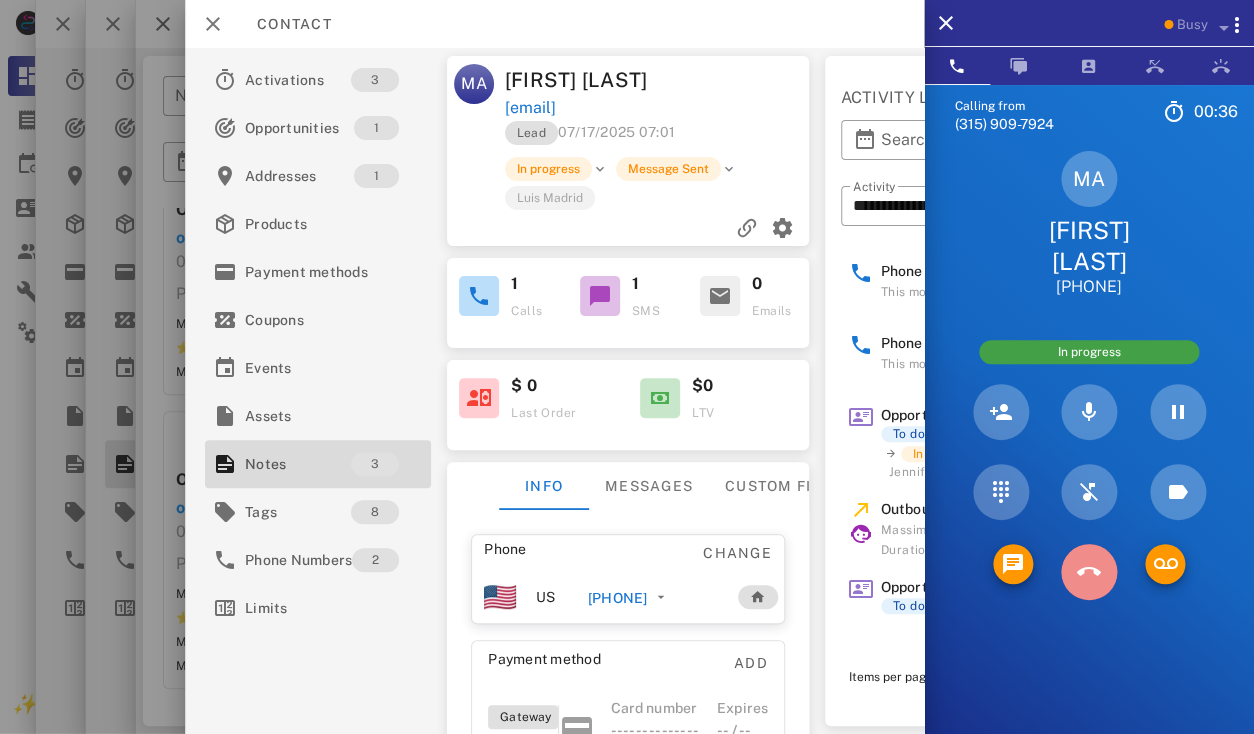 click at bounding box center [1089, 572] 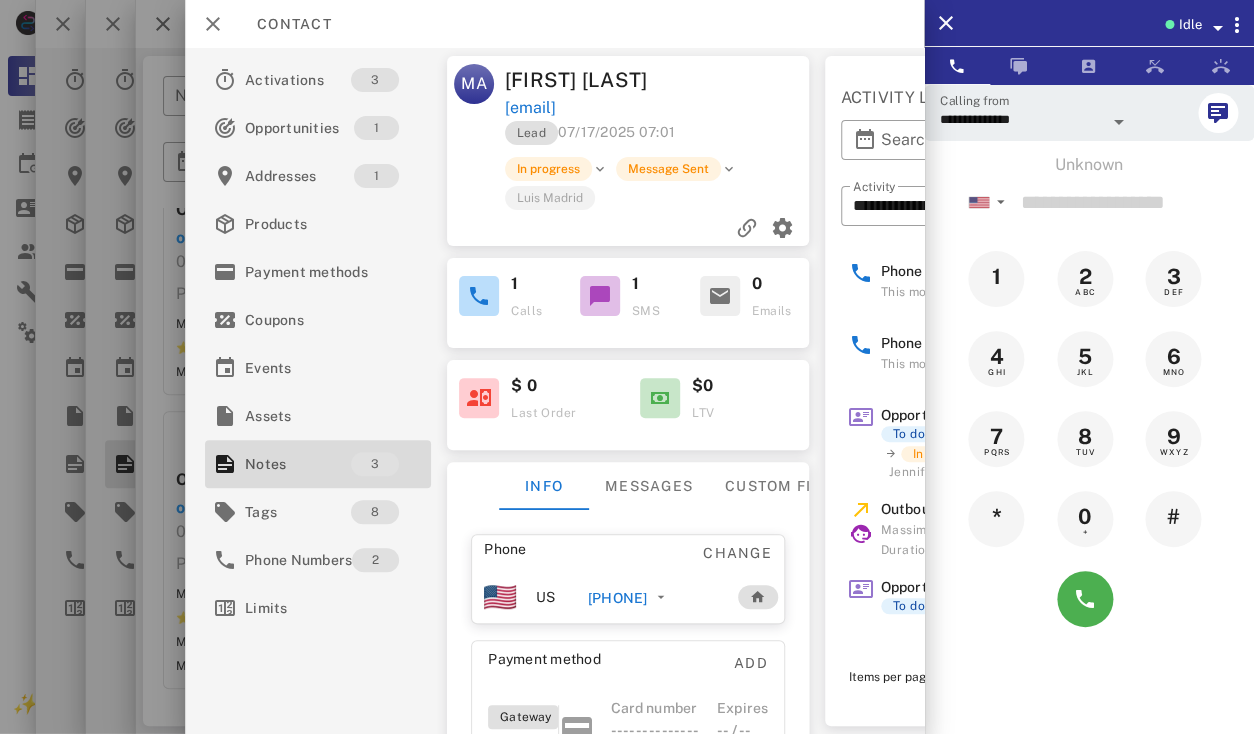click on "Lead   07/17/2025 07:01" at bounding box center (659, 138) 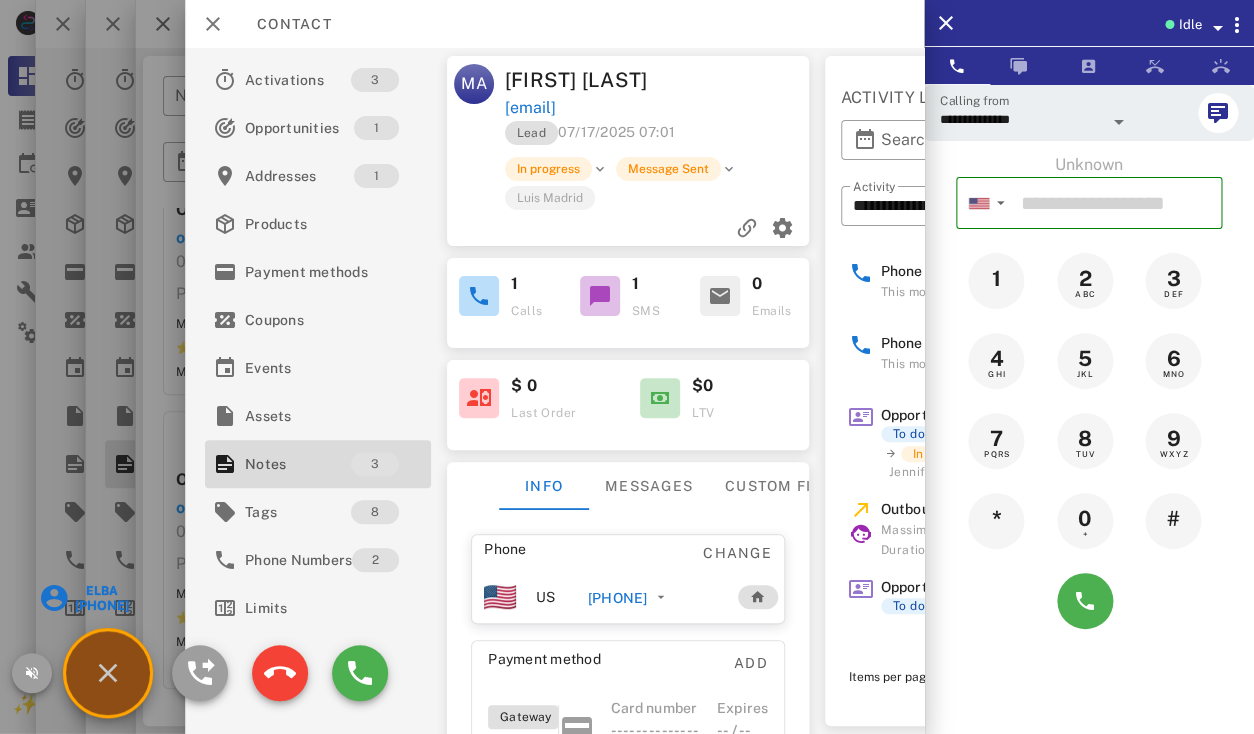 click on "Elba" at bounding box center (101, 591) 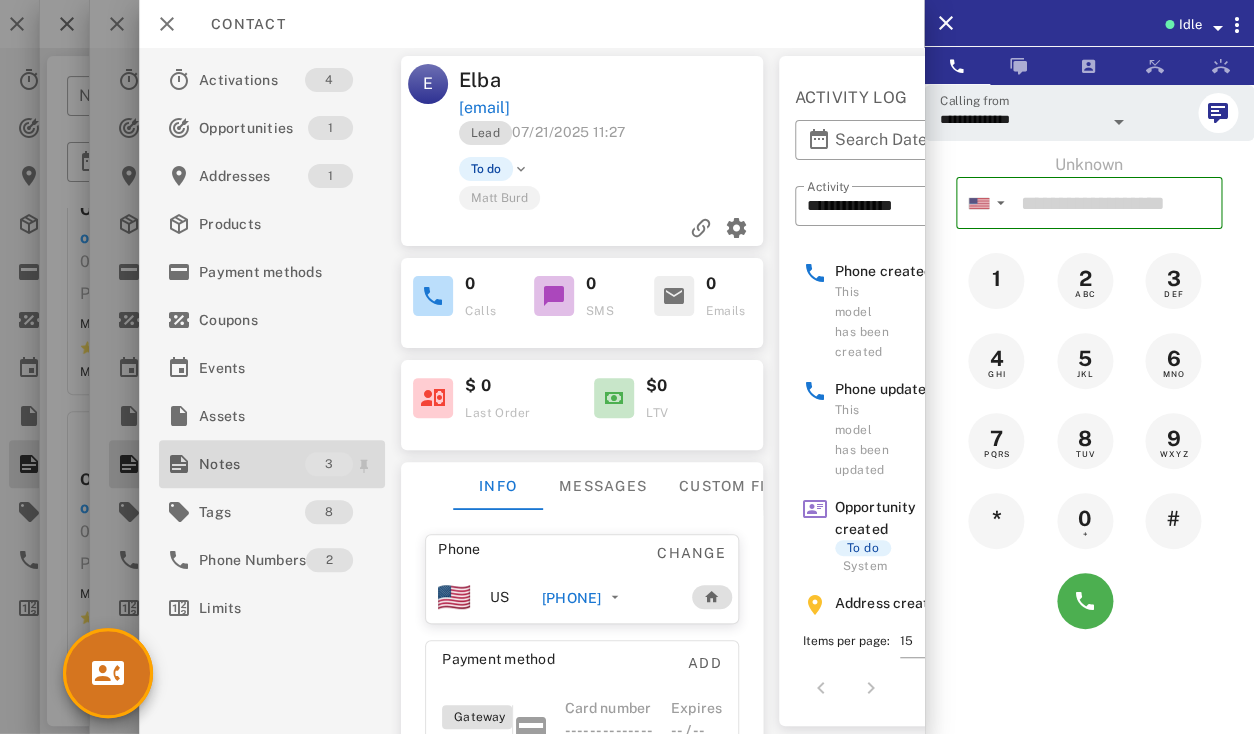 click on "Notes" at bounding box center (252, 464) 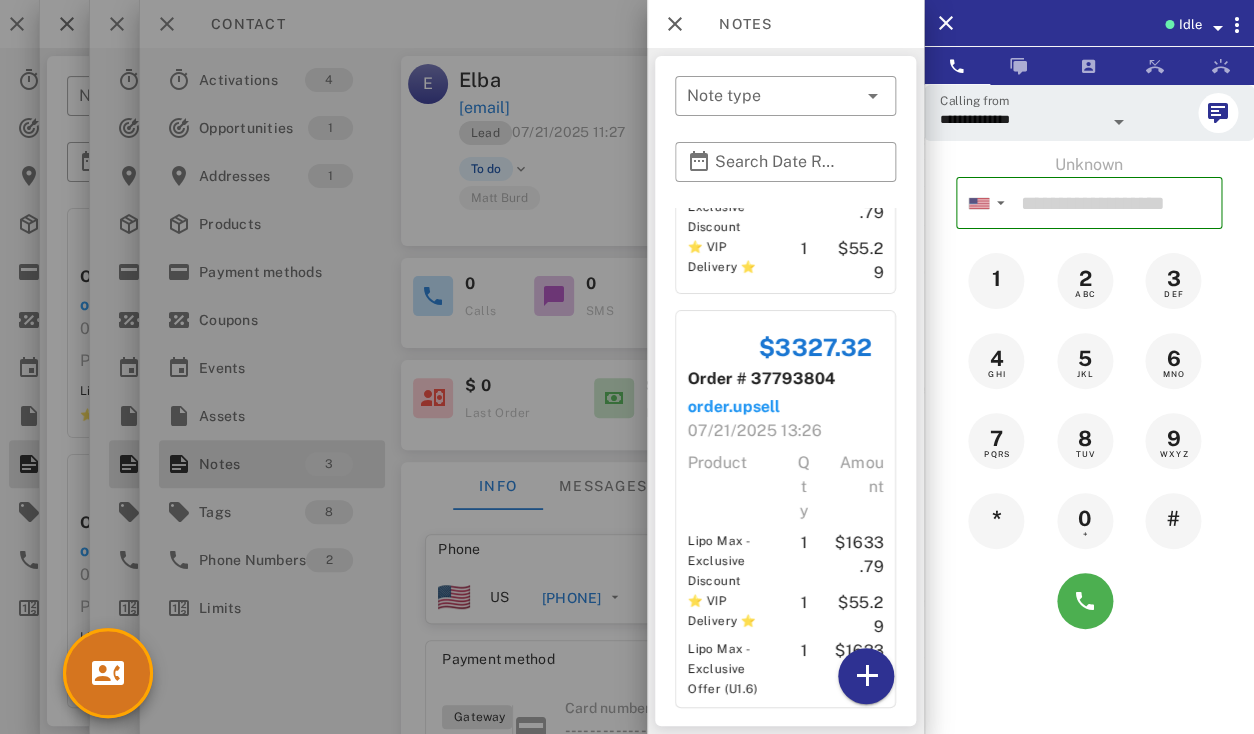 scroll, scrollTop: 746, scrollLeft: 0, axis: vertical 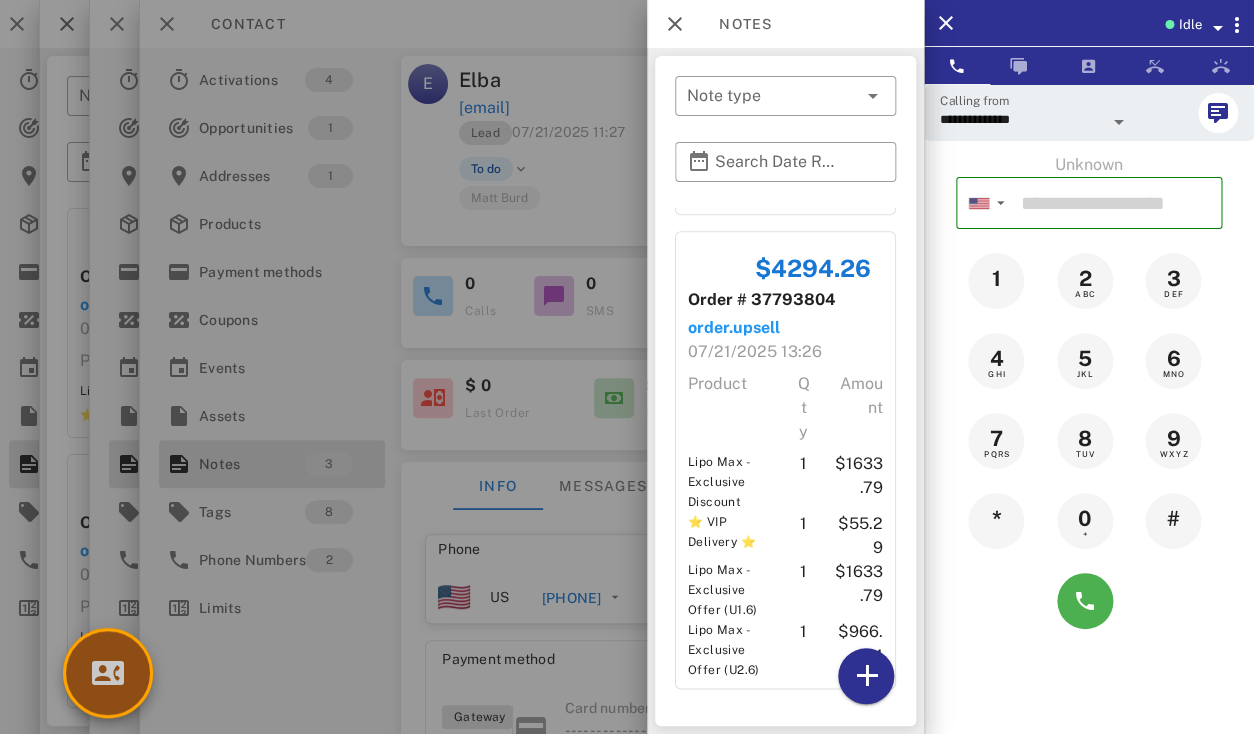 click at bounding box center (108, 673) 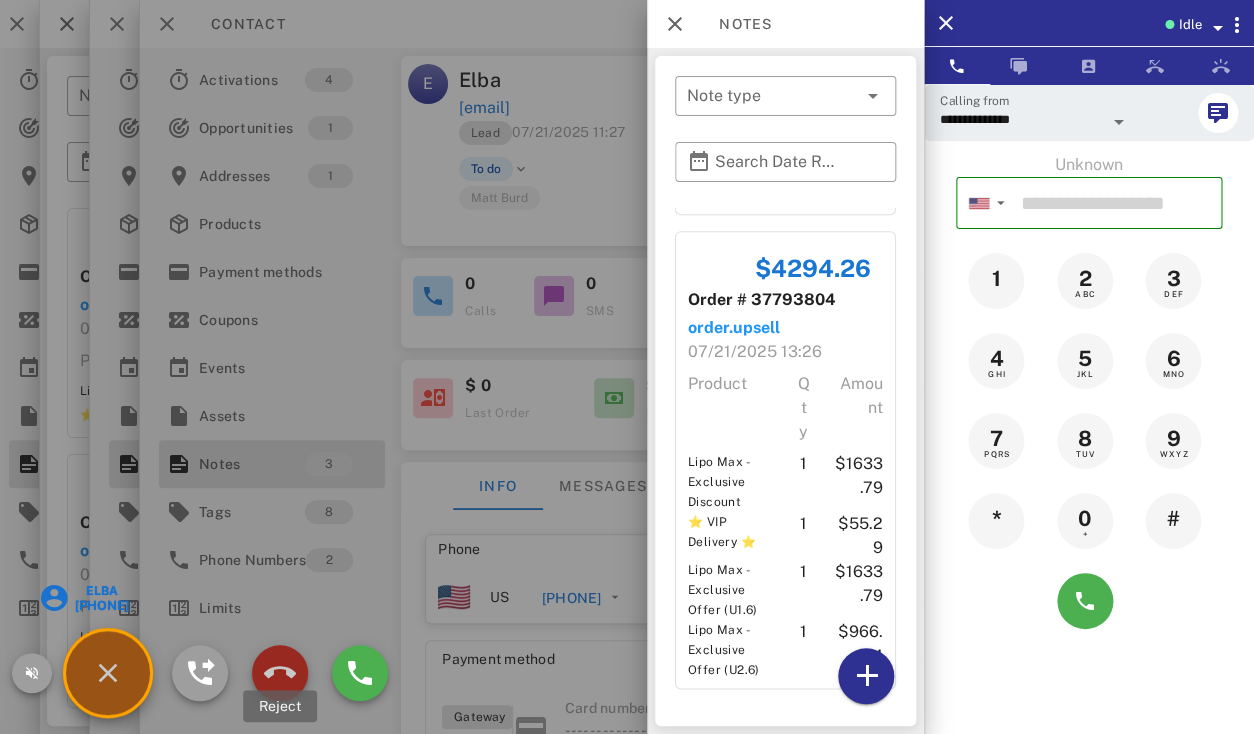 click at bounding box center (280, 673) 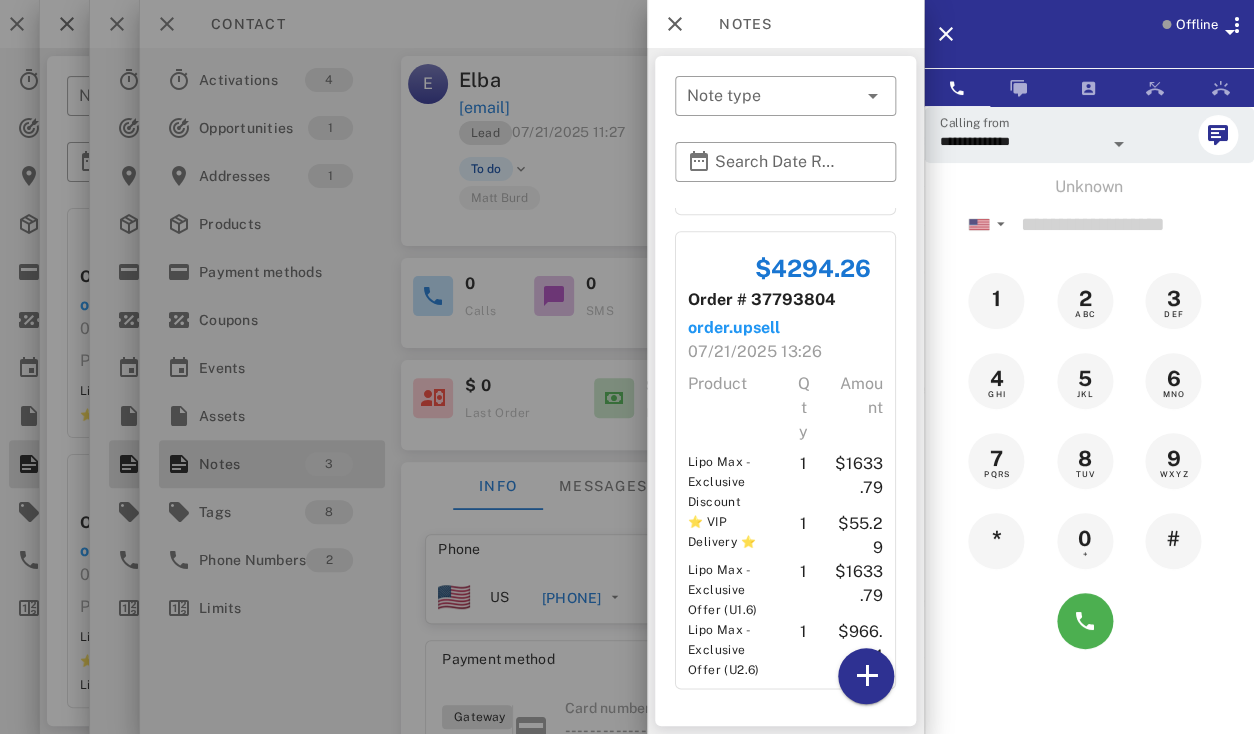 click at bounding box center [627, 367] 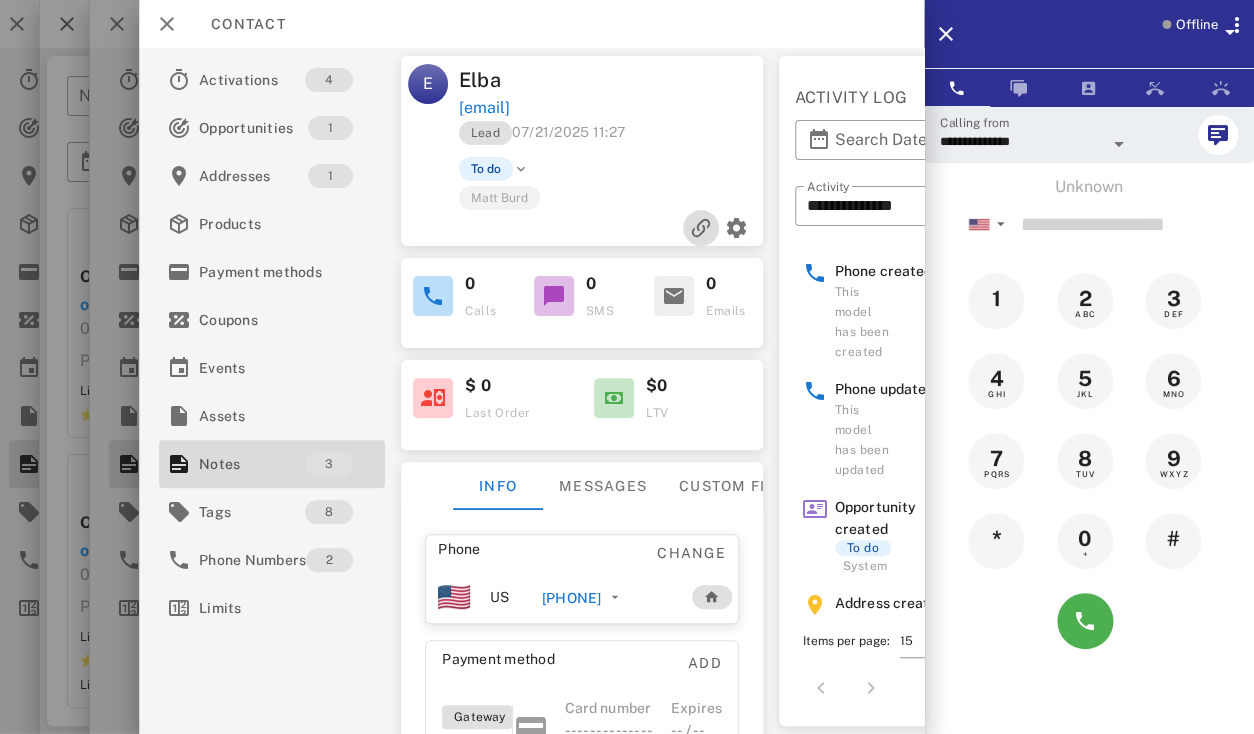 click at bounding box center [700, 228] 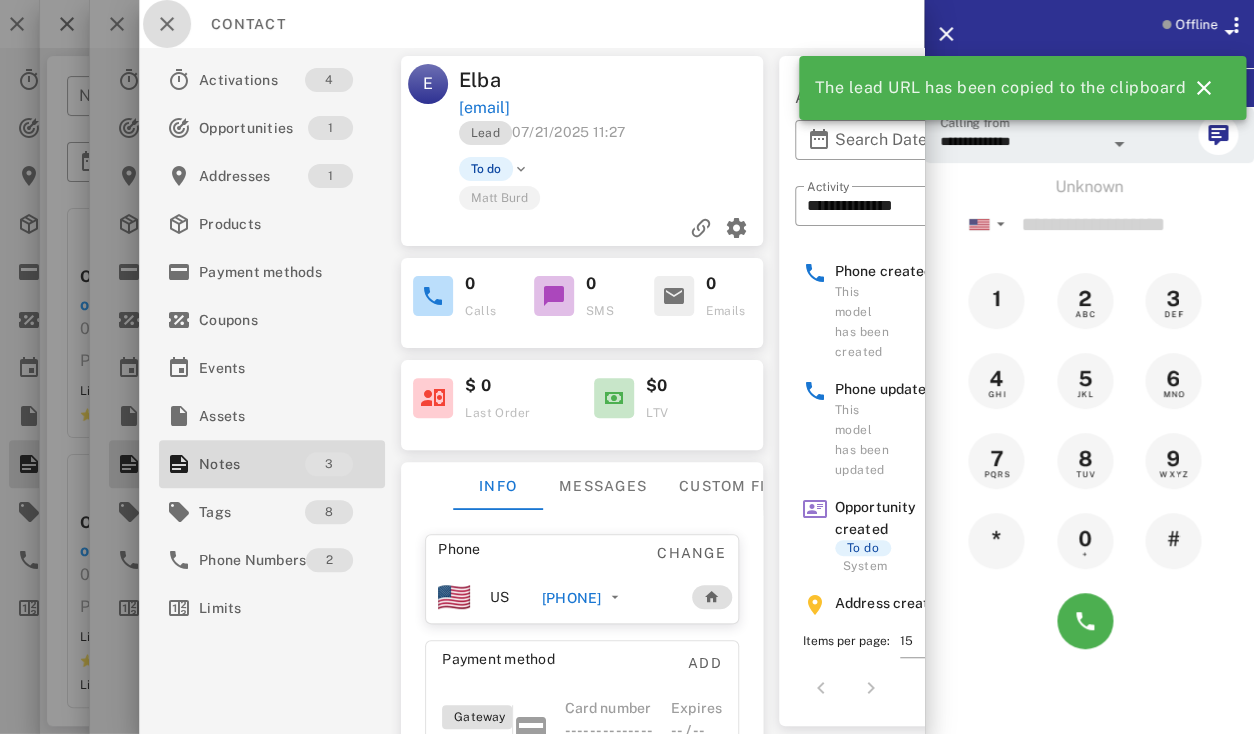 click at bounding box center (167, 24) 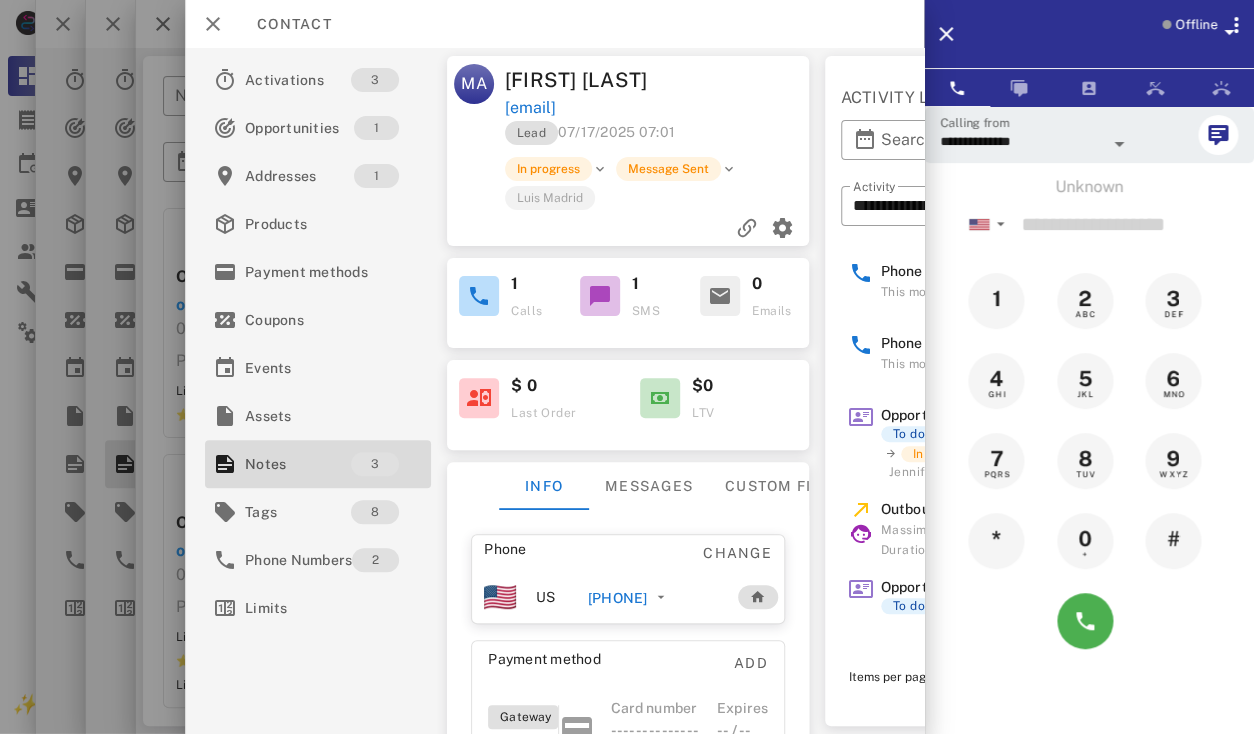 click on "[FIRST] [LAST]" at bounding box center [582, 80] 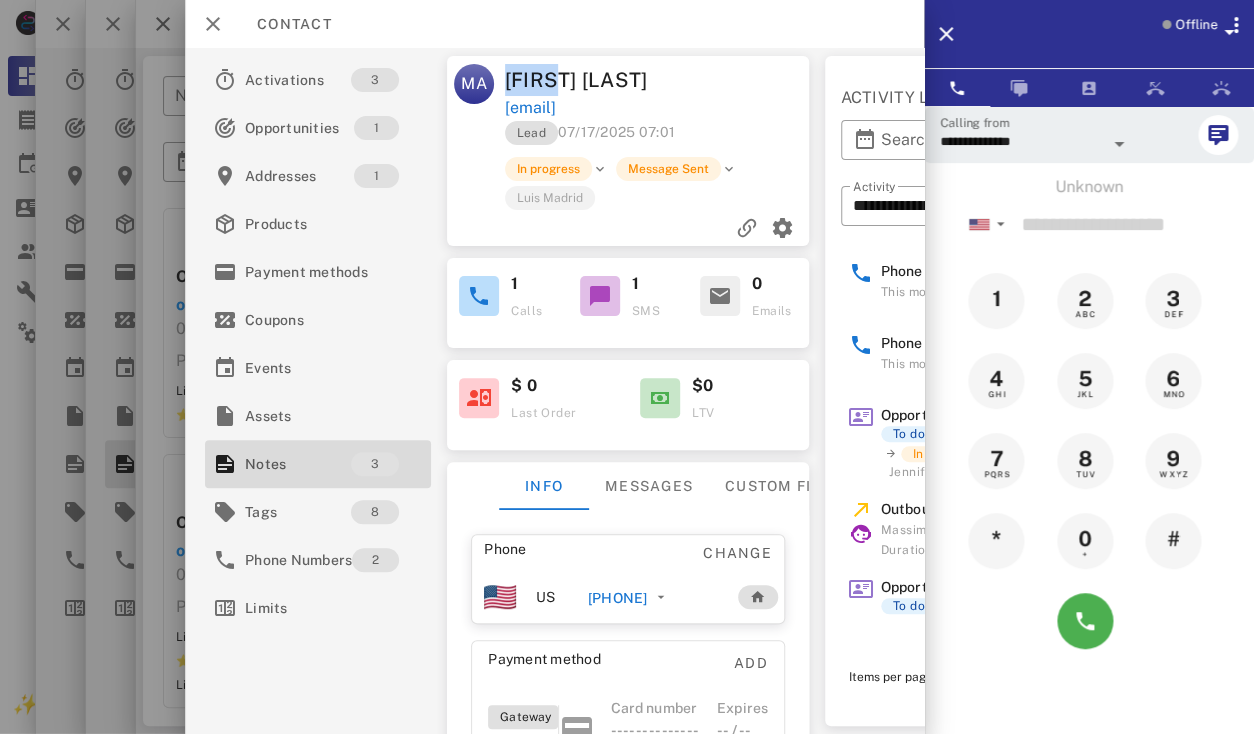 click on "[FIRST] [LAST]" at bounding box center [582, 80] 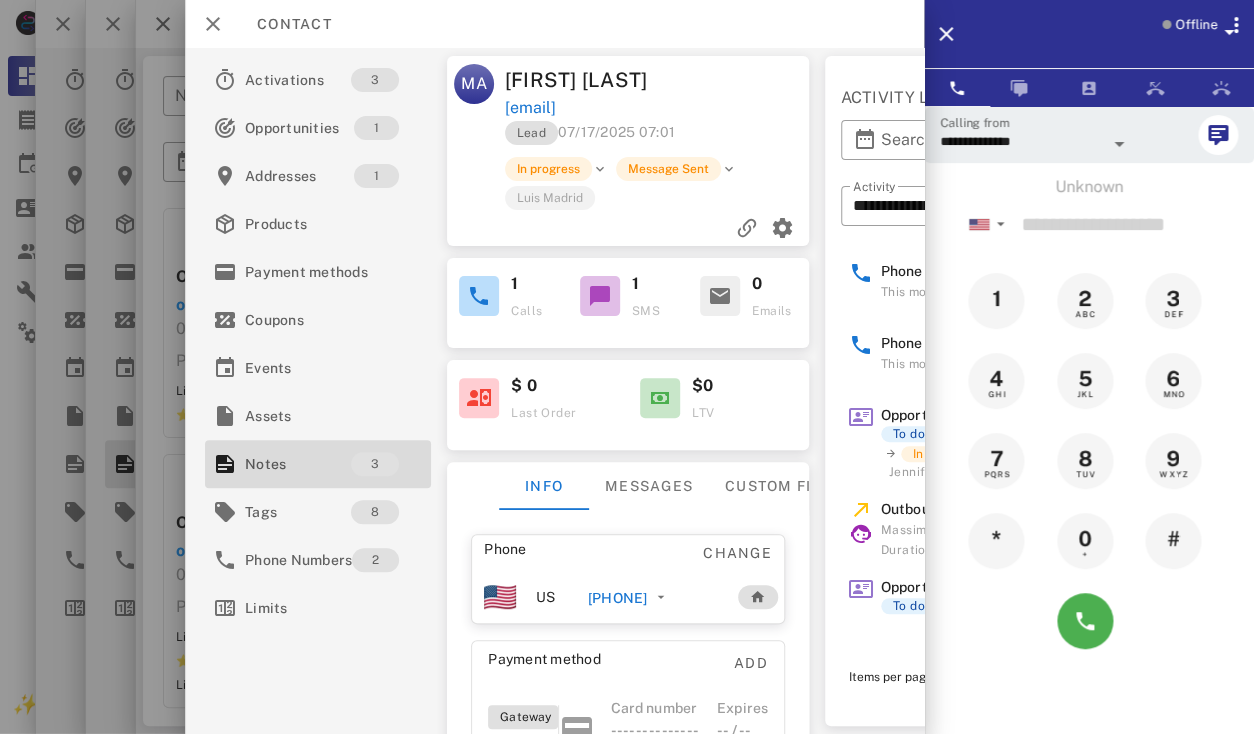 click on "[FIRST] [LAST]" at bounding box center [582, 80] 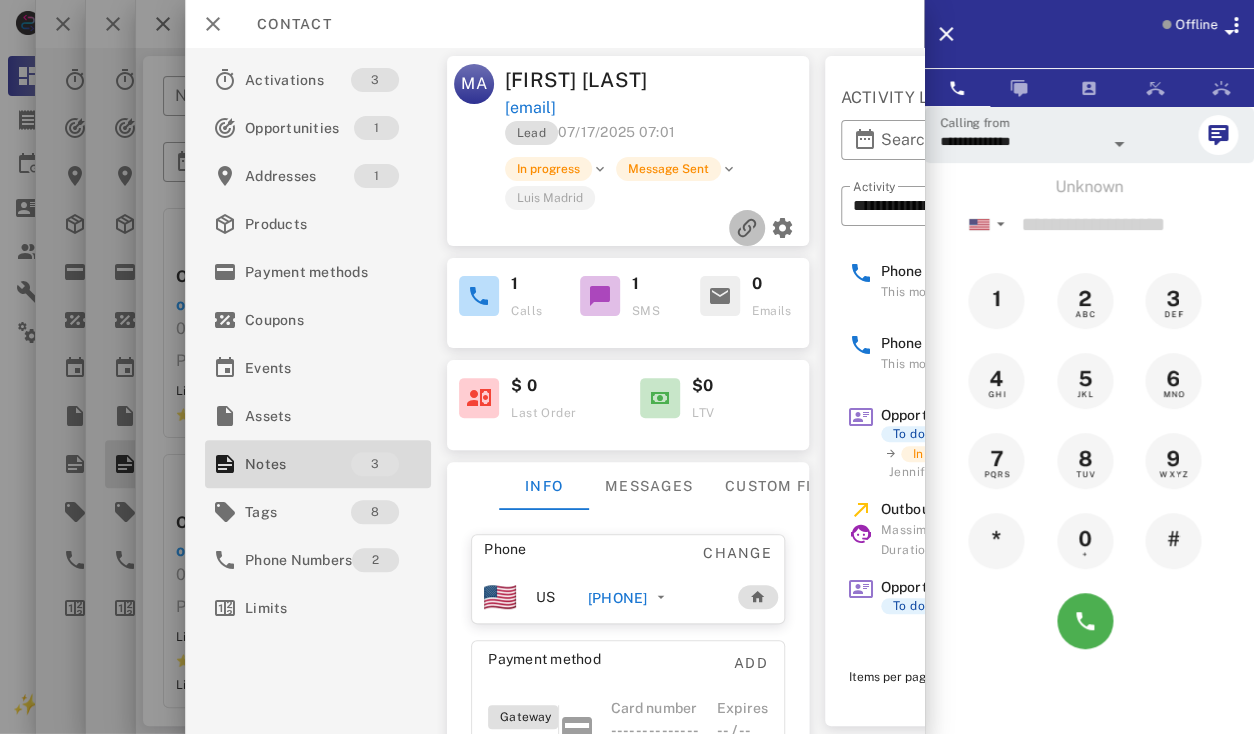 click at bounding box center (747, 228) 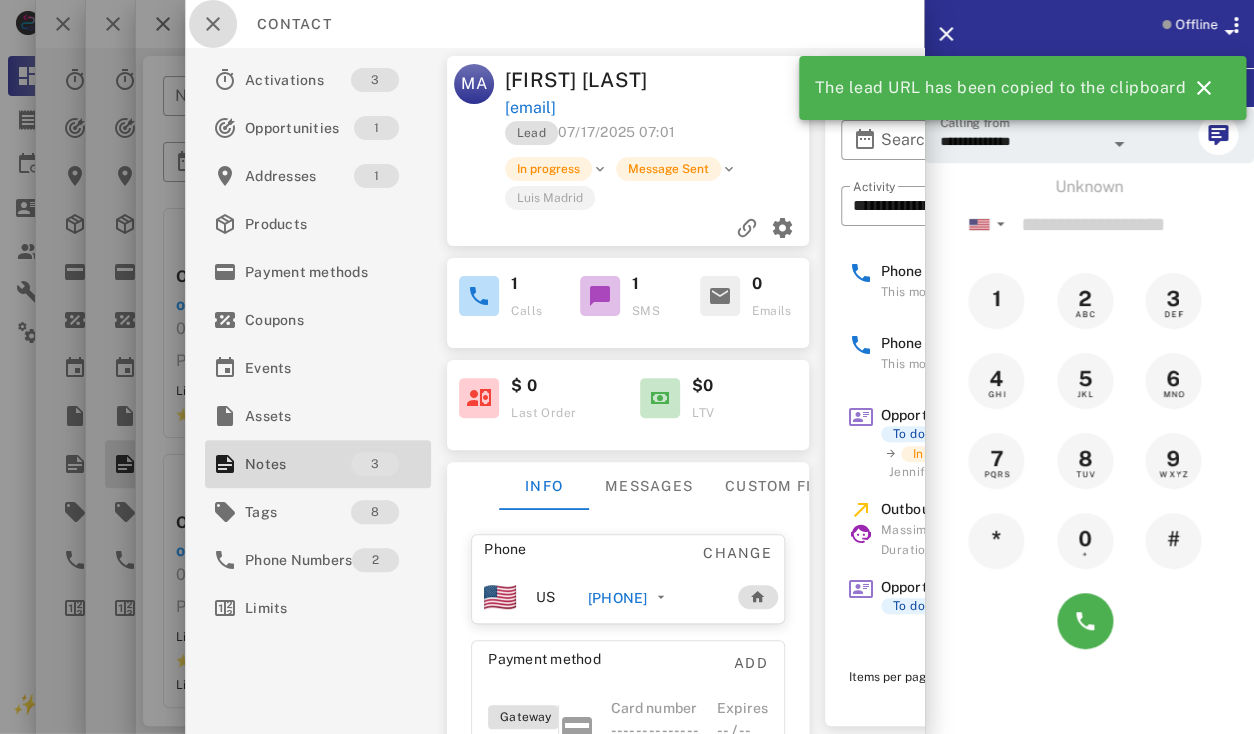 click at bounding box center (213, 24) 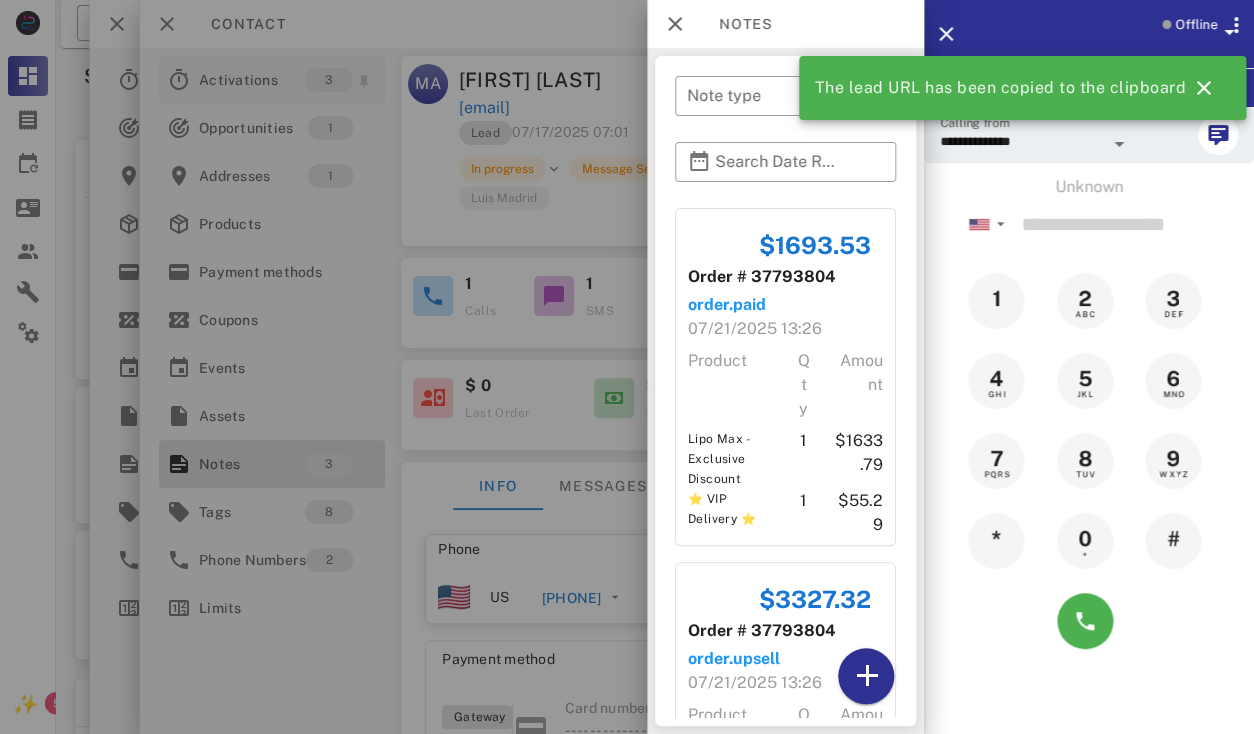 click at bounding box center [627, 367] 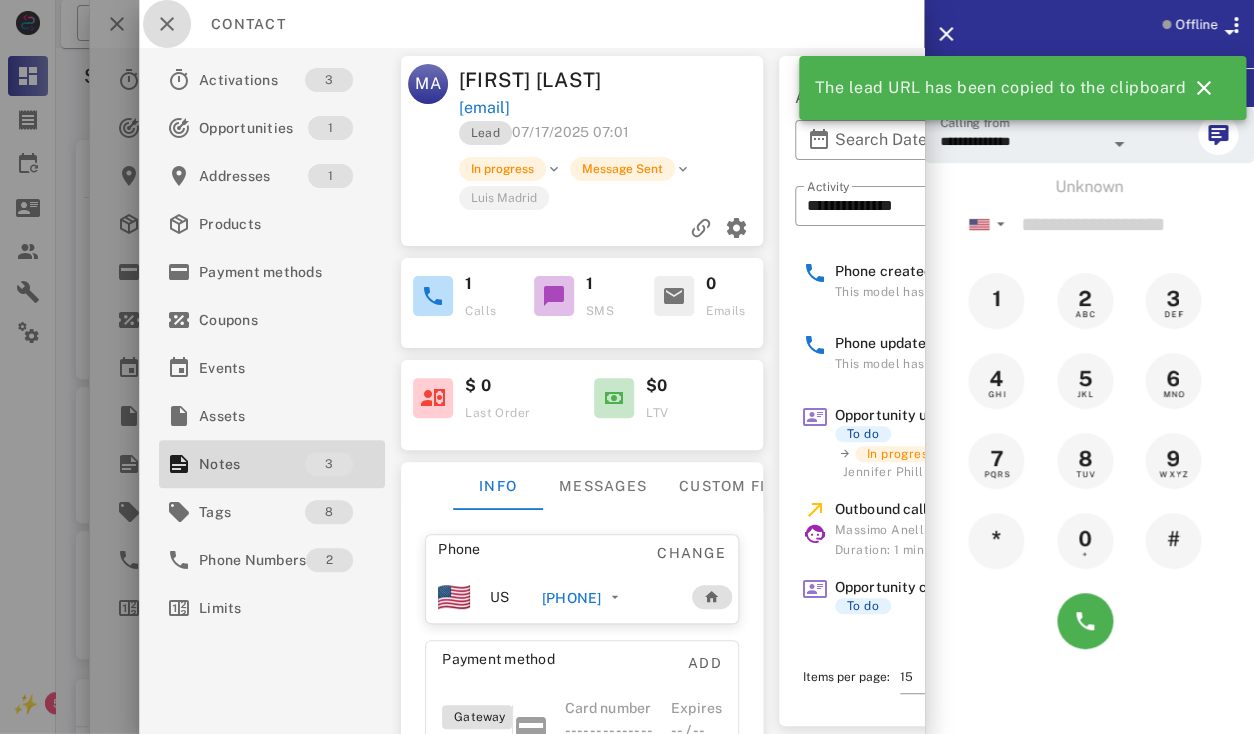 click at bounding box center [167, 24] 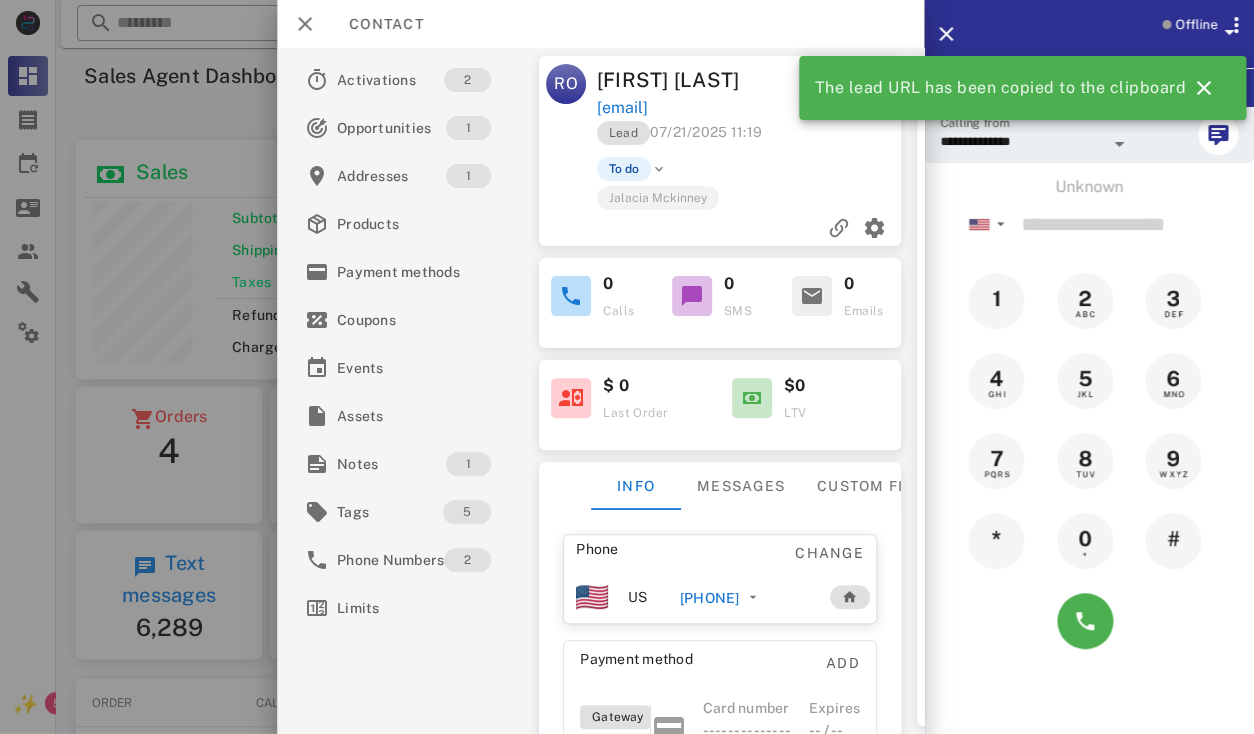 click on "Contact" at bounding box center (600, 24) 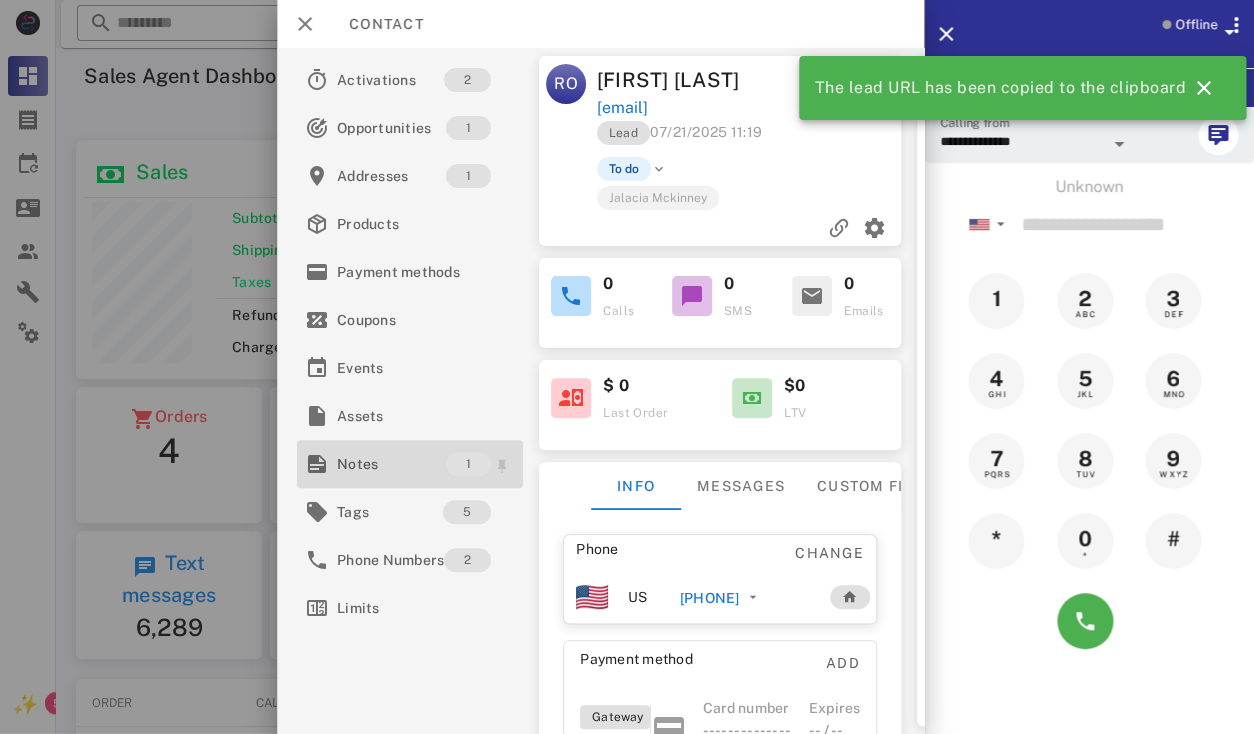 click on "Notes" at bounding box center (391, 464) 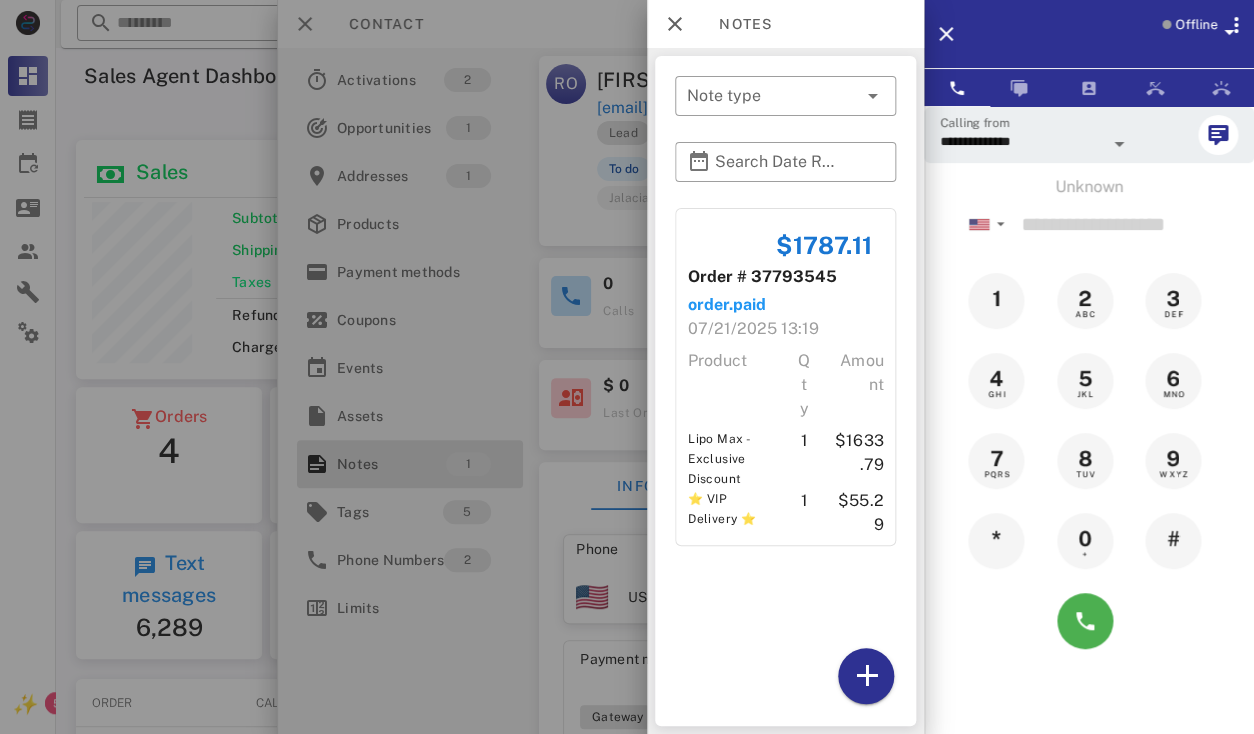 click at bounding box center (627, 367) 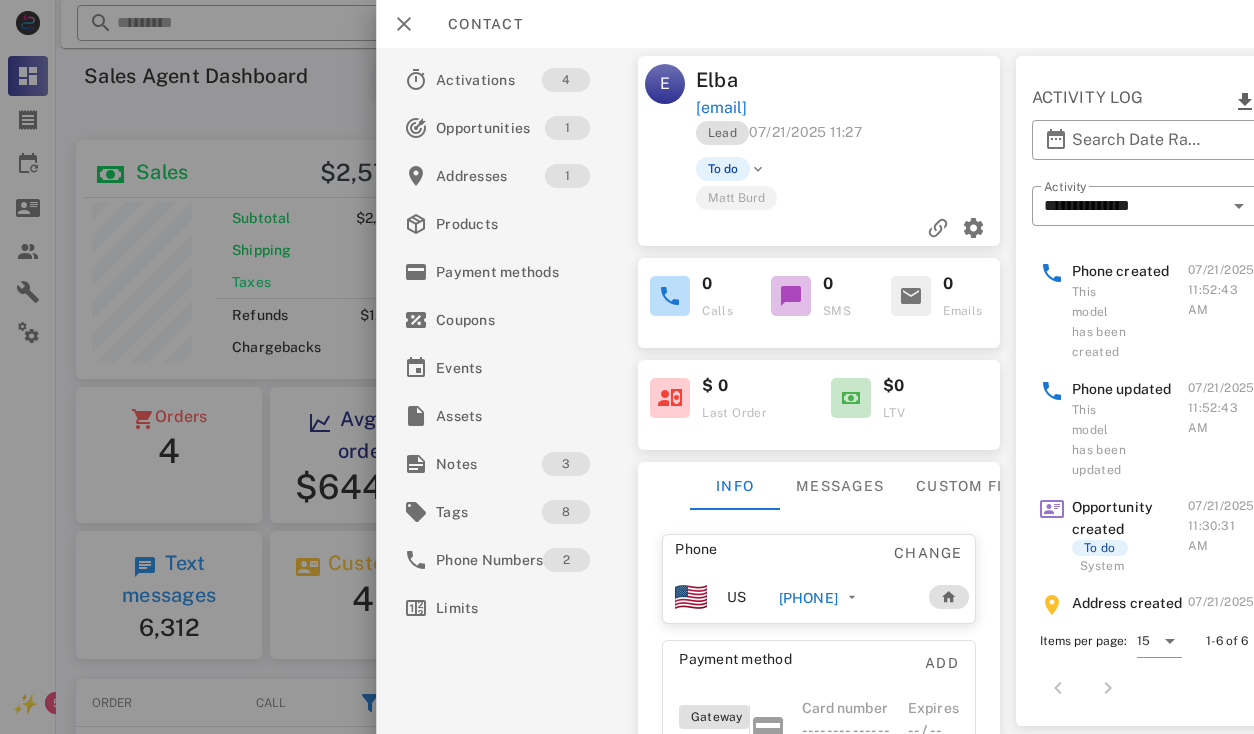 scroll, scrollTop: 0, scrollLeft: 0, axis: both 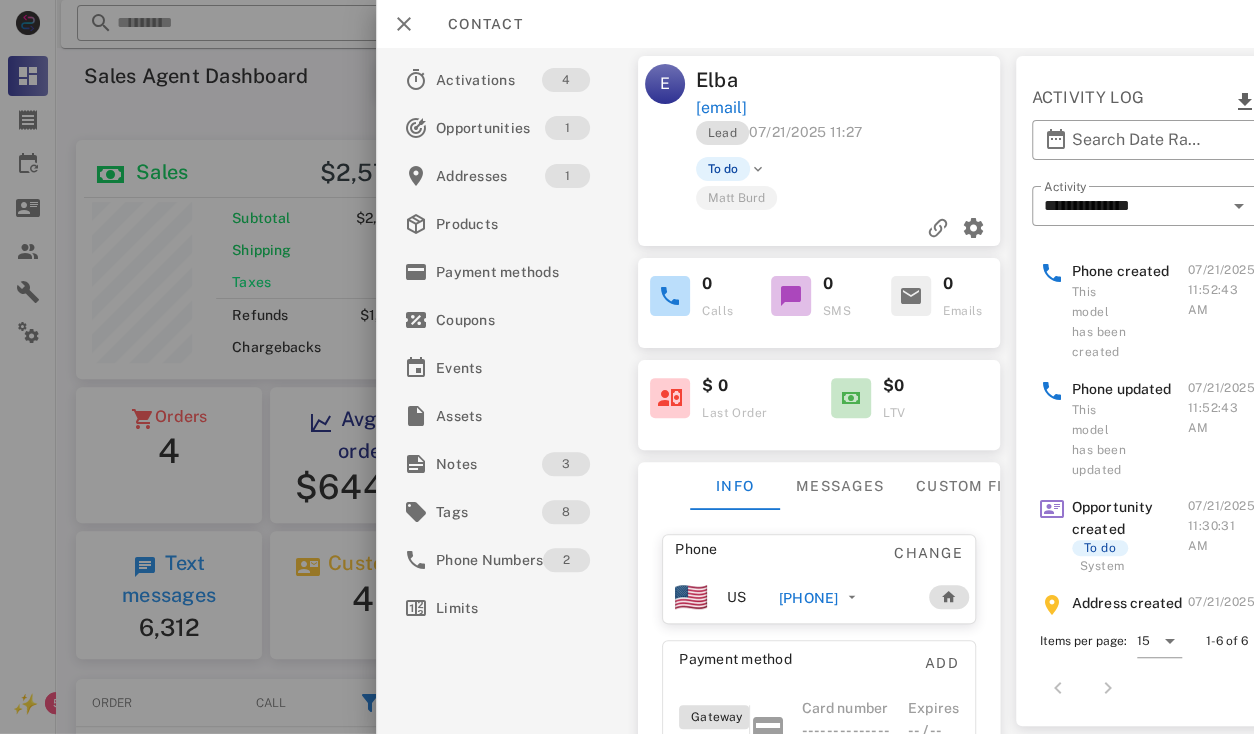 click on "Elba" at bounding box center (773, 80) 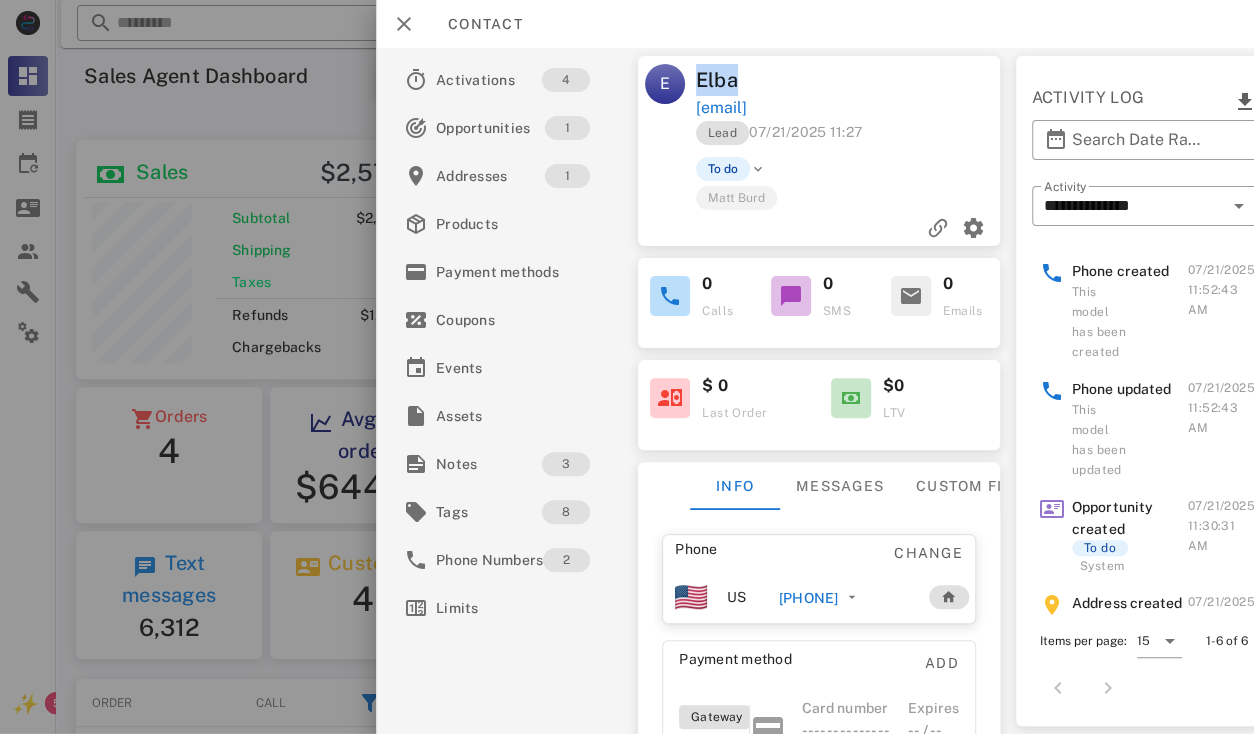 click on "Elba" at bounding box center (773, 80) 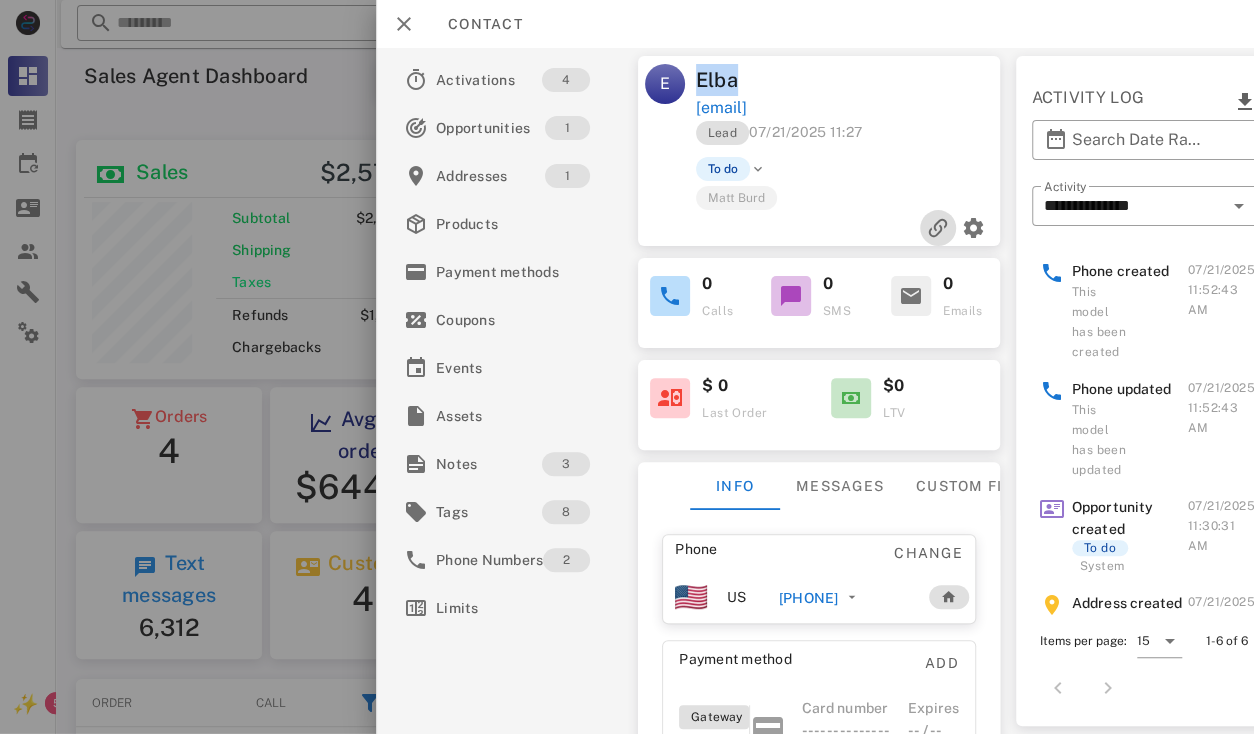 click at bounding box center (938, 228) 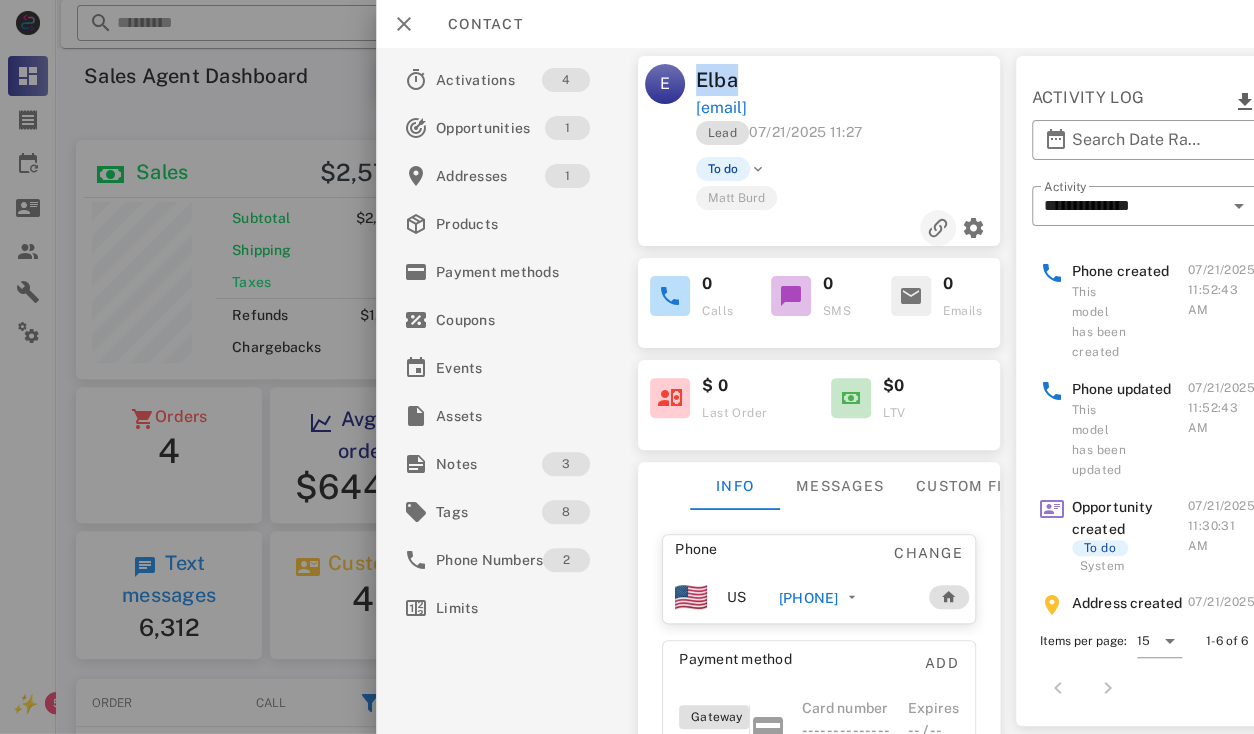 copy on "Elba" 